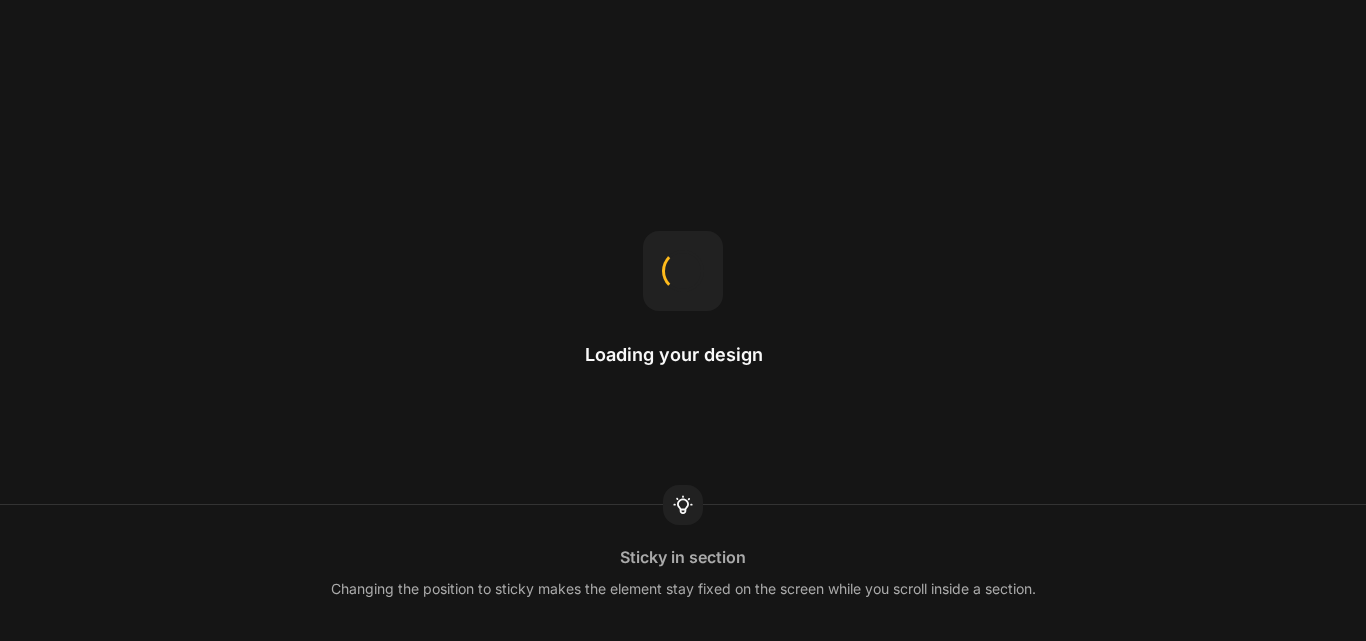 scroll, scrollTop: 0, scrollLeft: 0, axis: both 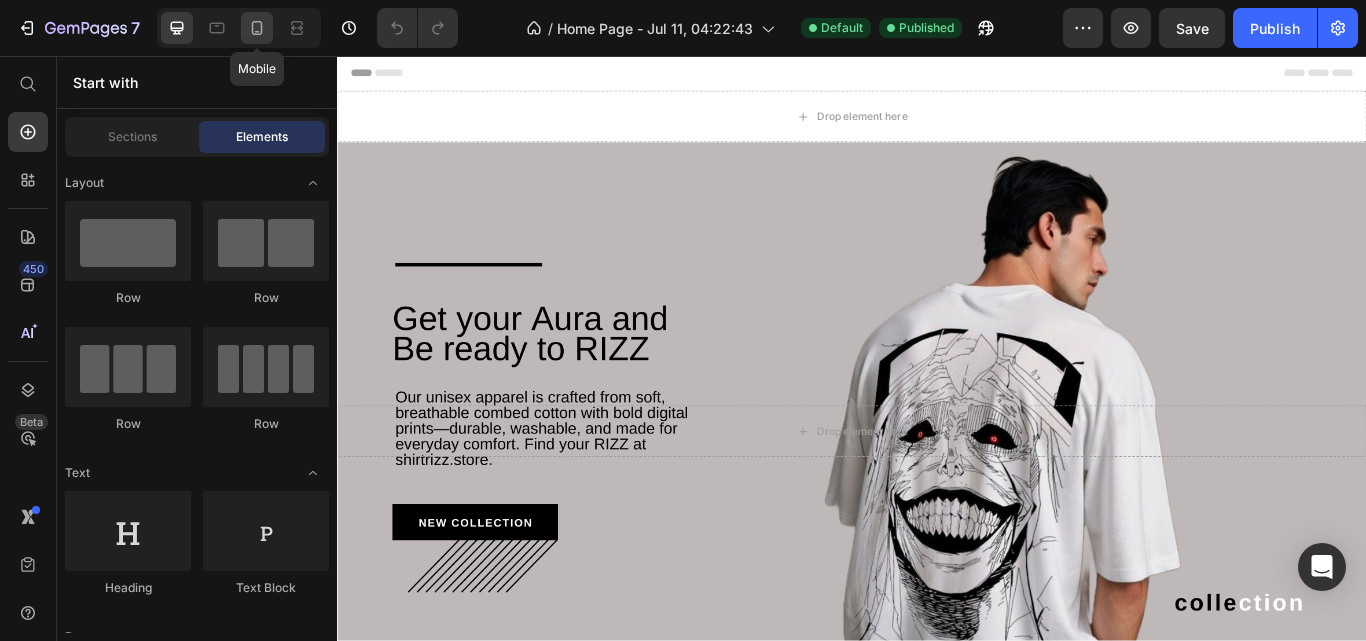 click 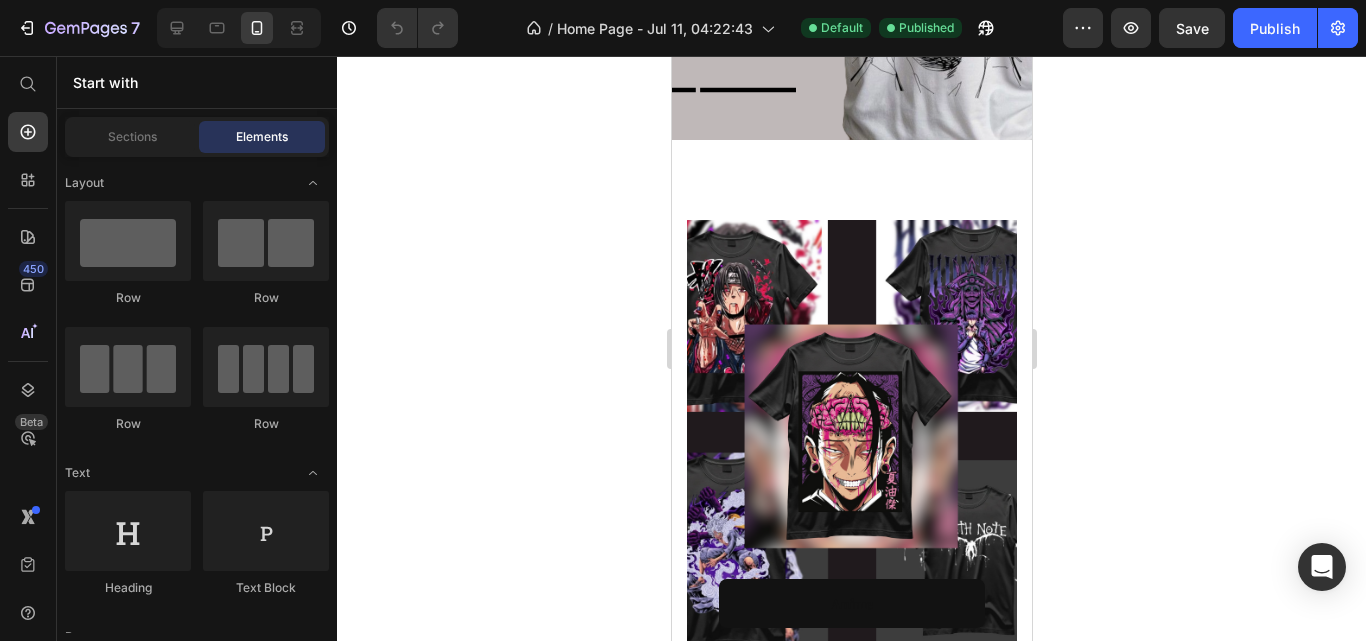 scroll, scrollTop: 753, scrollLeft: 0, axis: vertical 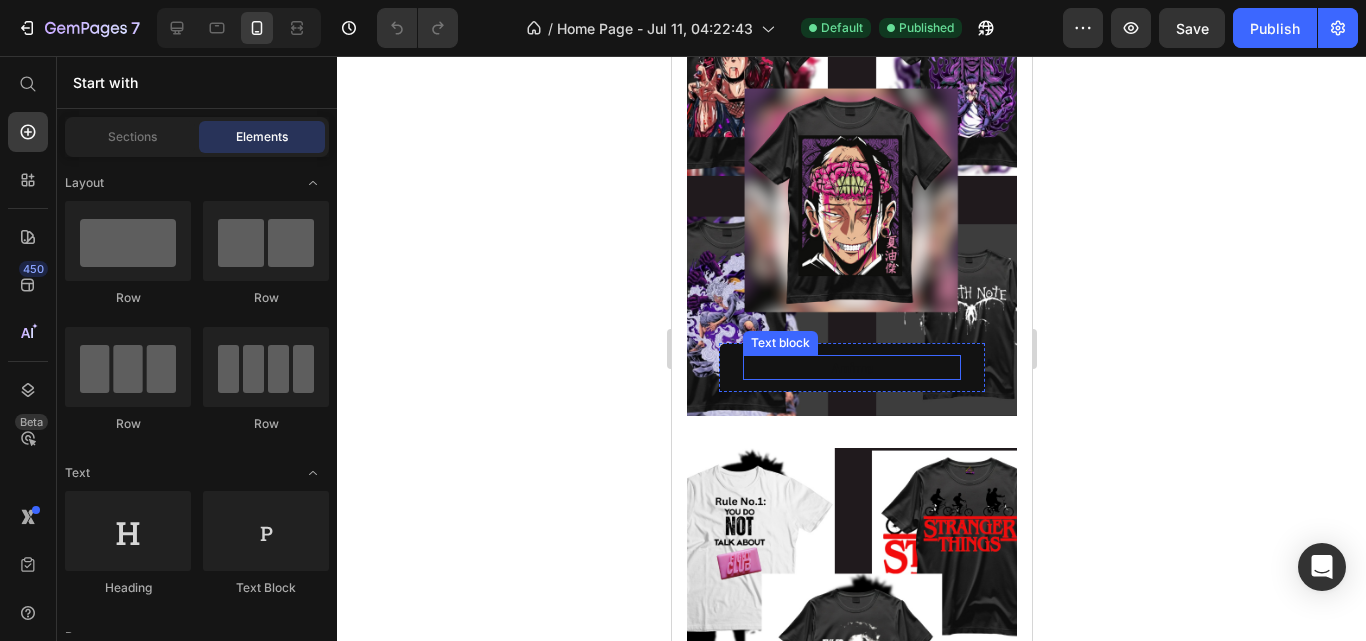 click on "Anime" at bounding box center (851, 367) 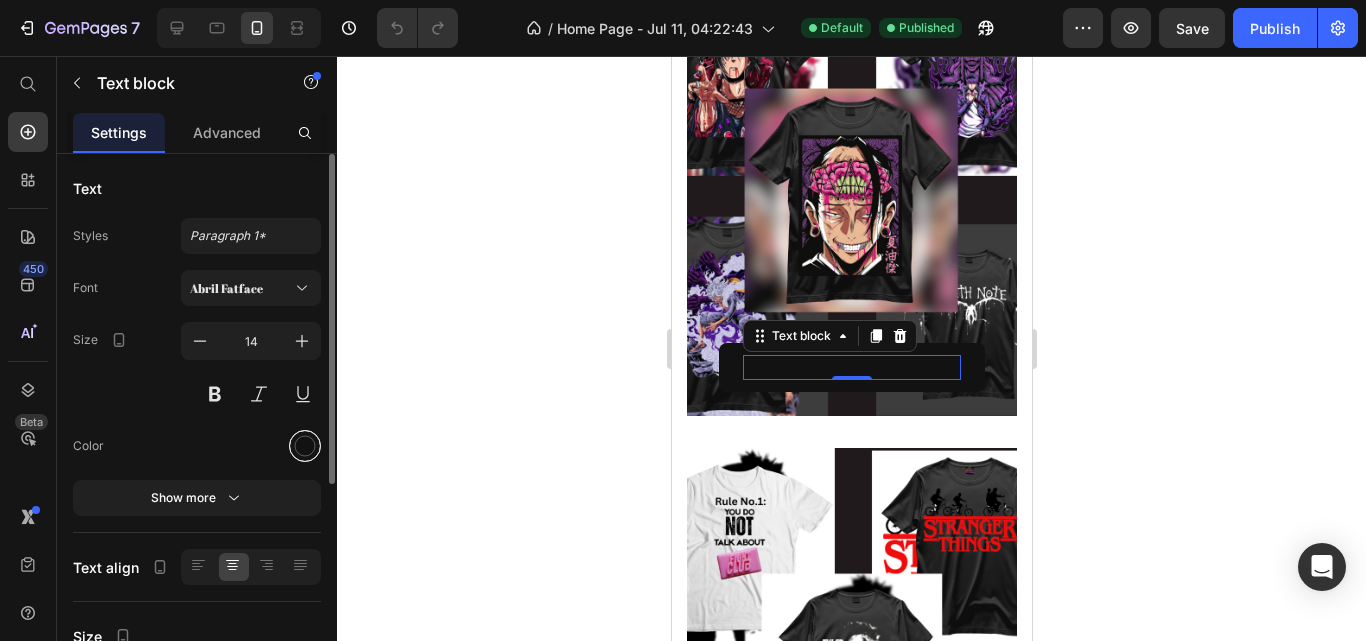 click at bounding box center [305, 446] 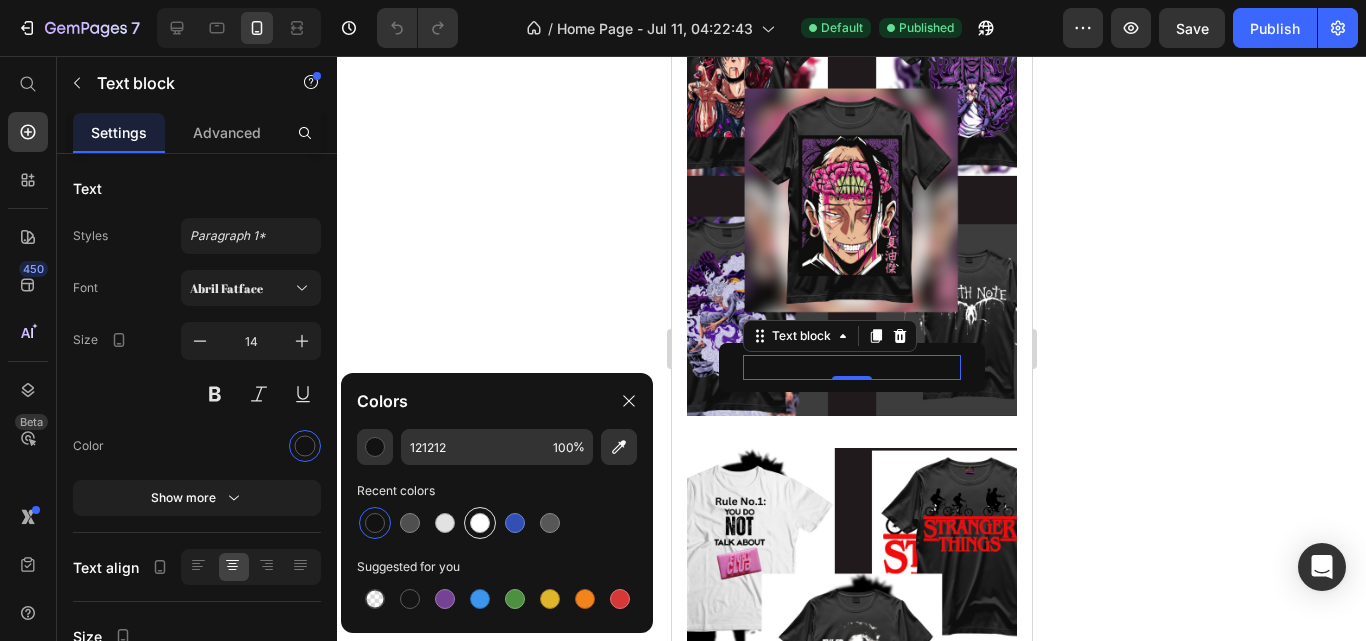 click at bounding box center (480, 523) 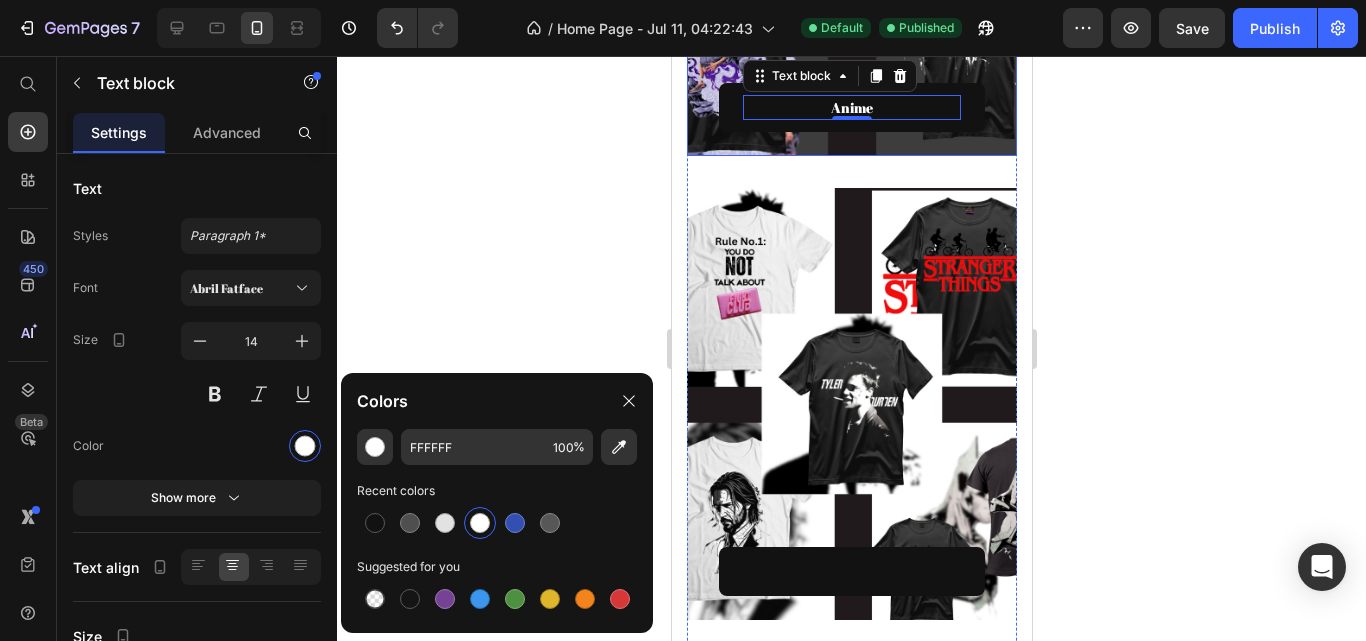 scroll, scrollTop: 1207, scrollLeft: 0, axis: vertical 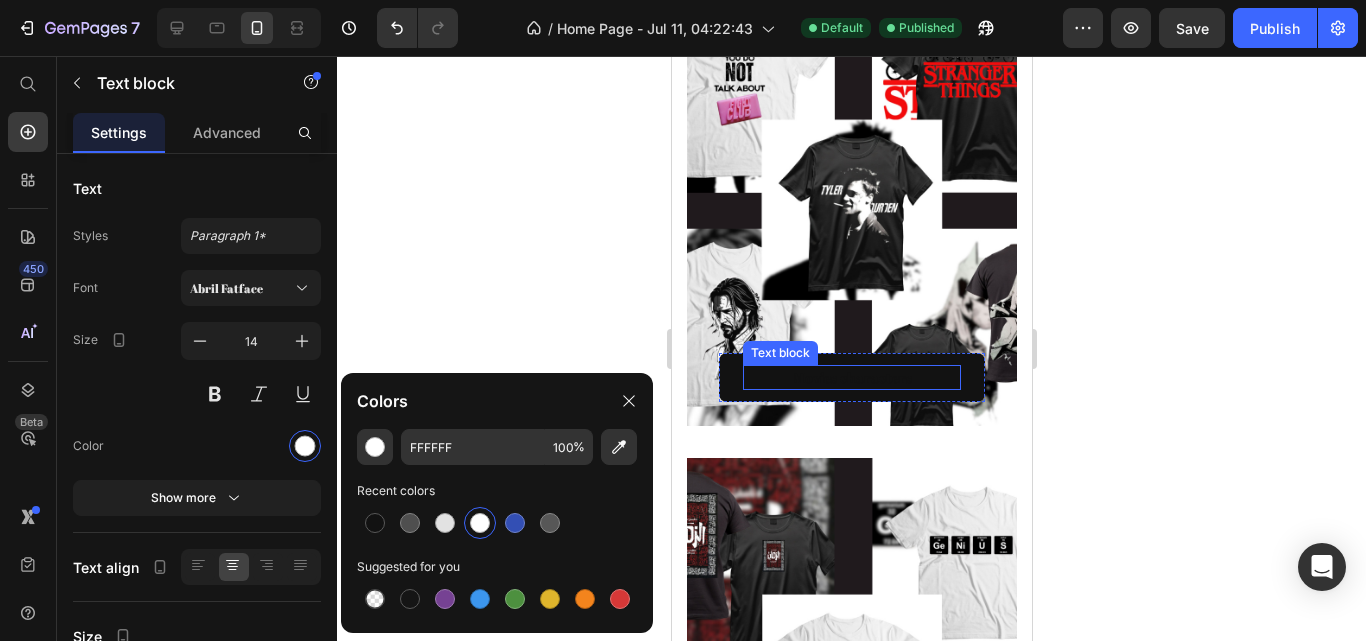 click on "Movies characters" at bounding box center (851, 377) 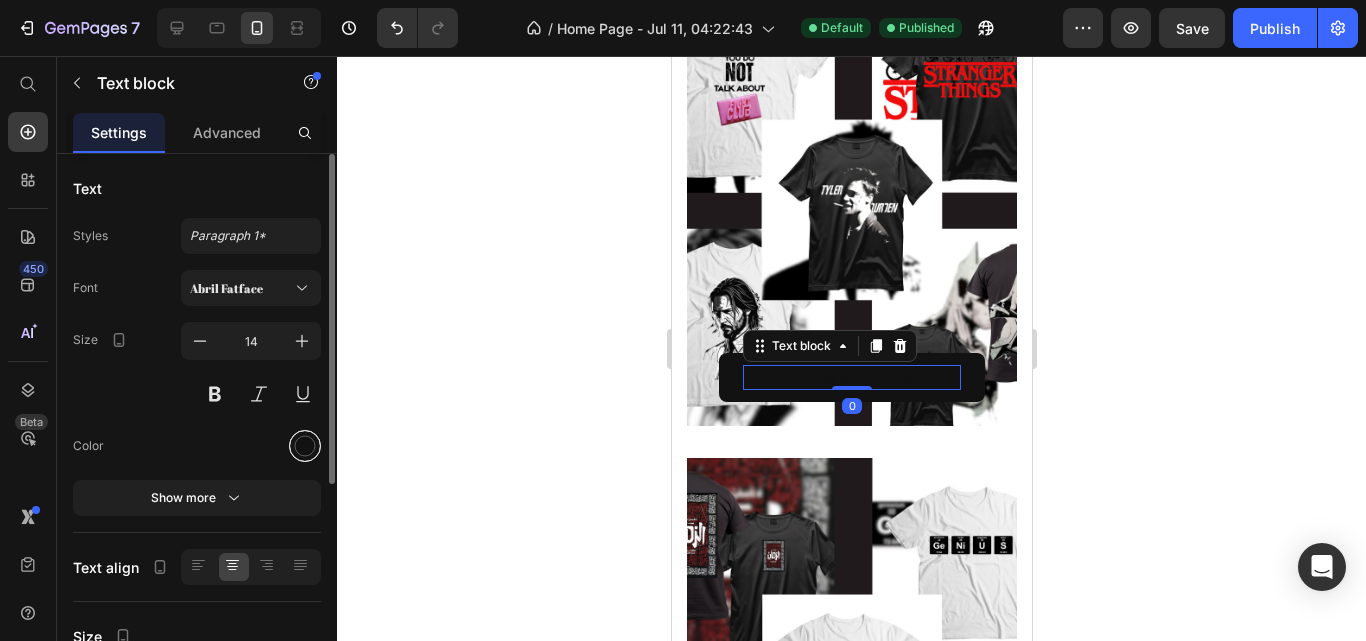 click at bounding box center (305, 446) 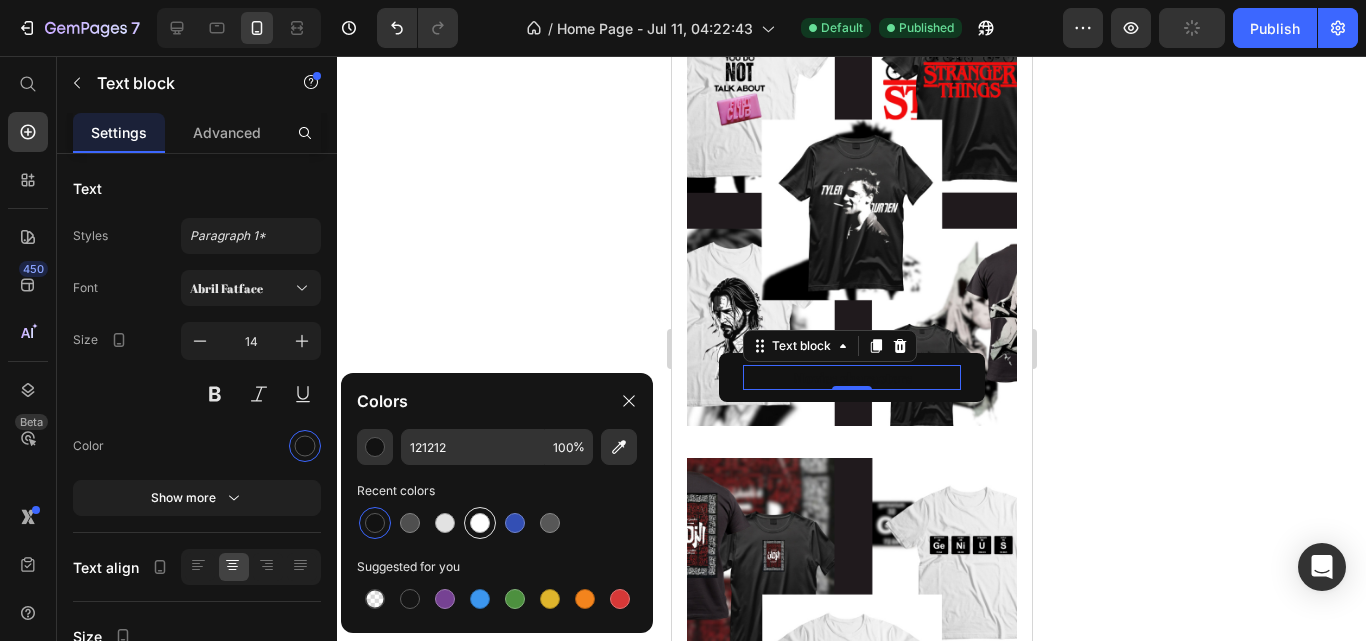 click at bounding box center [480, 523] 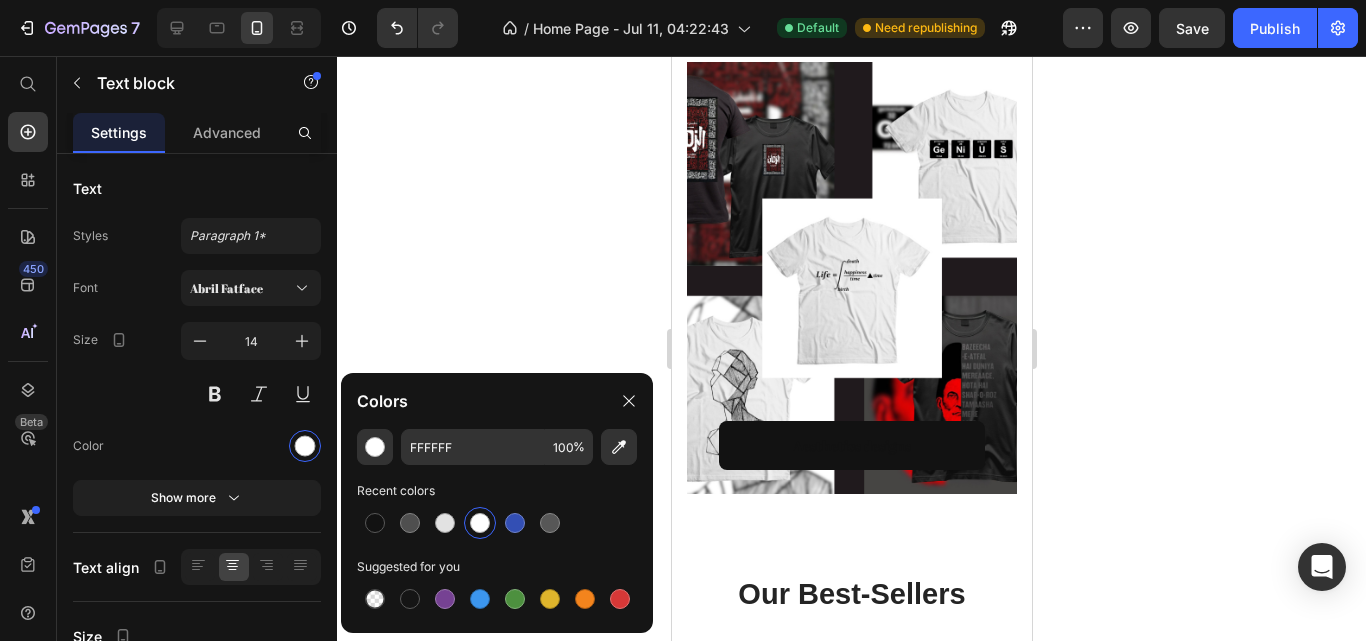 scroll, scrollTop: 1620, scrollLeft: 0, axis: vertical 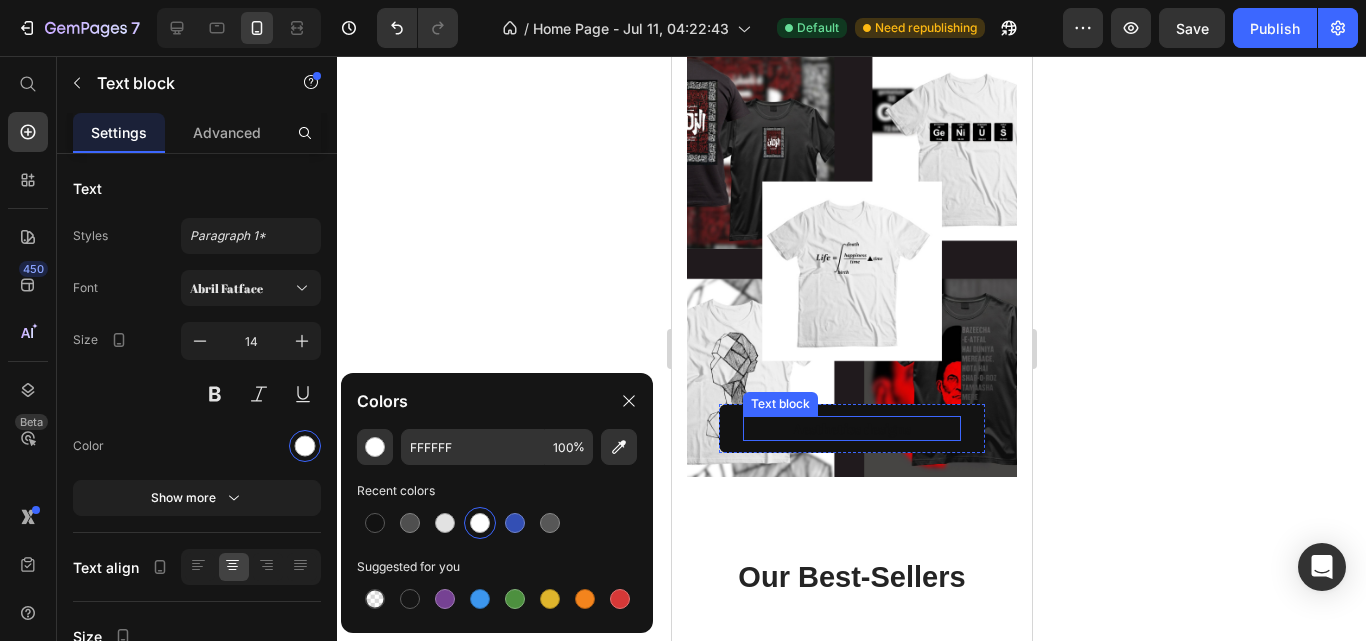 click on "Aesthetics designs" at bounding box center [851, 428] 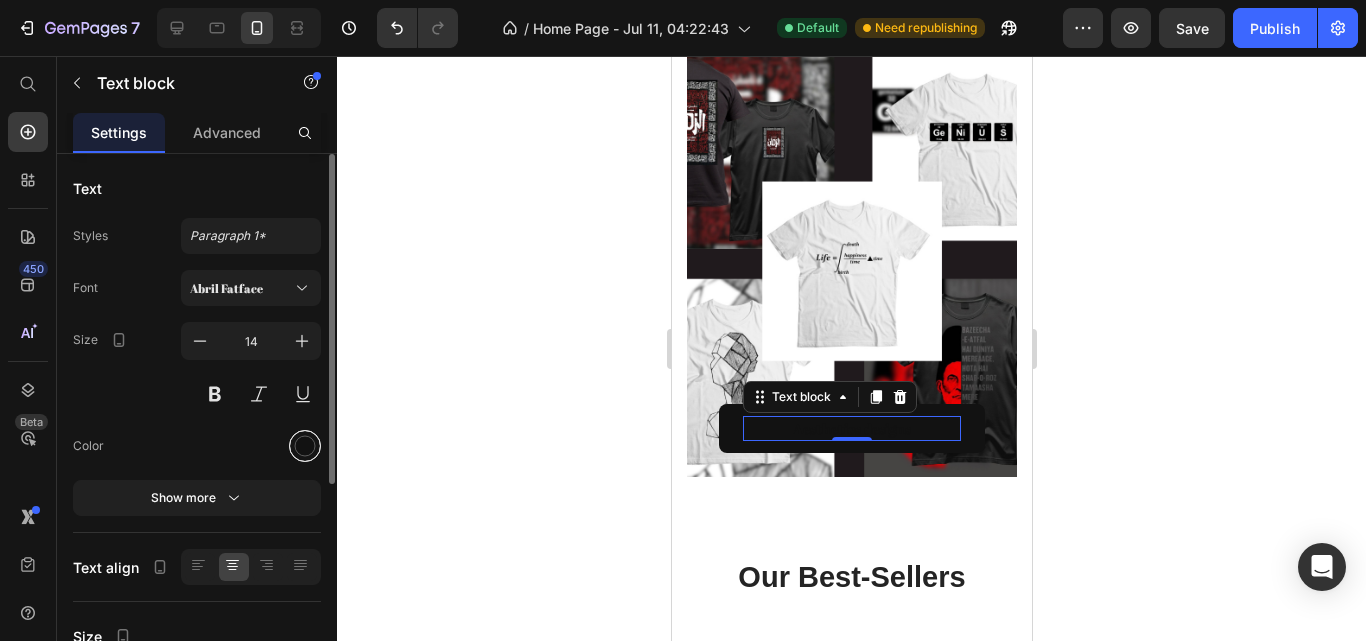 click at bounding box center (305, 446) 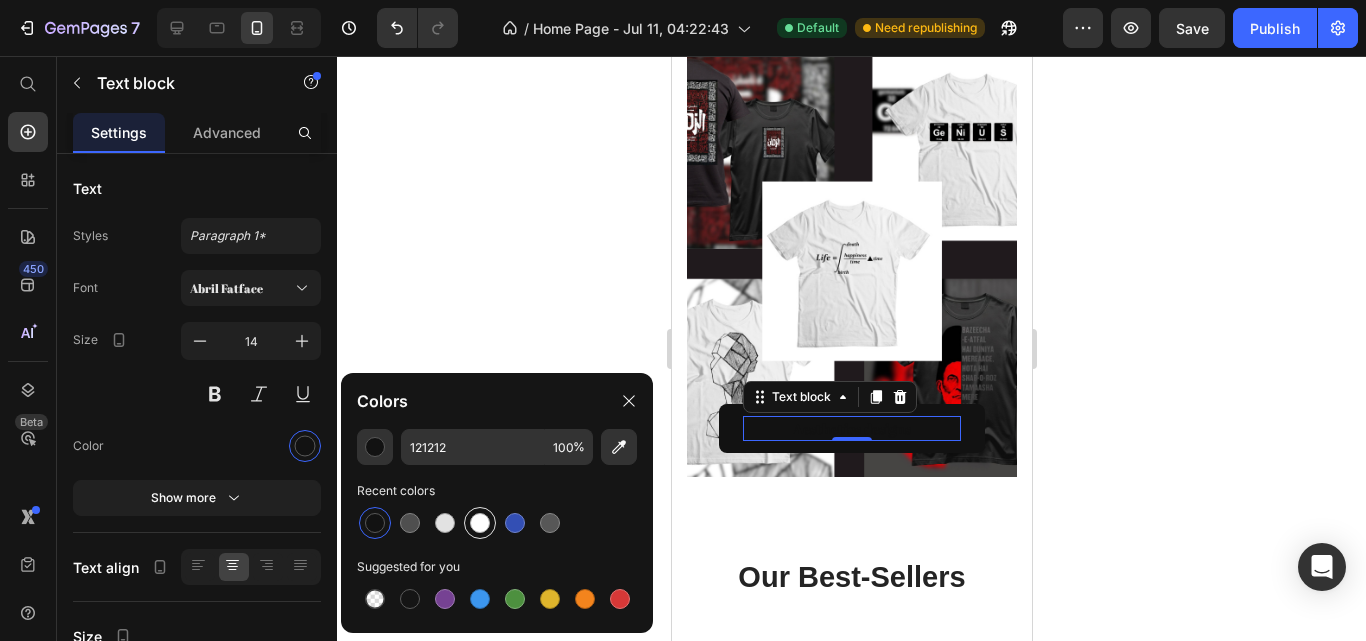 click at bounding box center [480, 523] 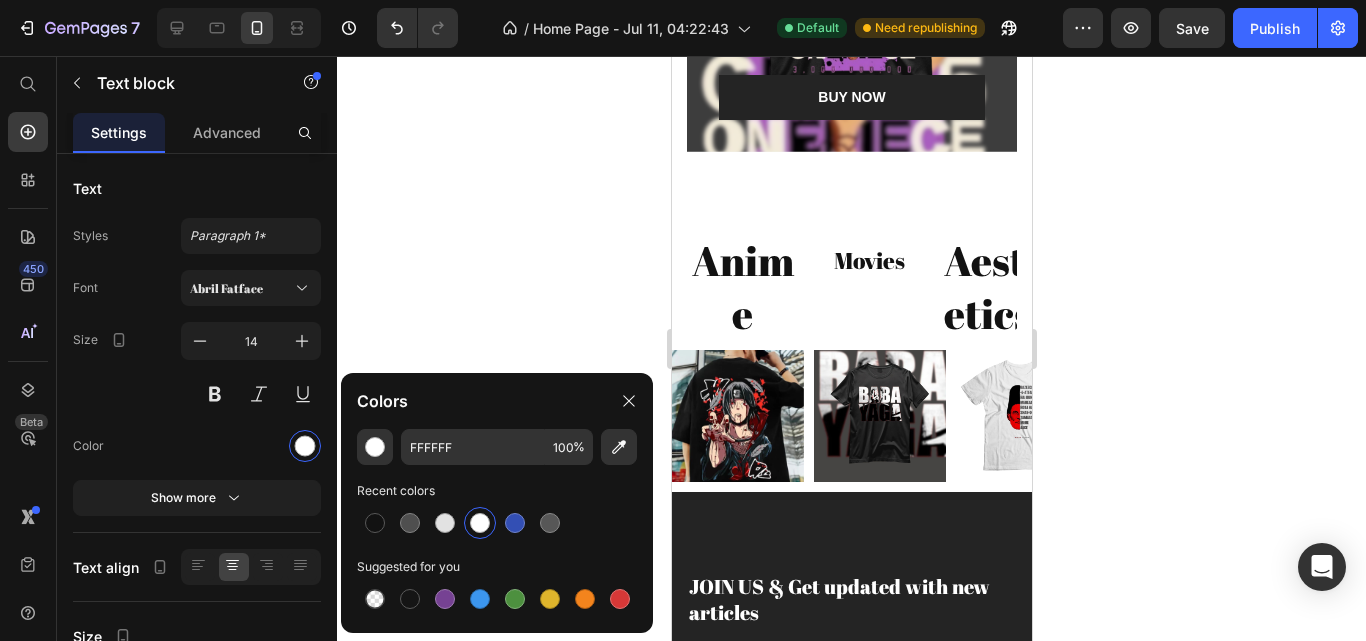 scroll, scrollTop: 3820, scrollLeft: 0, axis: vertical 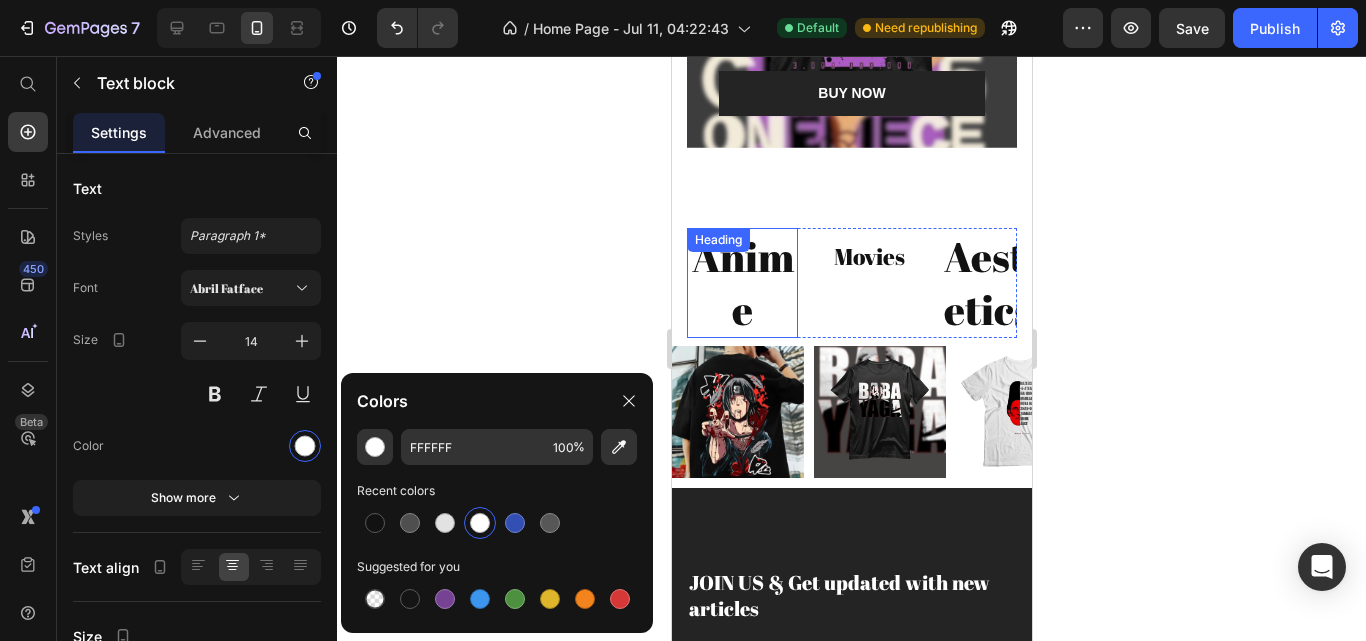 click on "Anime" at bounding box center [741, 283] 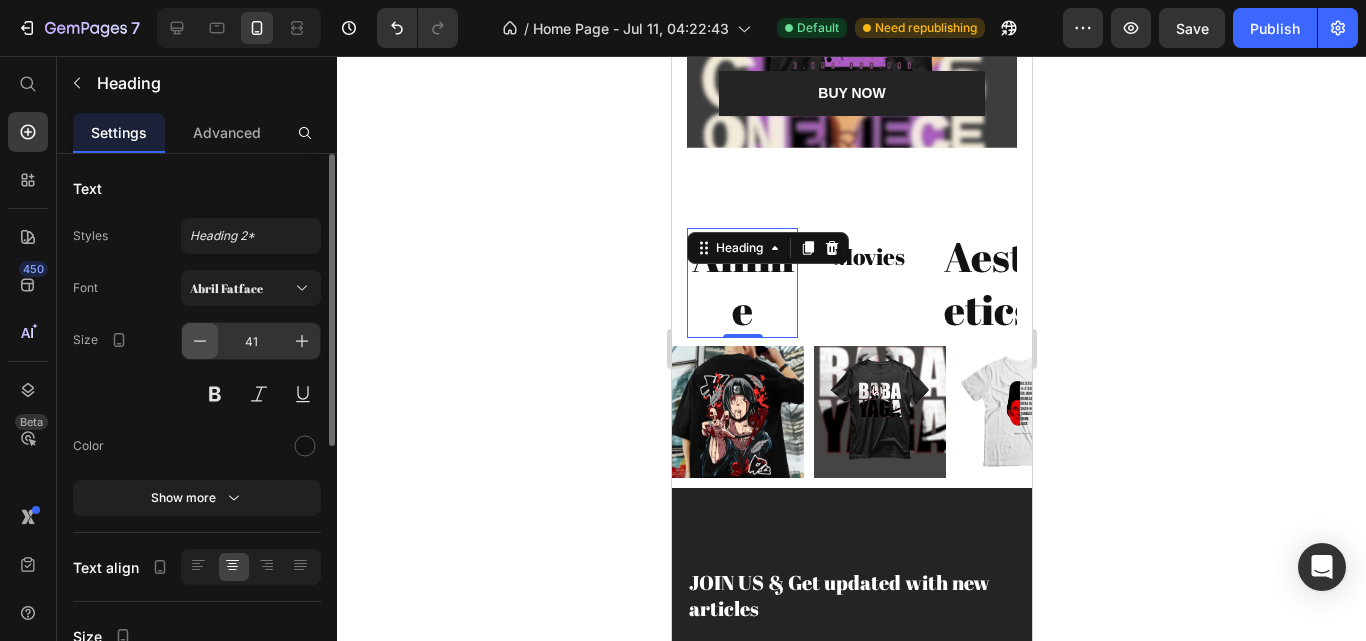 click 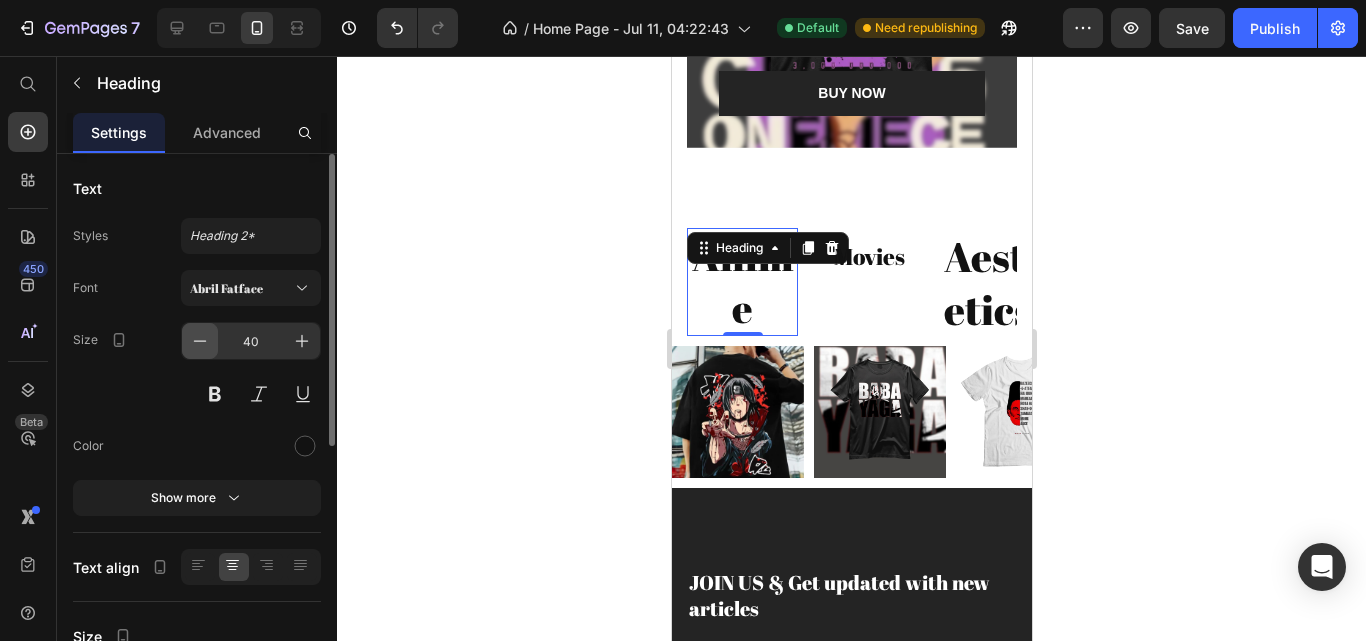 click 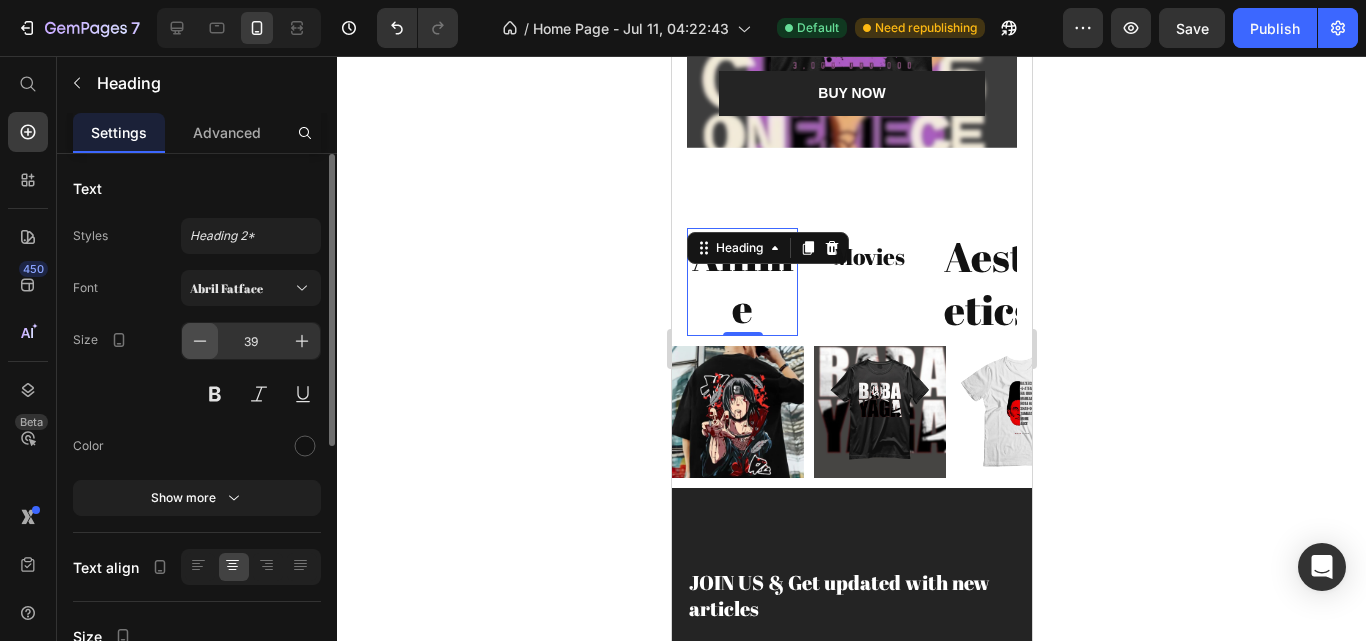 click 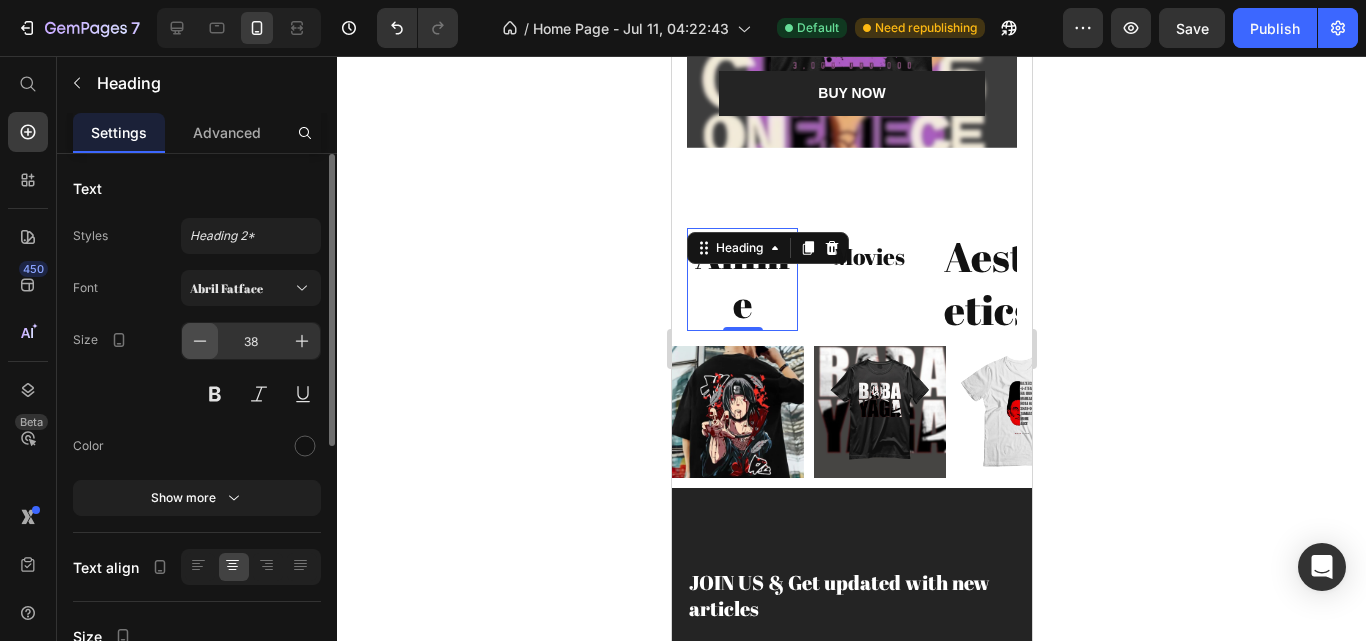 click 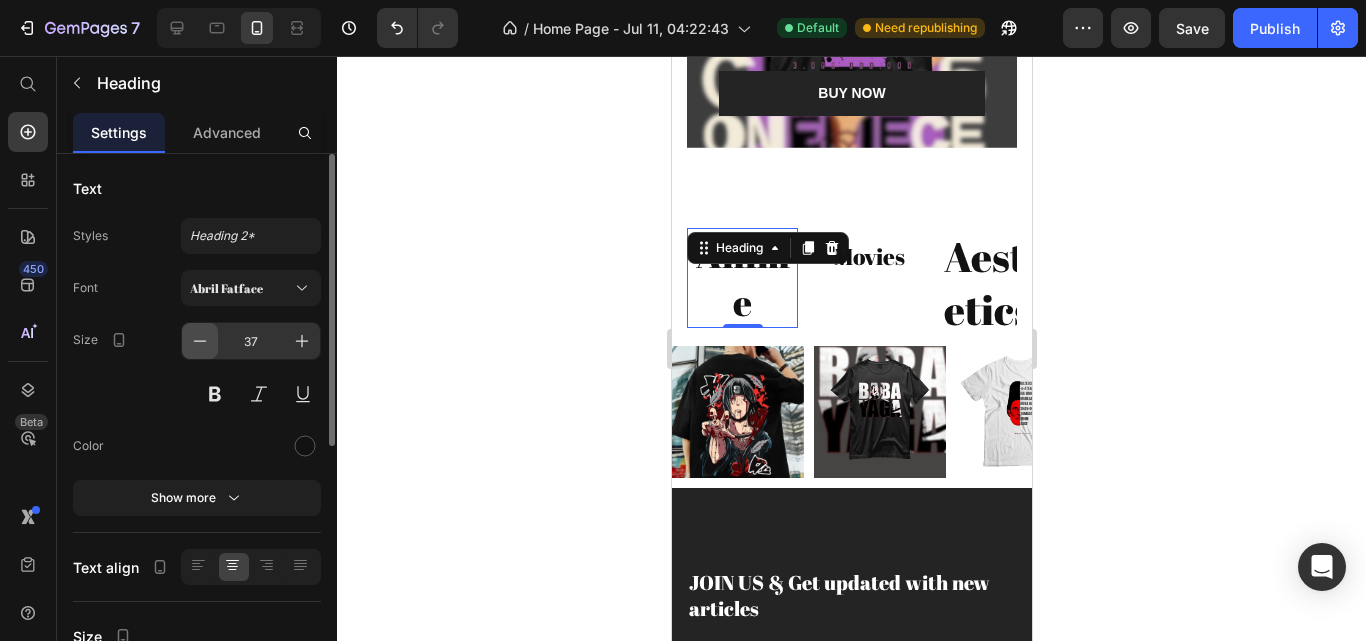 click 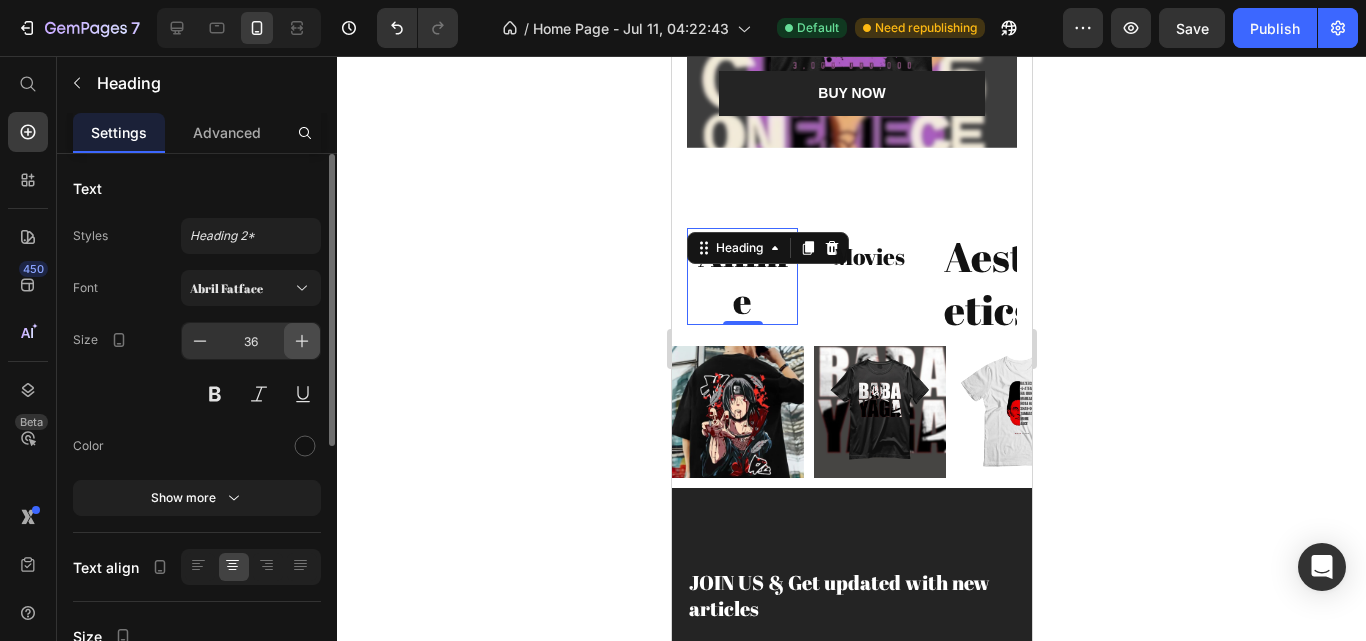 click 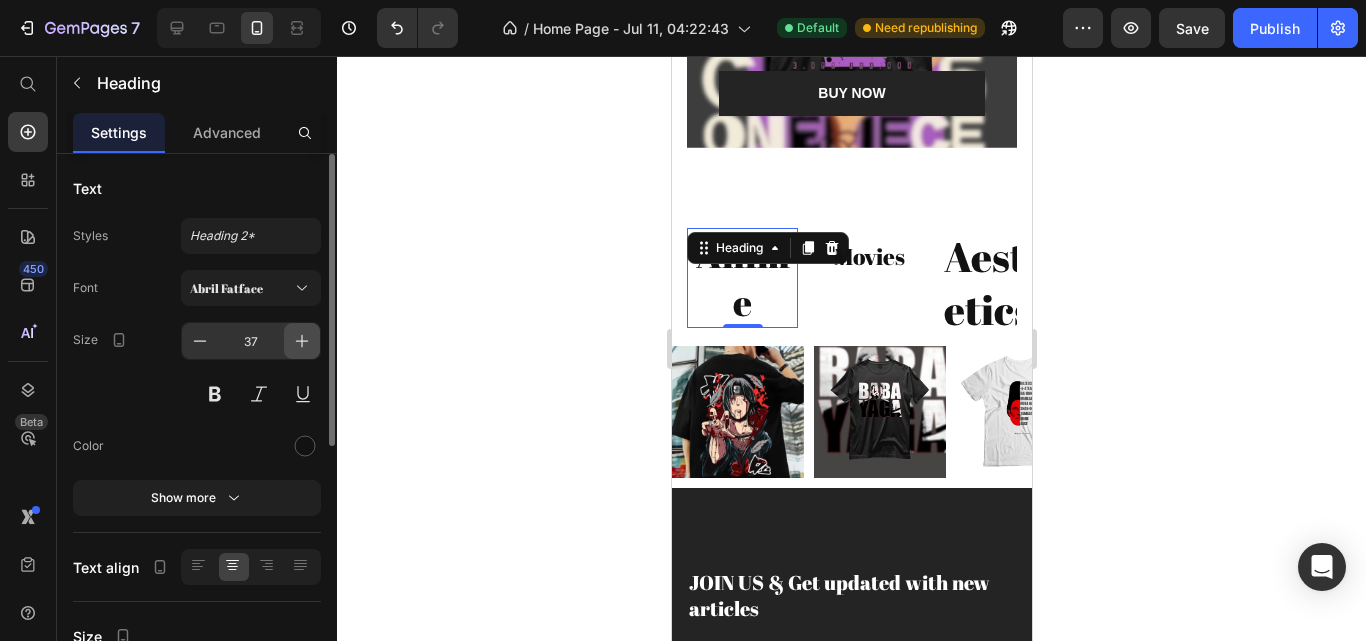 click 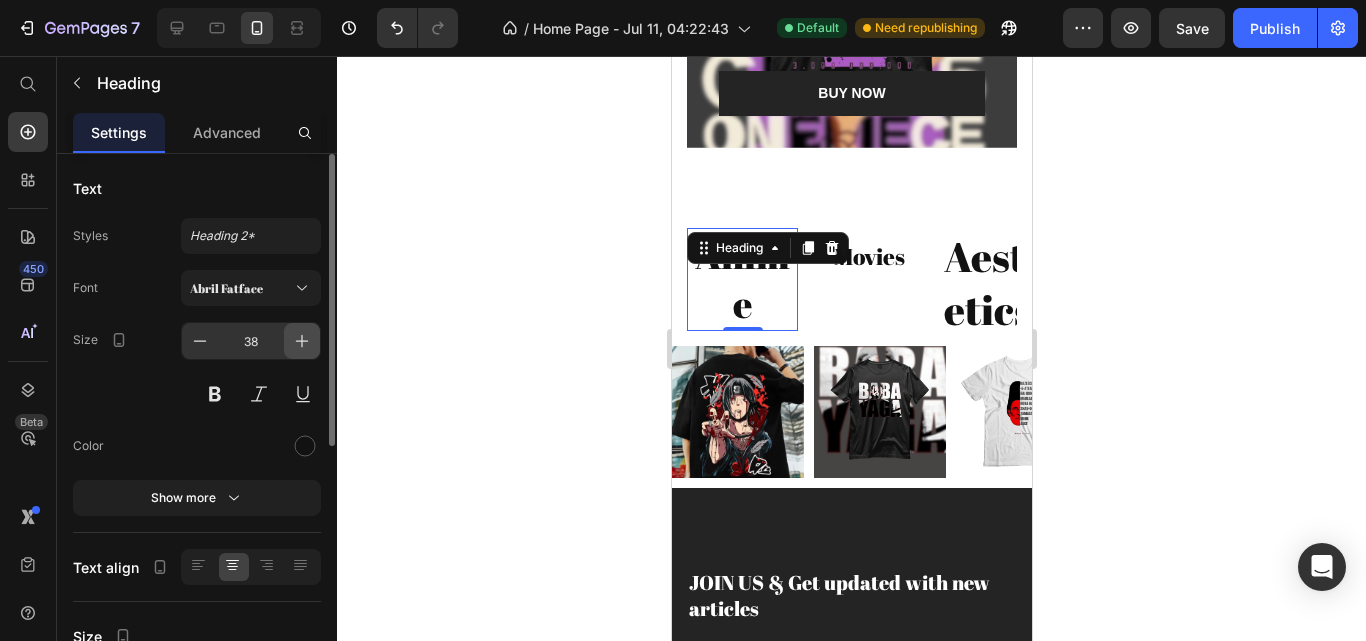 click 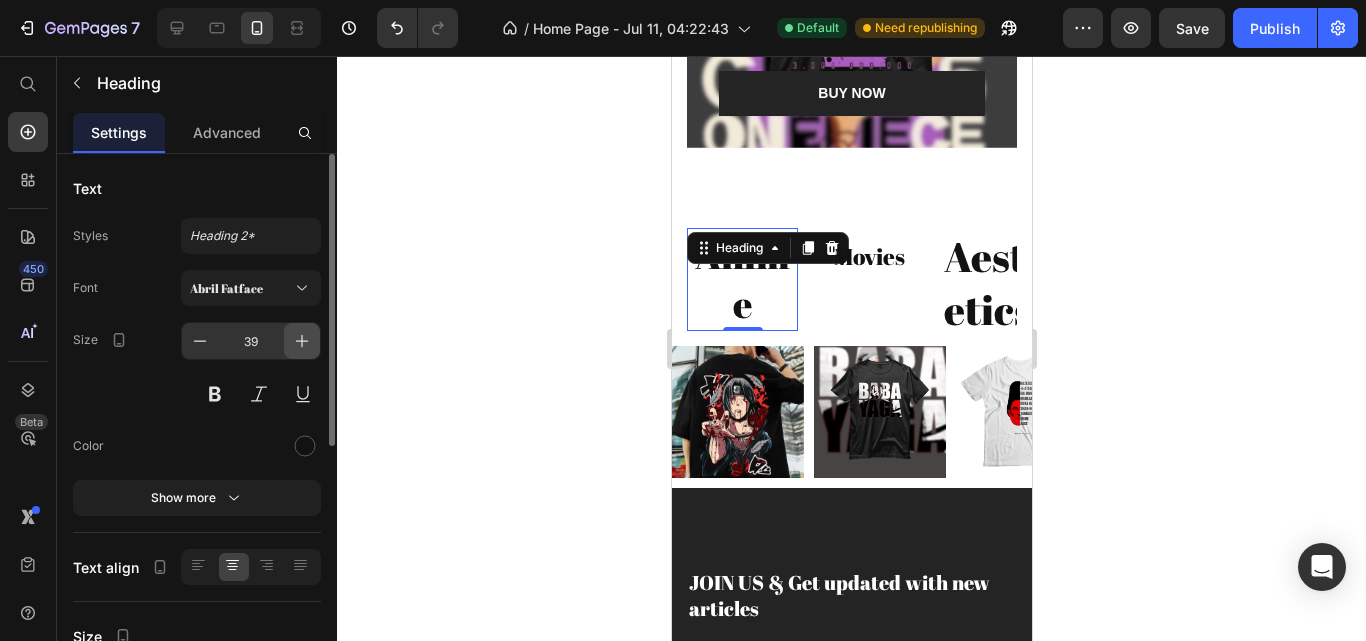 click 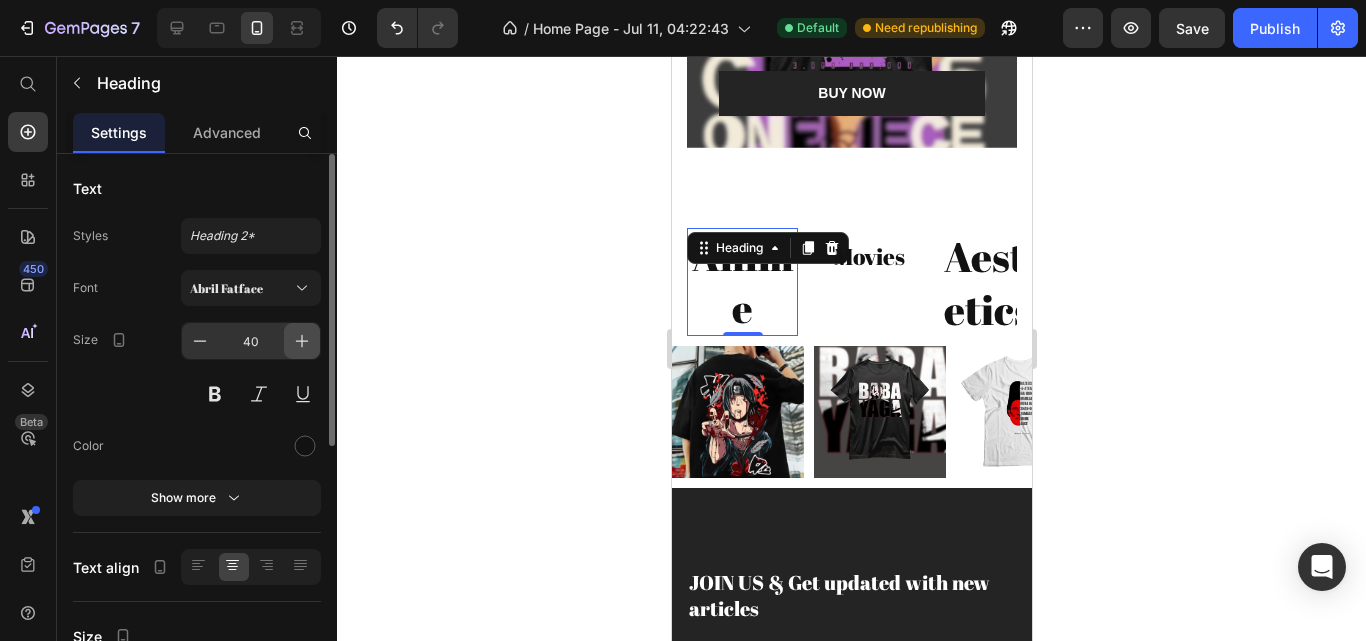 click 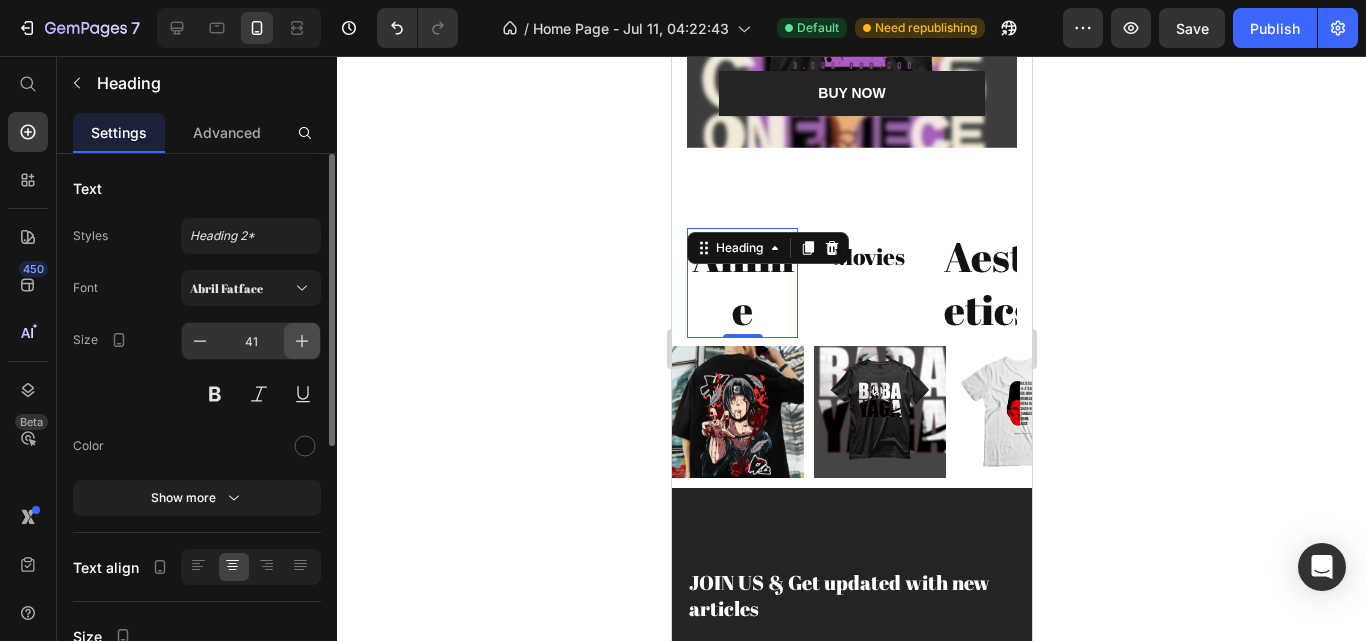 click 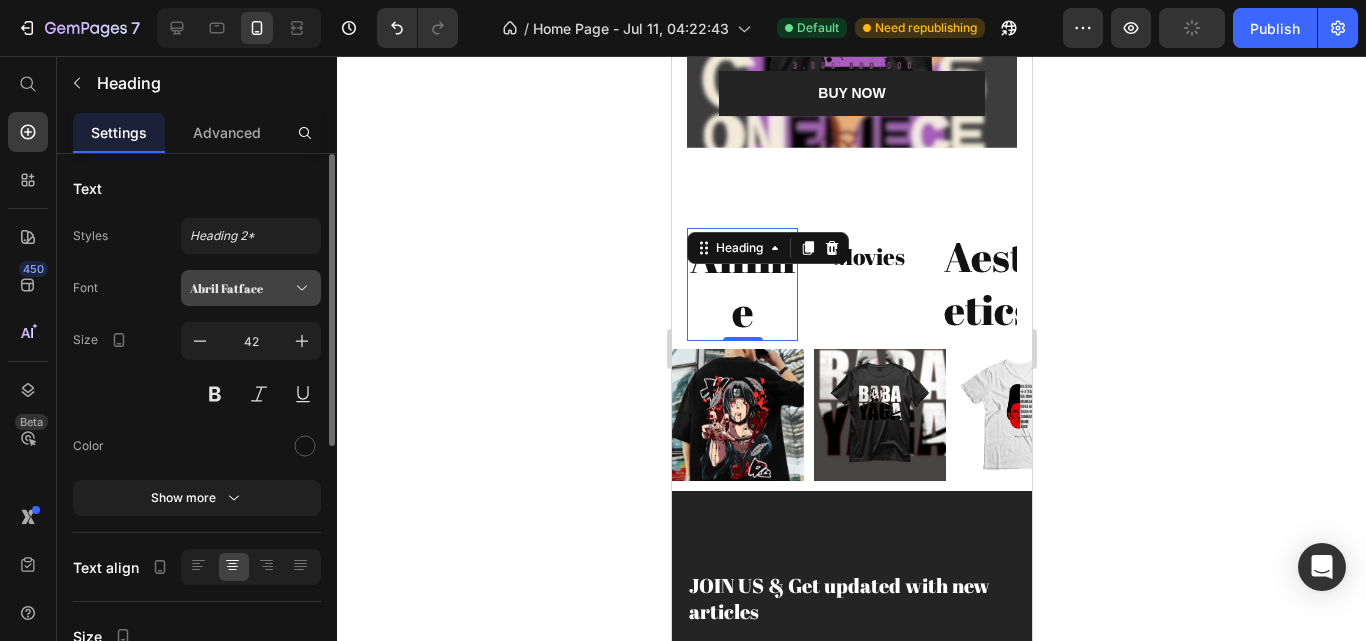 click on "Abril Fatface" at bounding box center (241, 288) 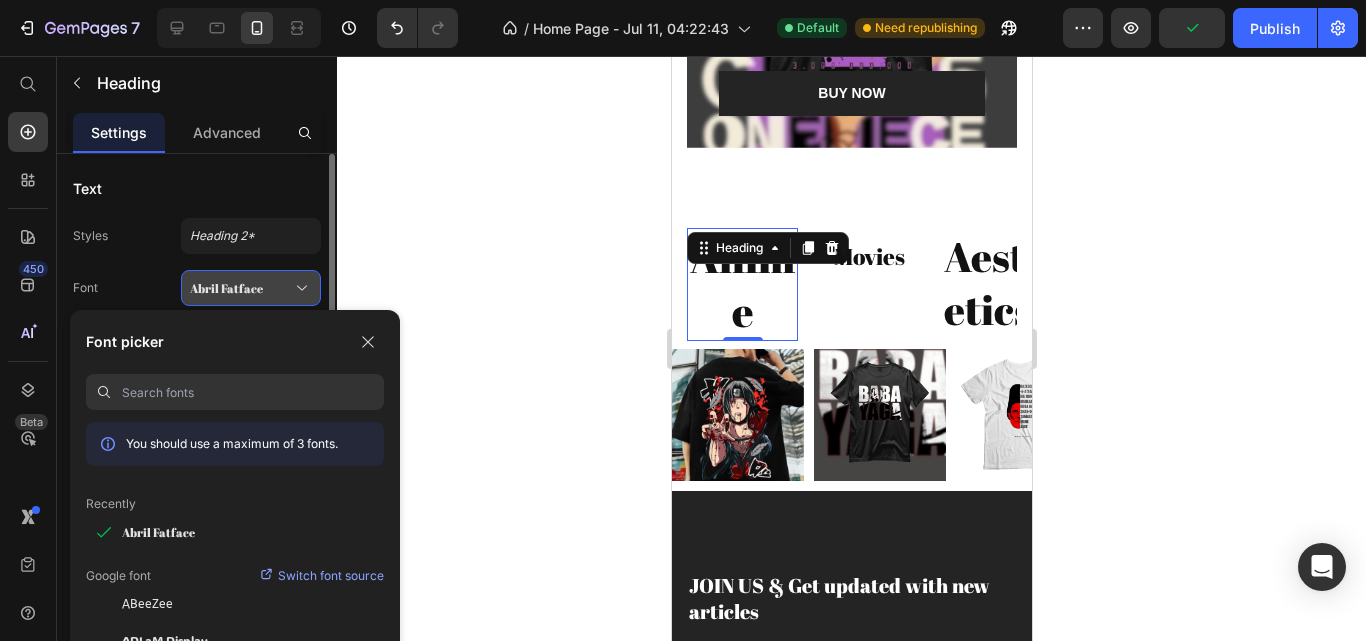 click on "Abril Fatface" at bounding box center (241, 288) 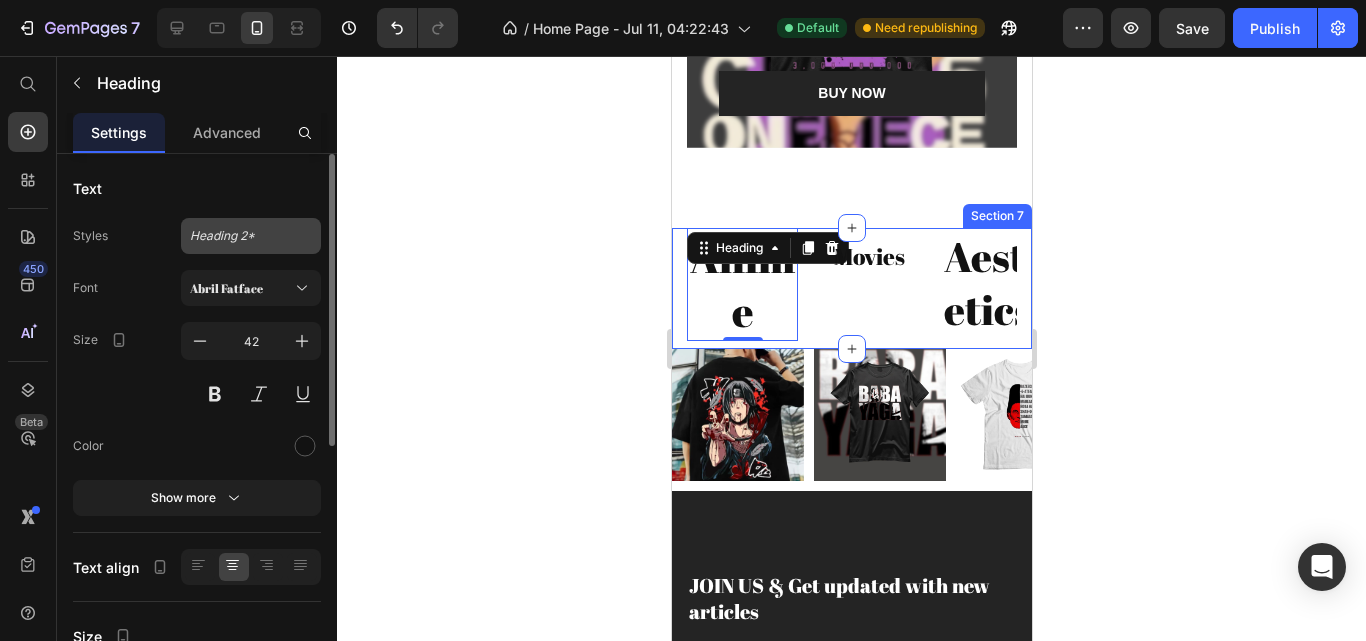 click on "Heading 2*" at bounding box center [251, 236] 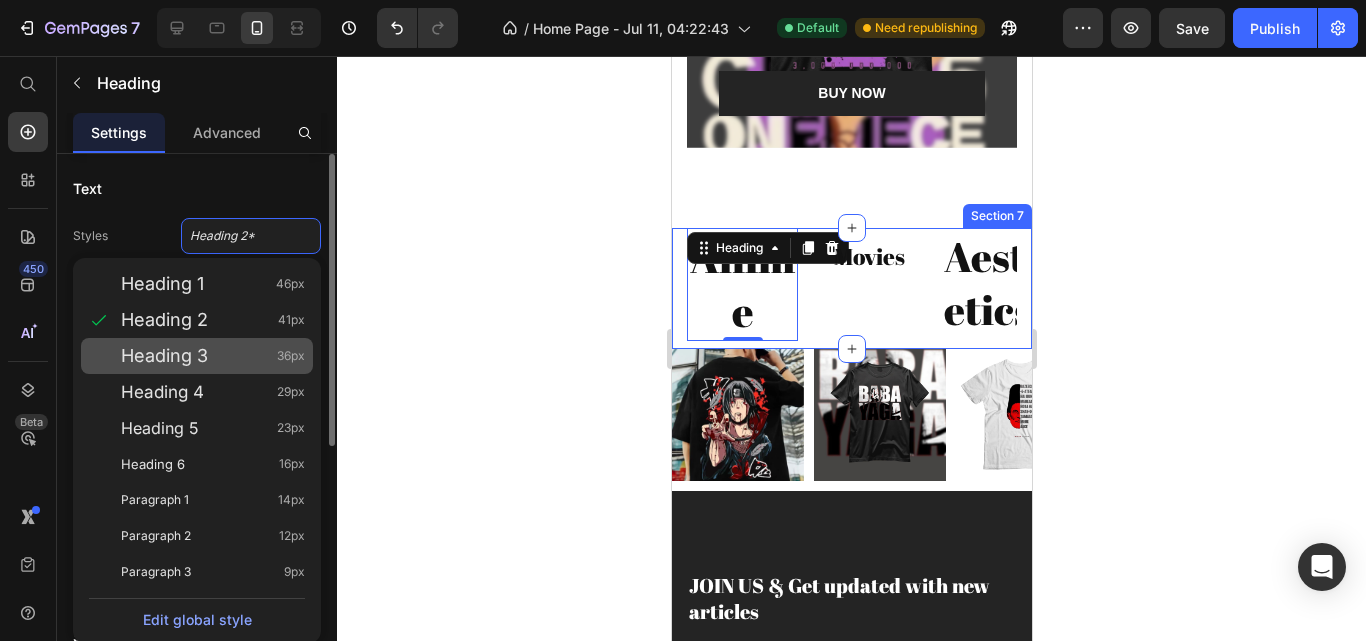 click on "Heading 3 36px" at bounding box center (213, 356) 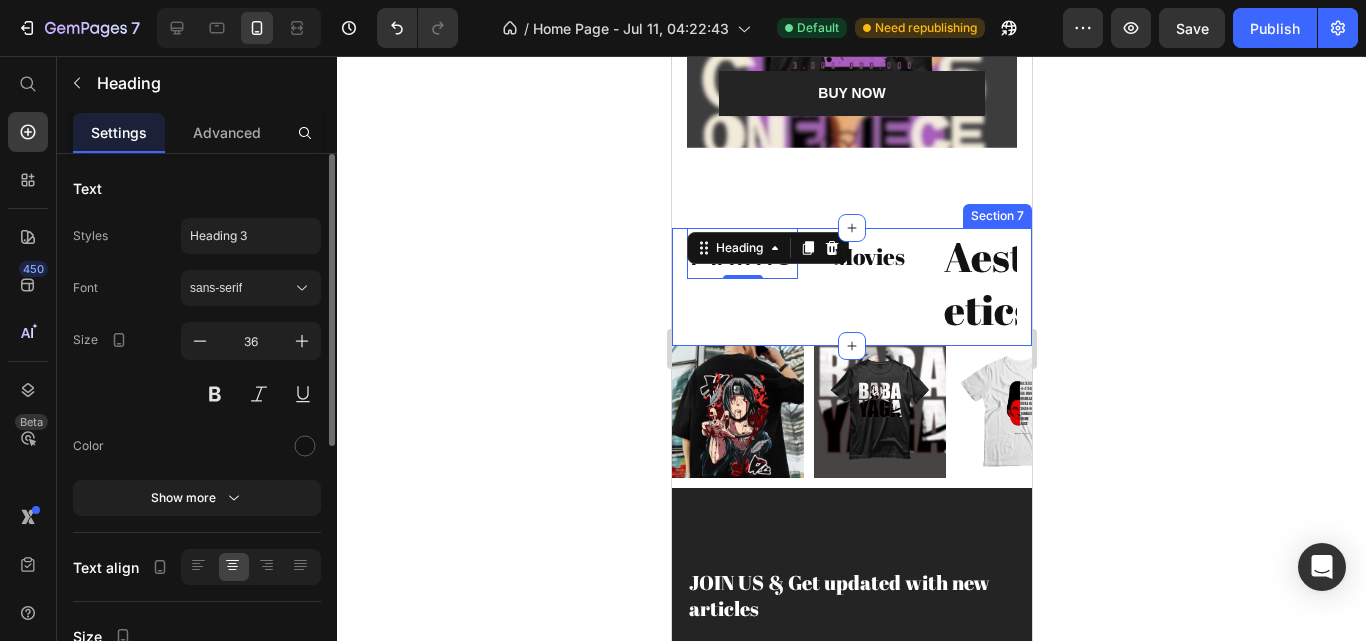 click 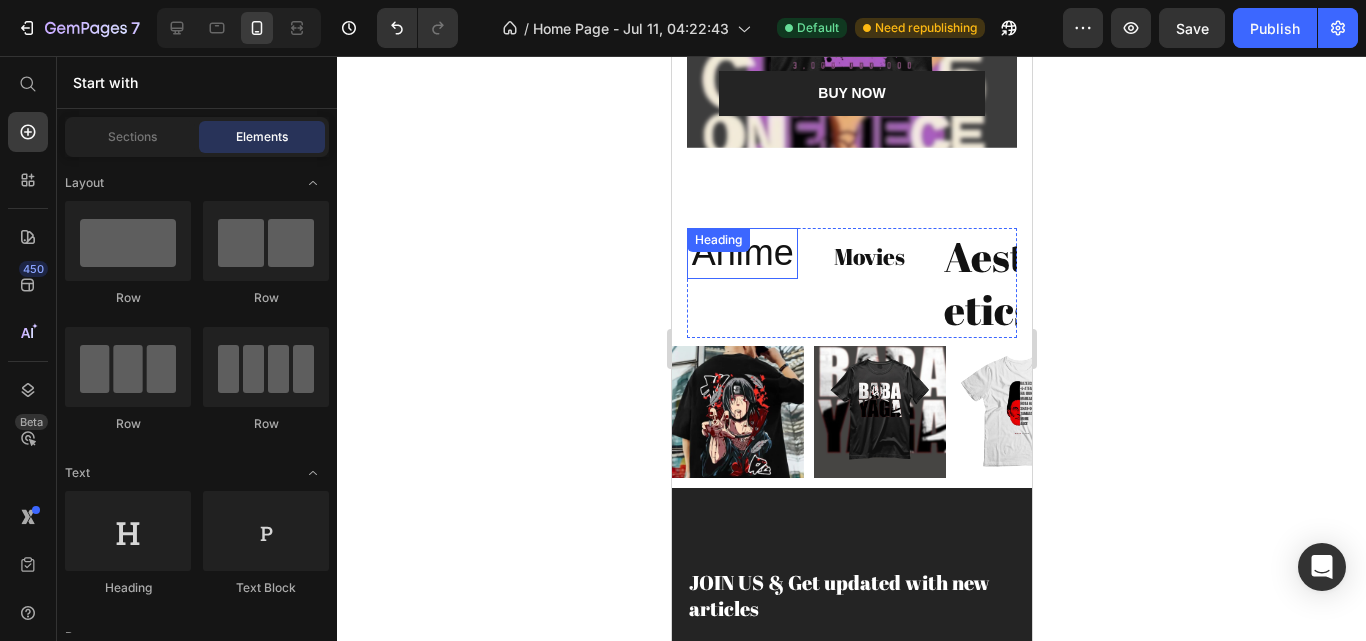 click on "Anime" at bounding box center (741, 253) 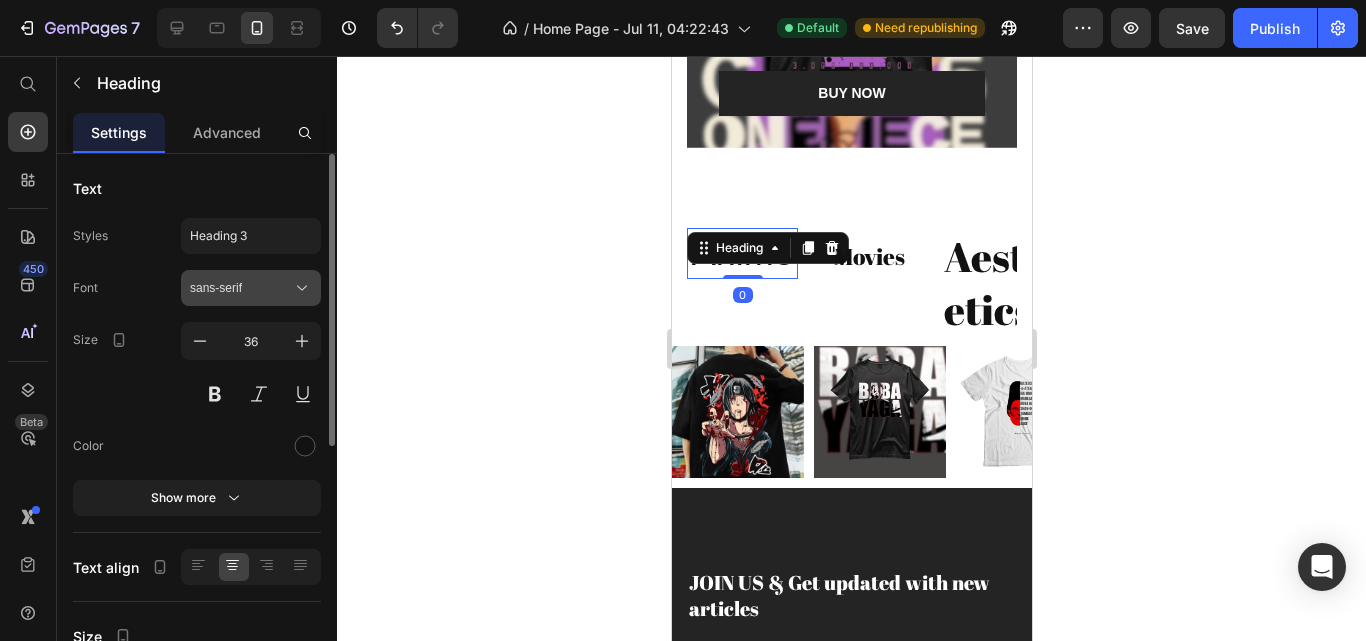 click on "sans-serif" at bounding box center [241, 288] 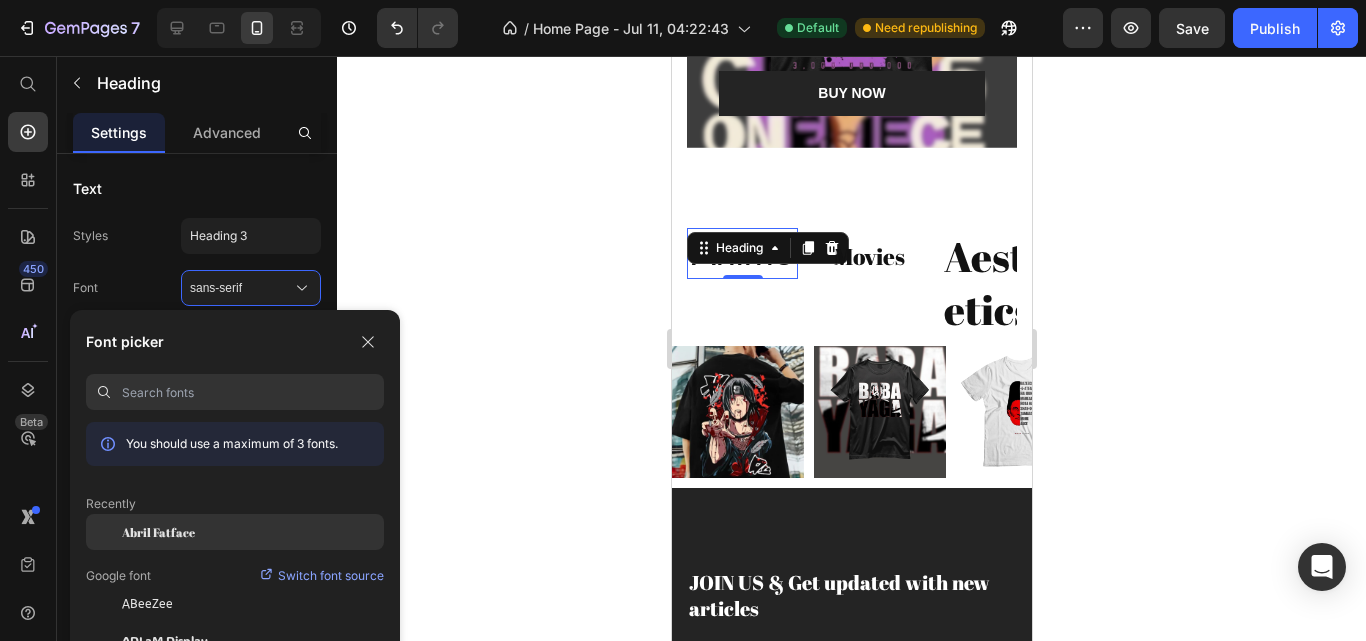 click on "Abril Fatface" 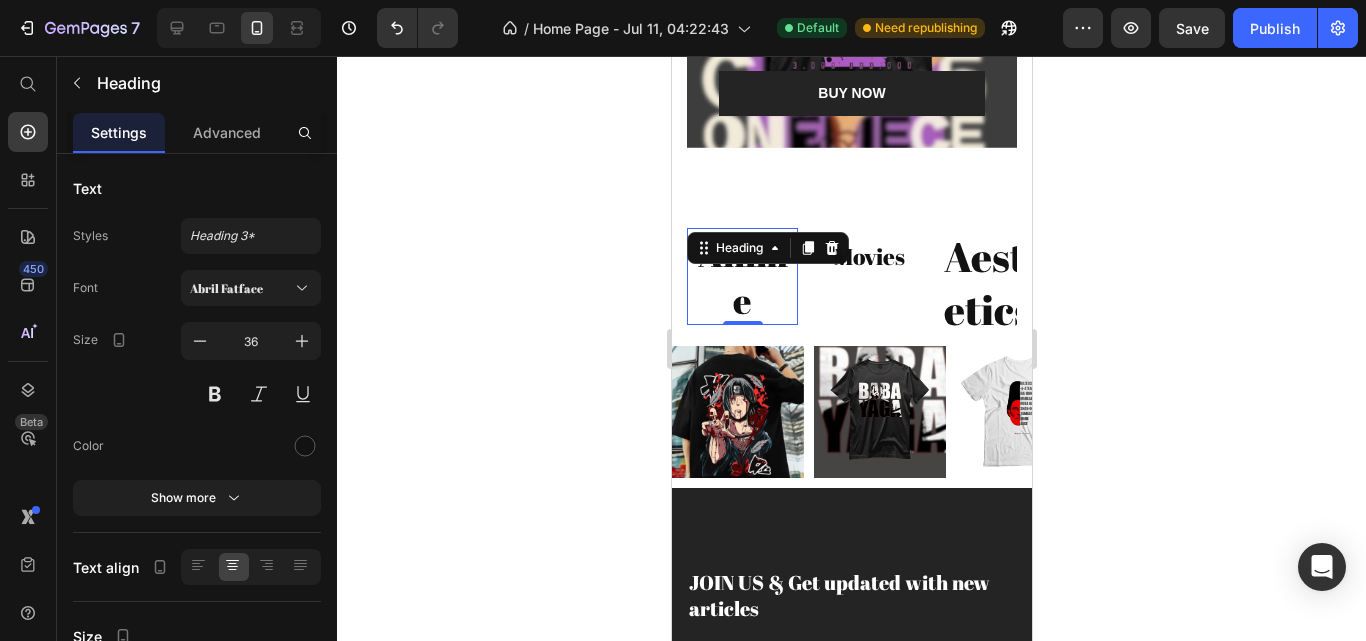 click 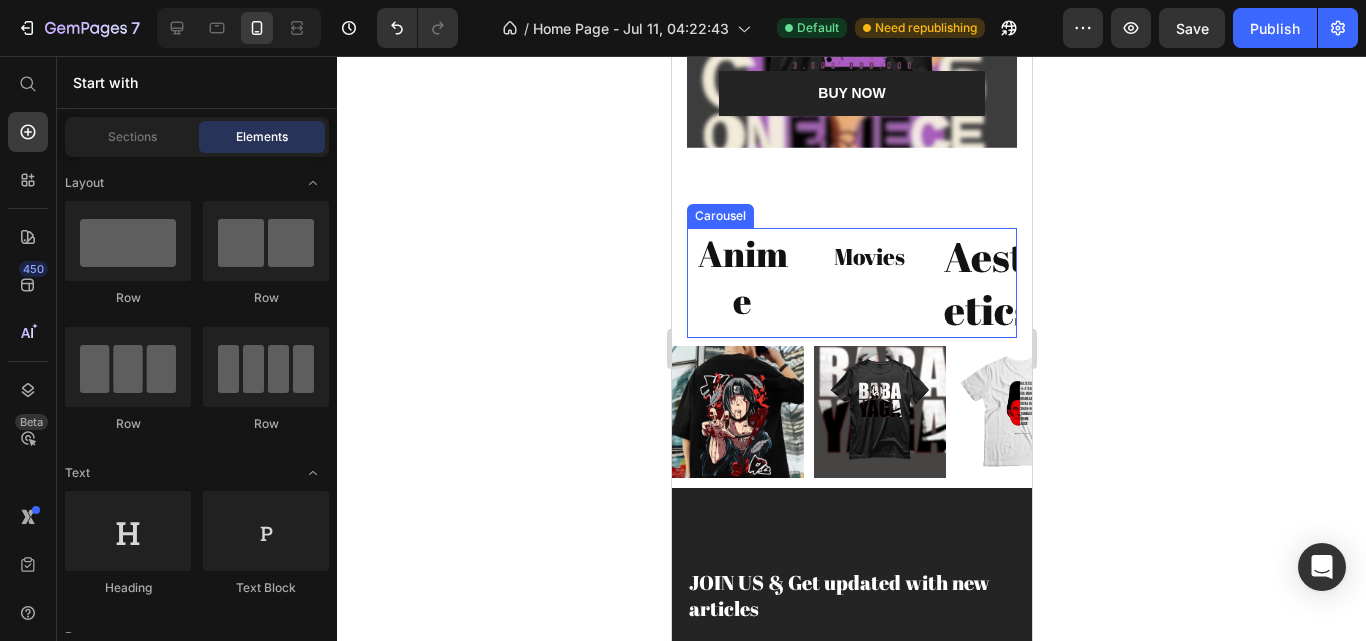 click on "Movies Heading" at bounding box center (868, 283) 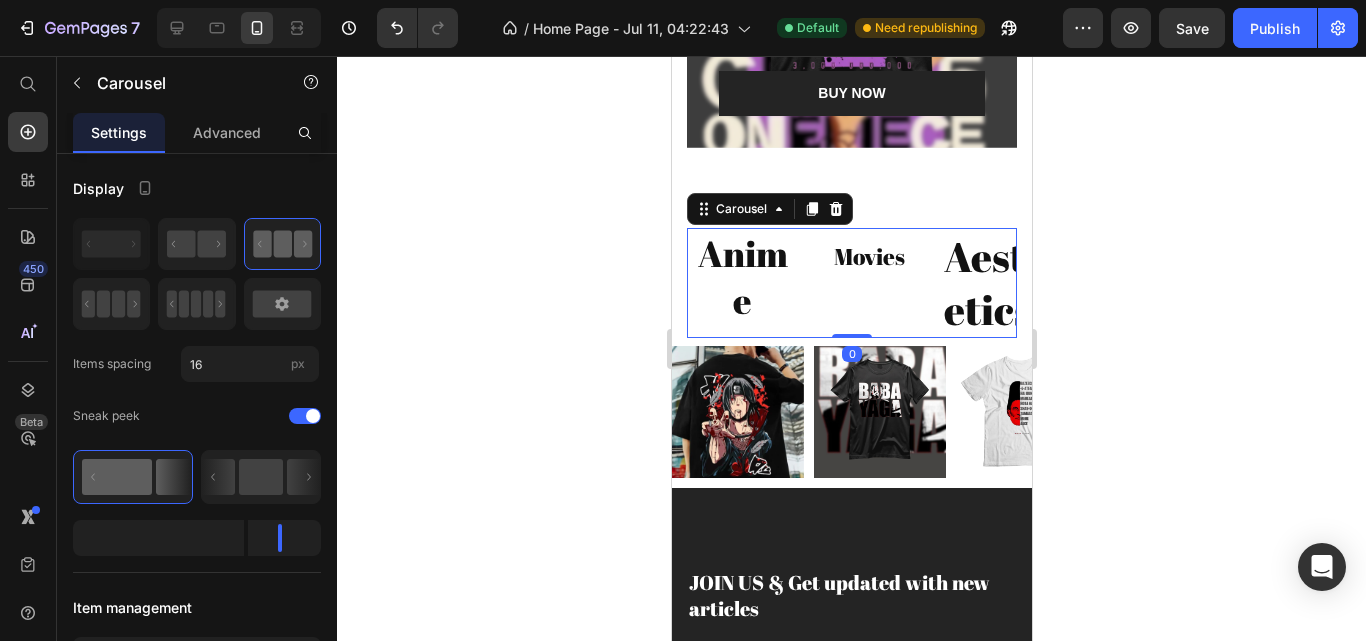 click on "Movies Heading" at bounding box center (868, 283) 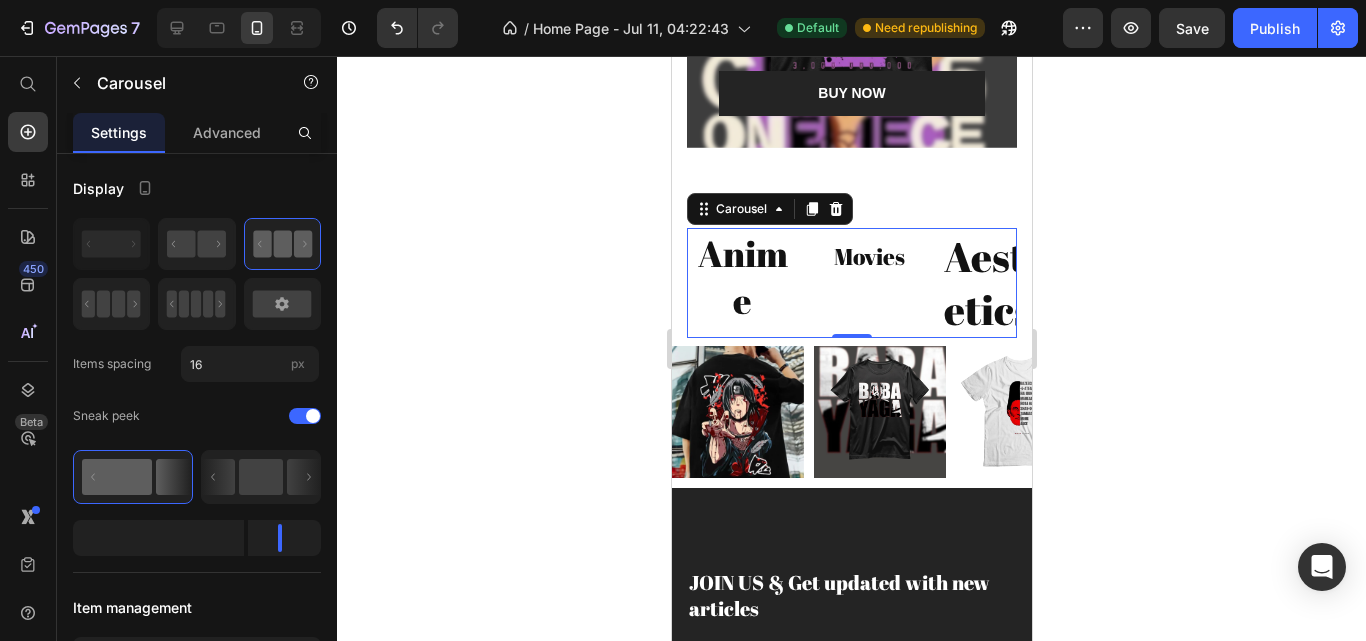 click on "Movies Heading" at bounding box center (868, 283) 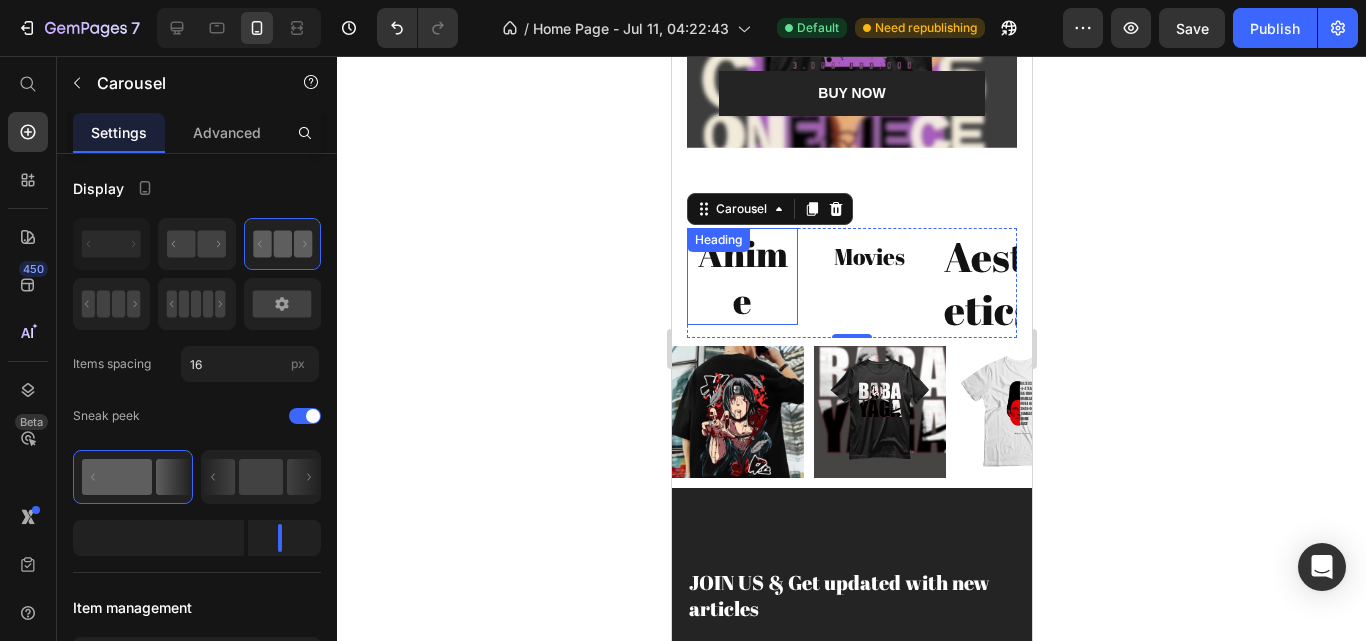 click on "Anime" at bounding box center (741, 277) 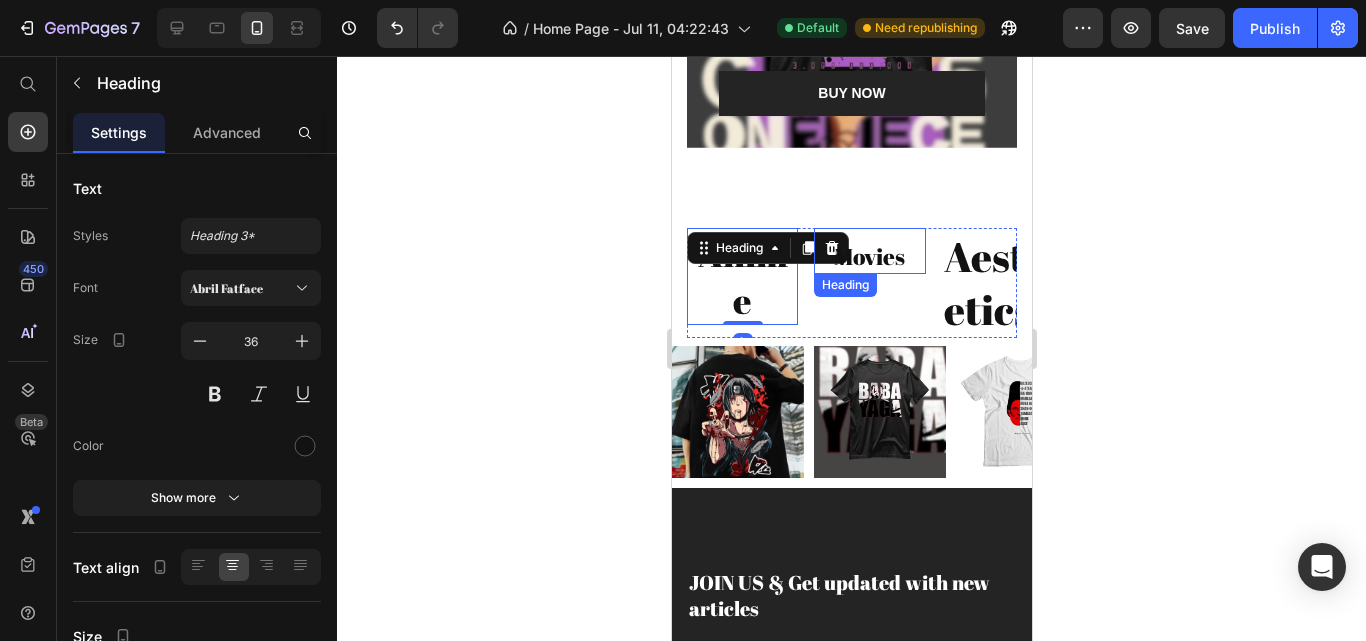click on "Movies" at bounding box center (868, 257) 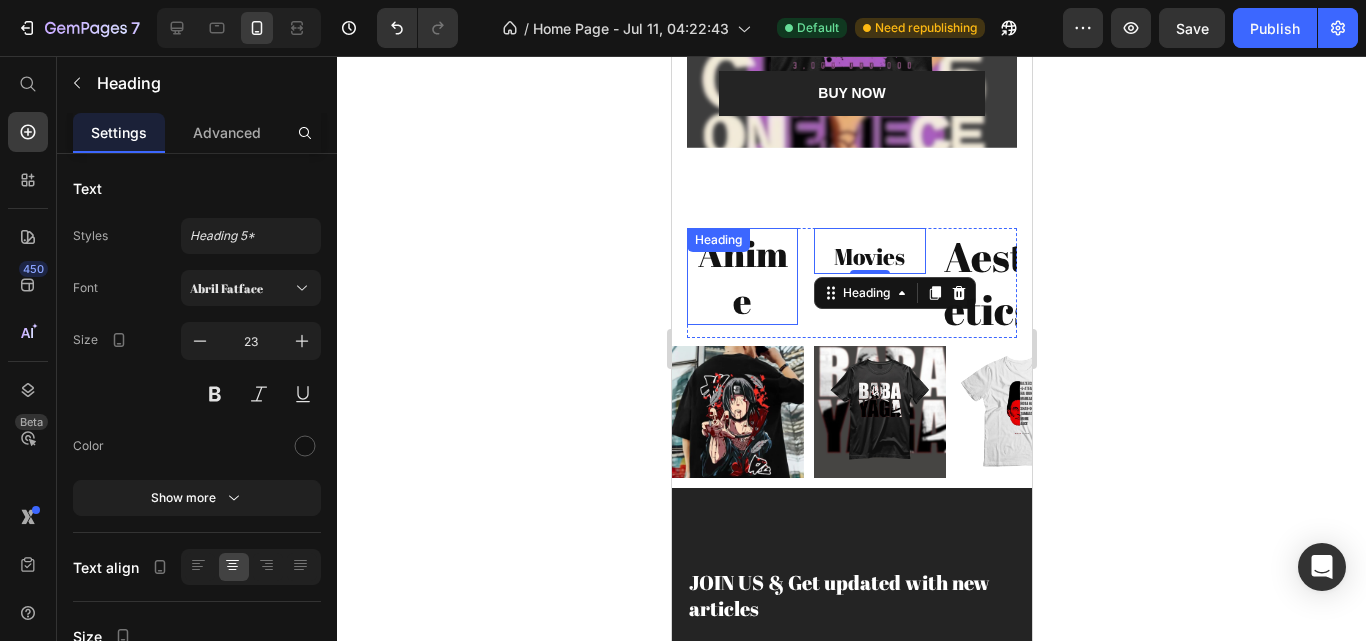 click on "Anime" at bounding box center [741, 277] 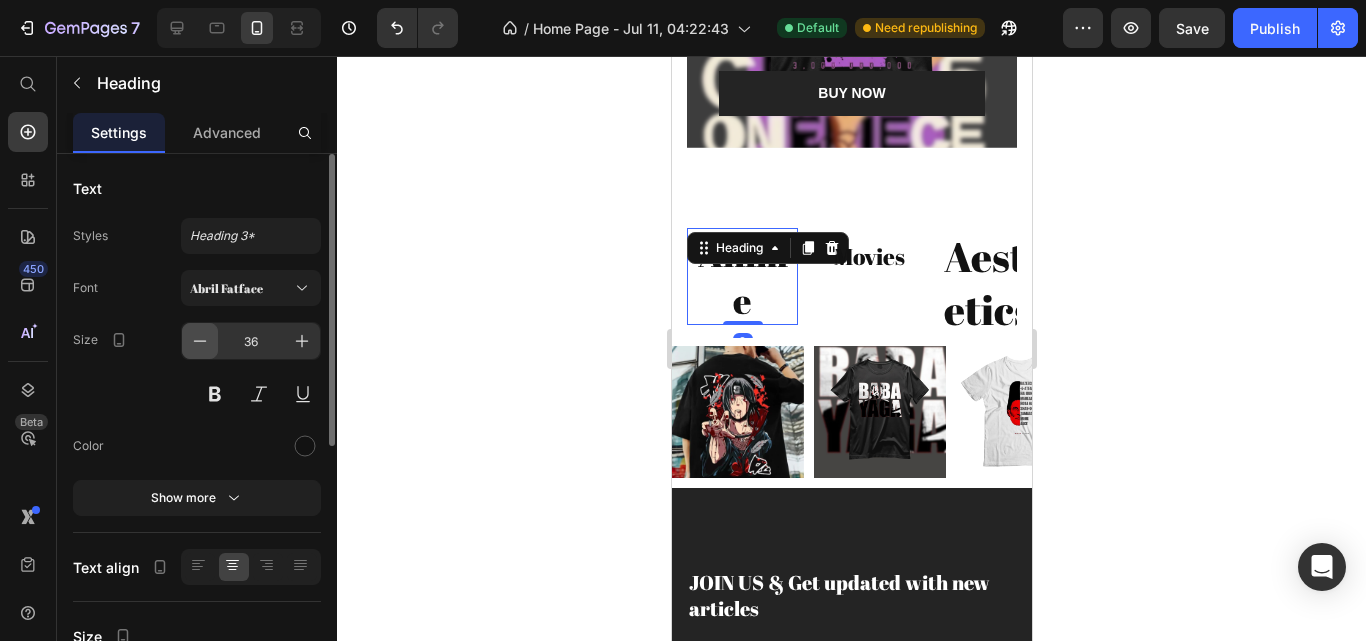 click 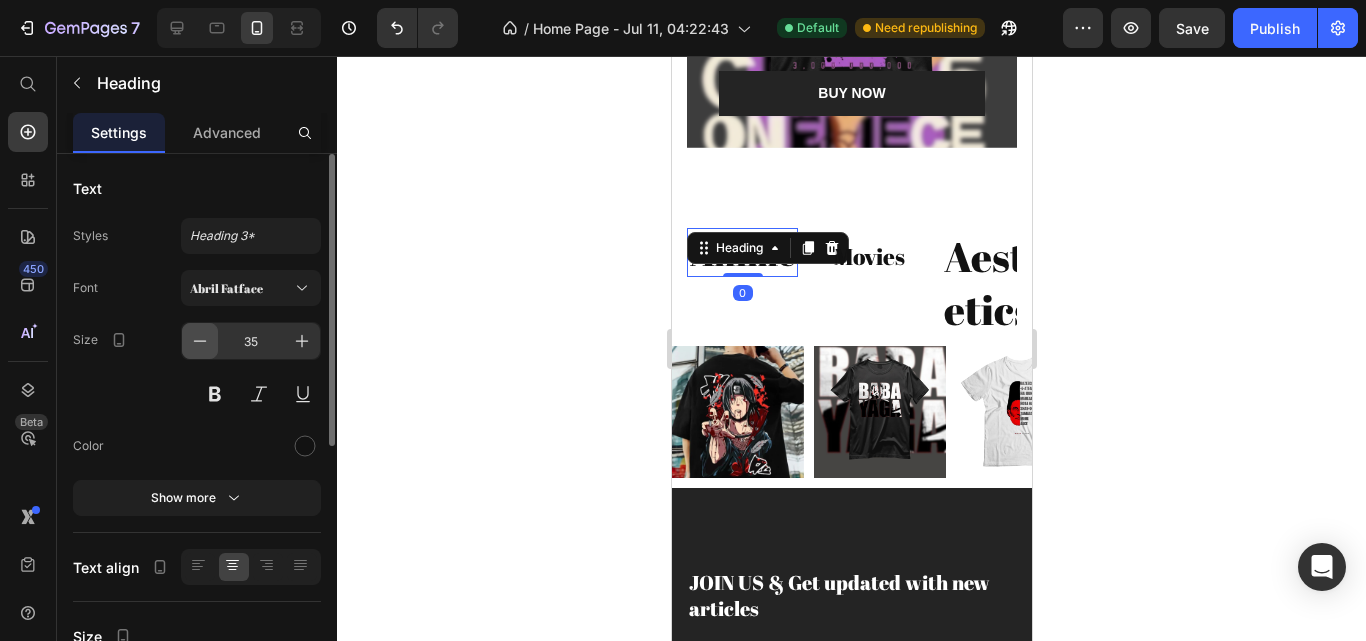 click 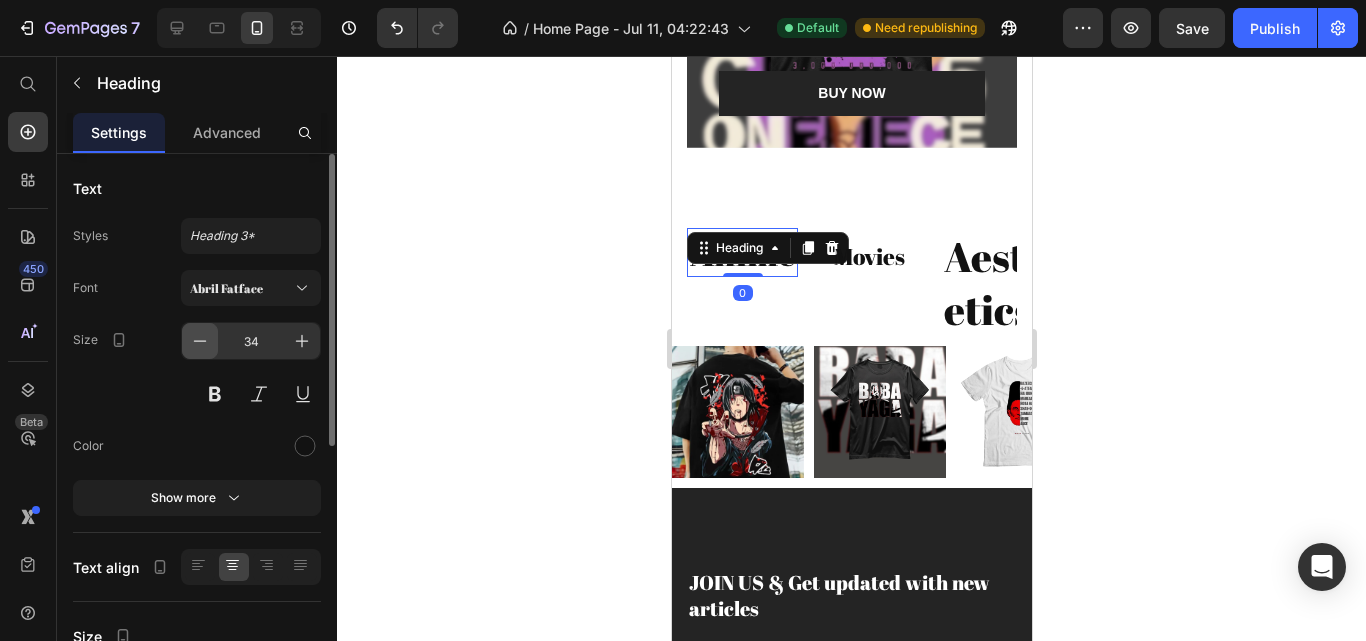 click 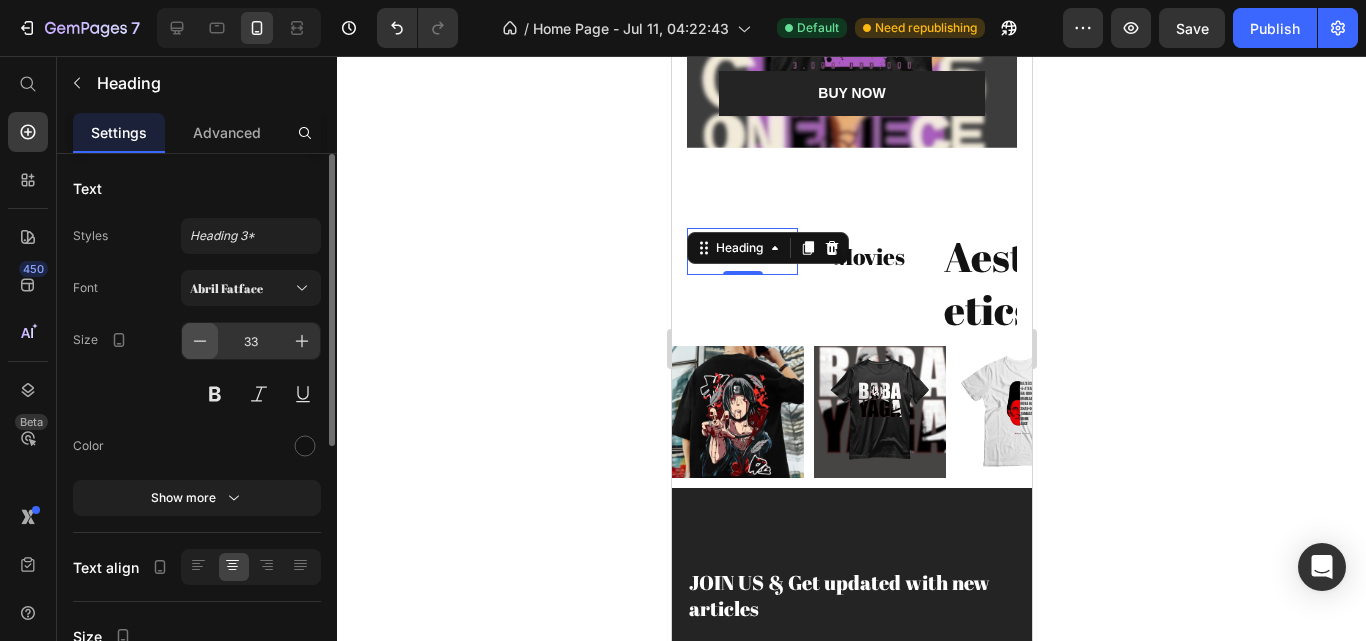 click 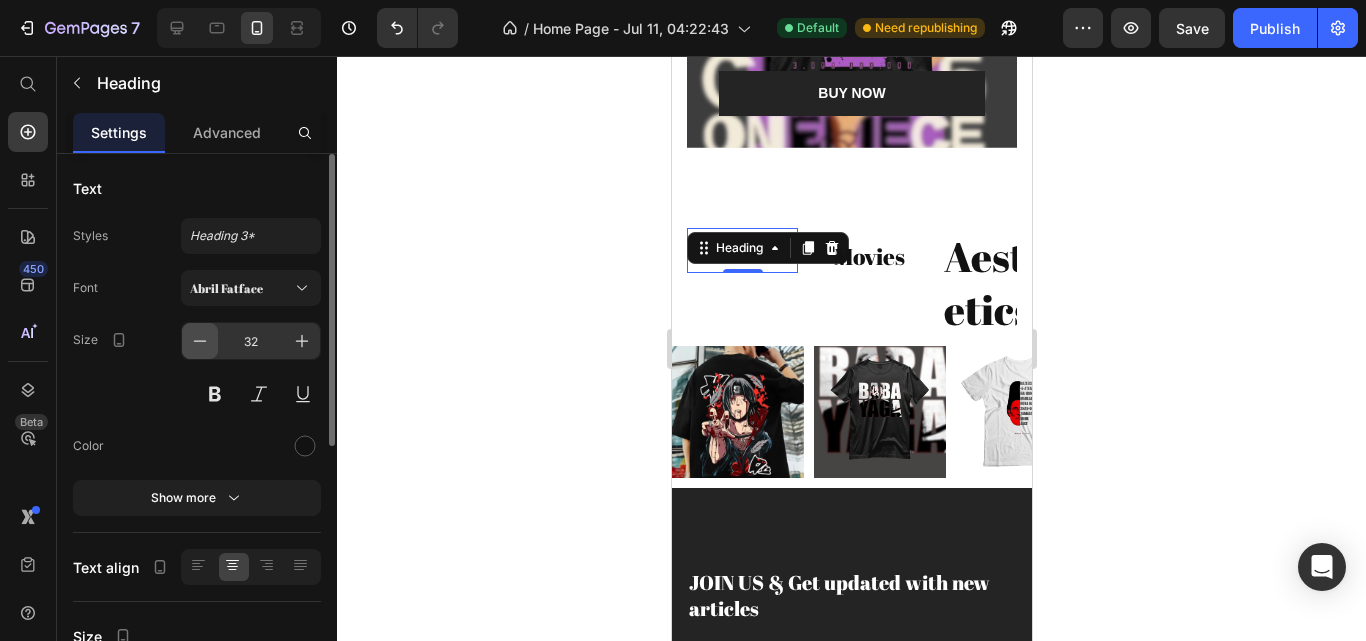 click 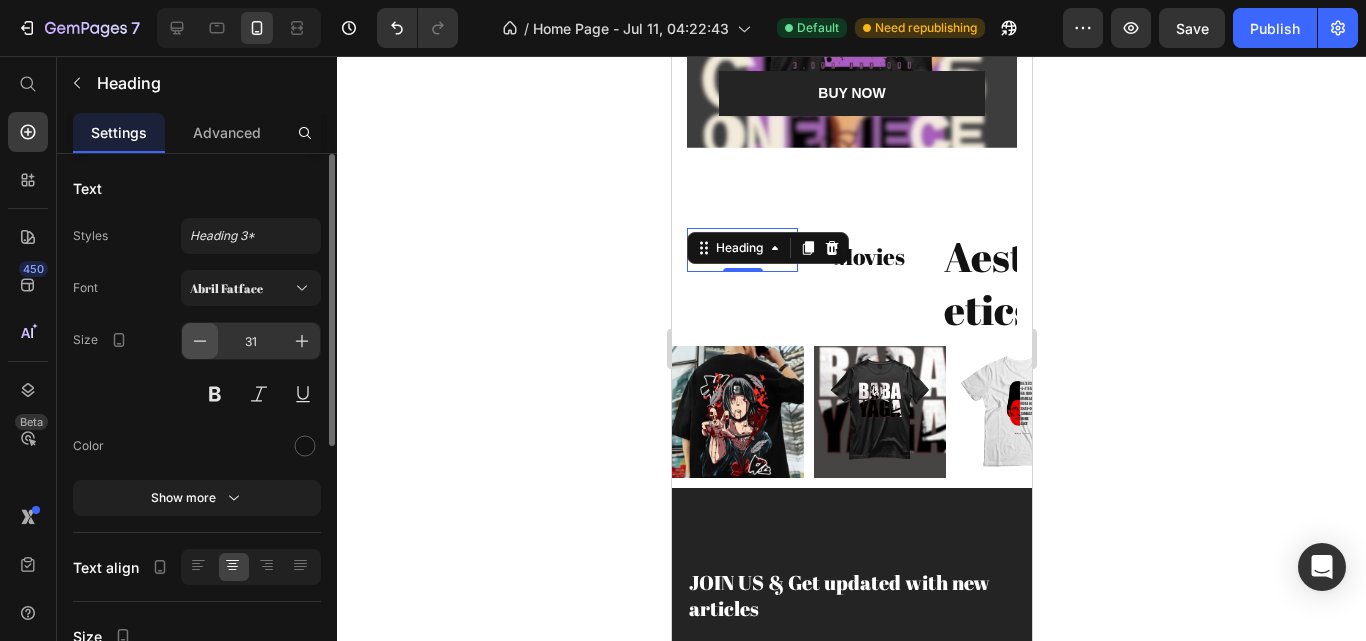click 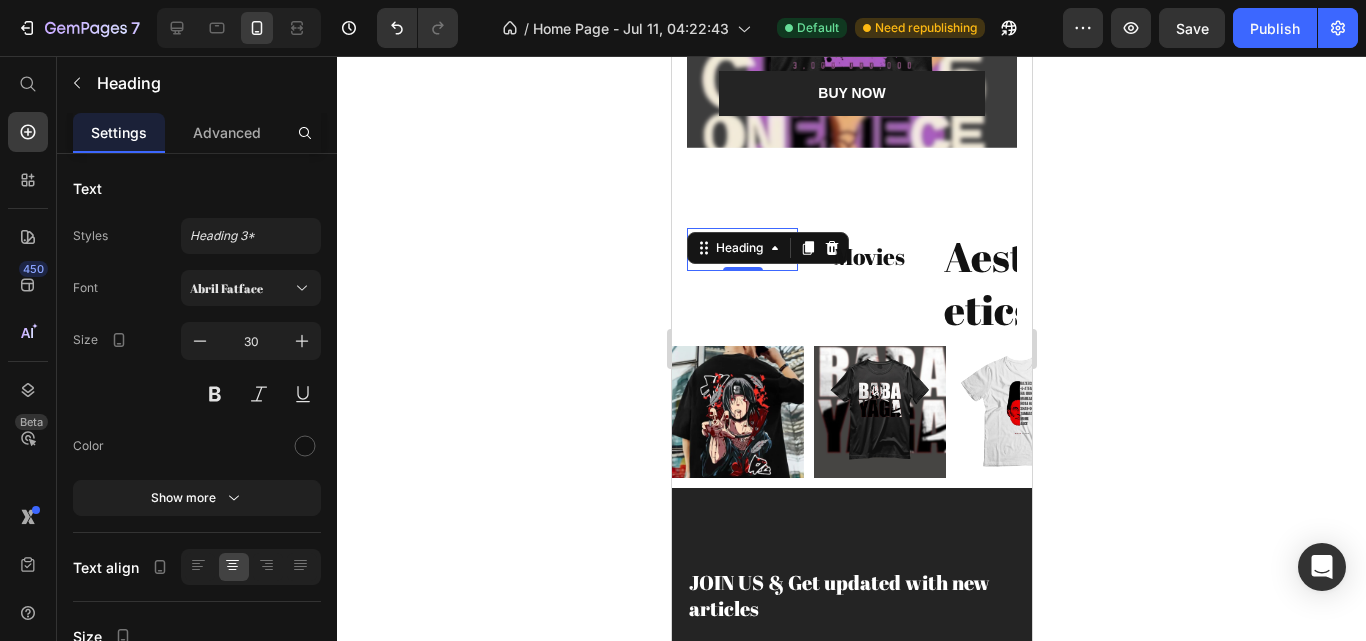 click 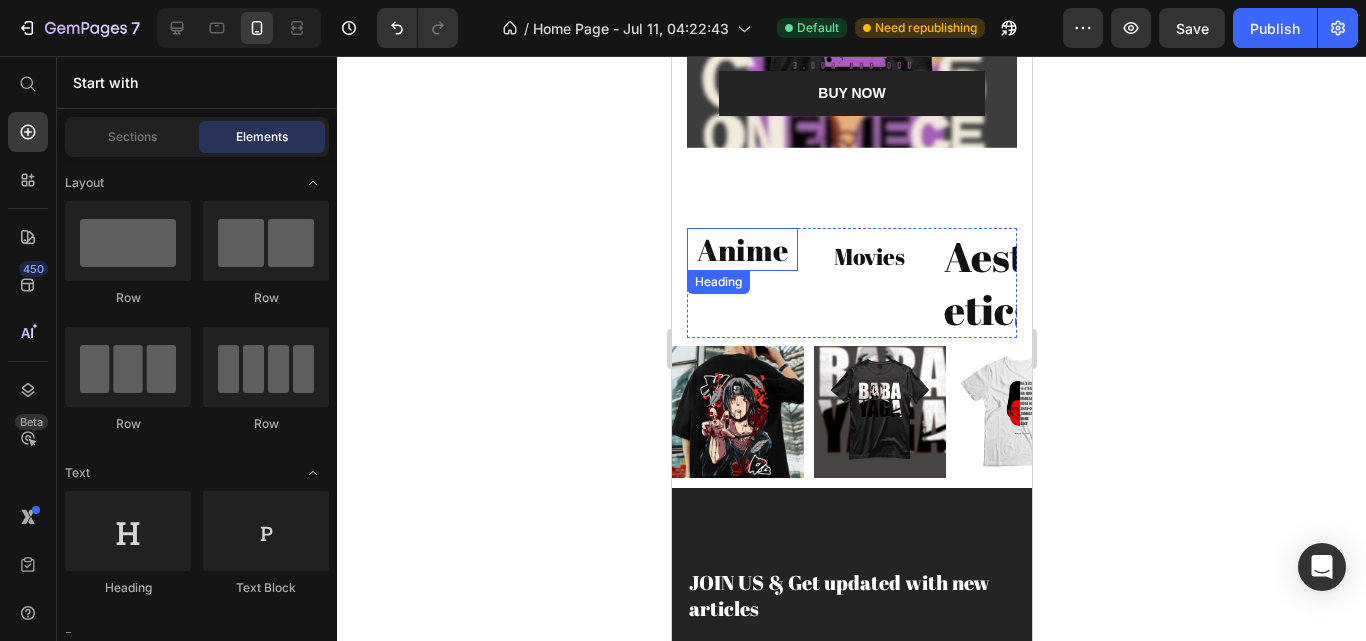 click on "Anime" at bounding box center [741, 249] 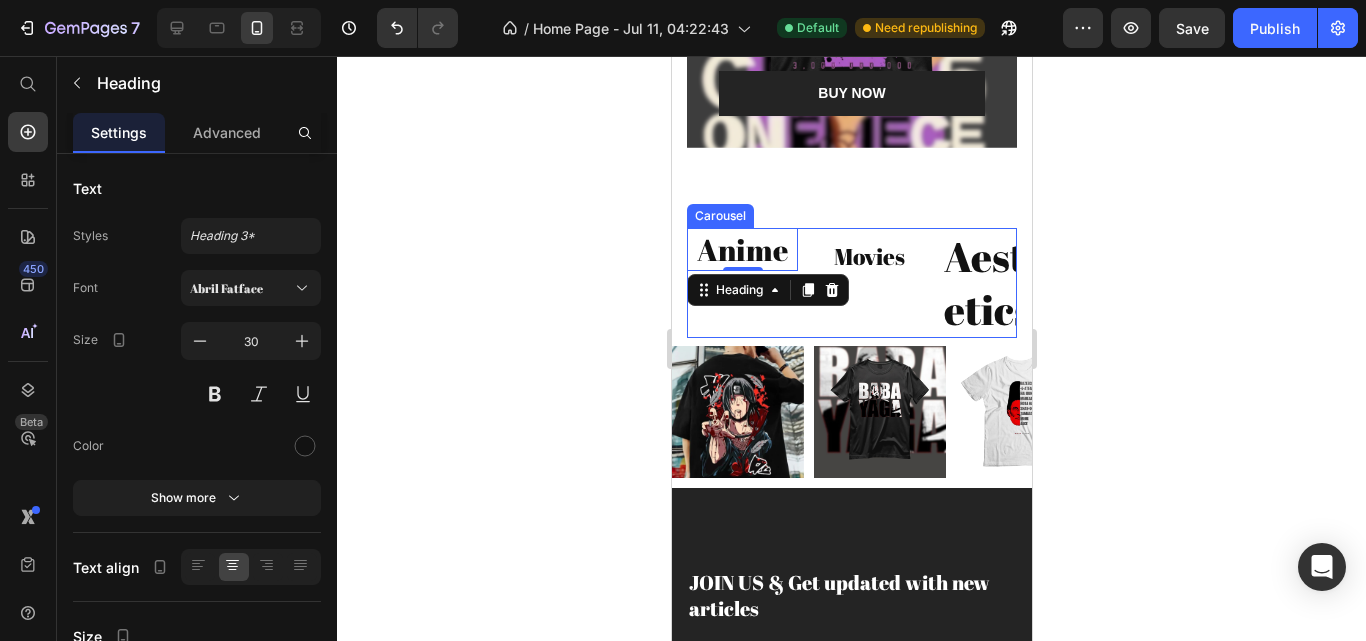 click on "Anime  Heading   0" at bounding box center (741, 283) 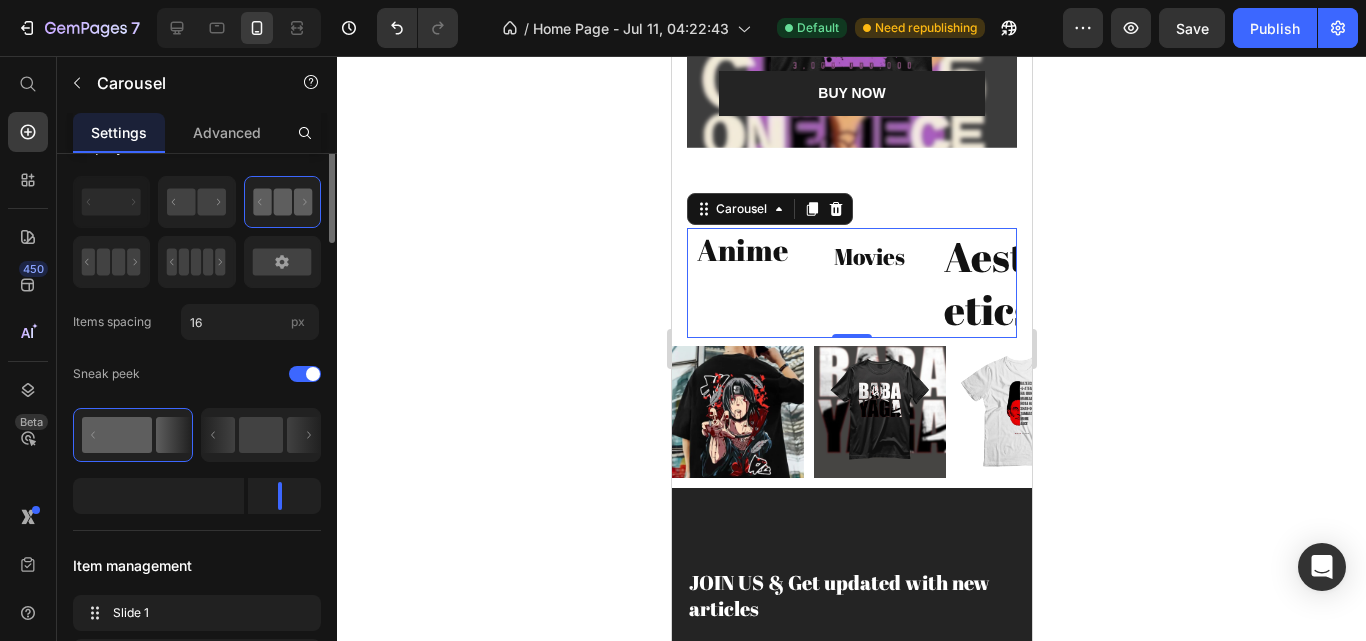 scroll, scrollTop: 0, scrollLeft: 0, axis: both 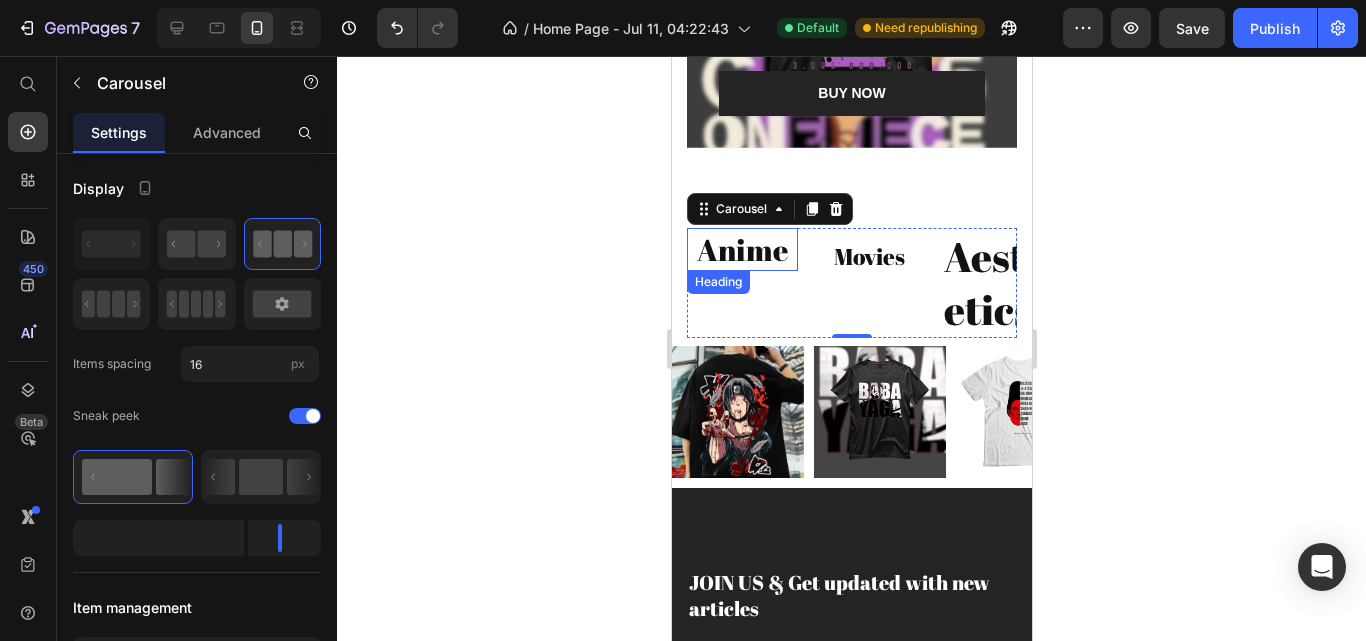 click on "Anime" at bounding box center [741, 249] 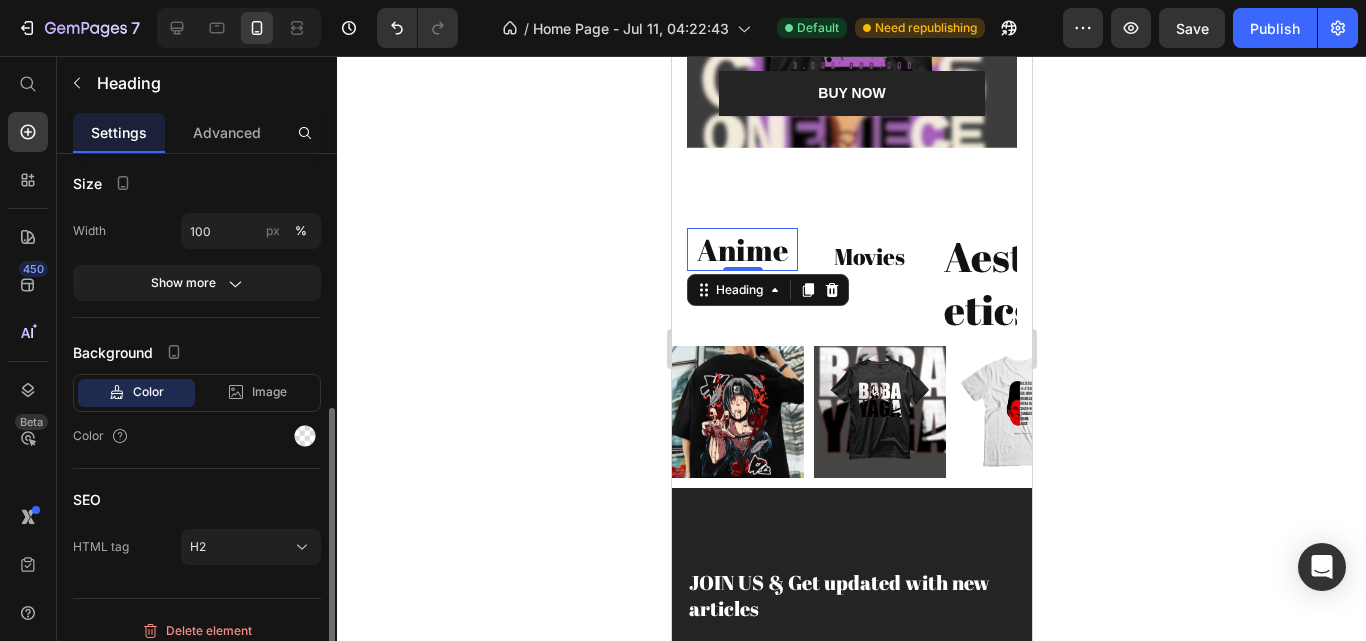 scroll, scrollTop: 468, scrollLeft: 0, axis: vertical 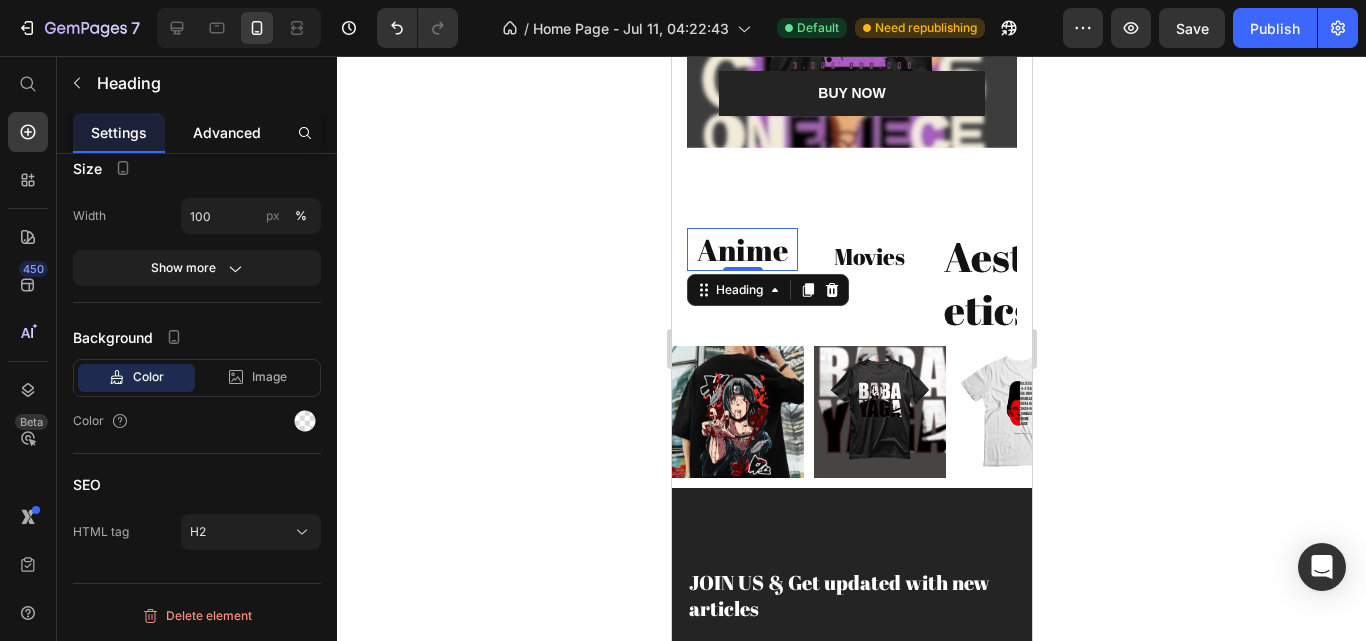click on "Advanced" 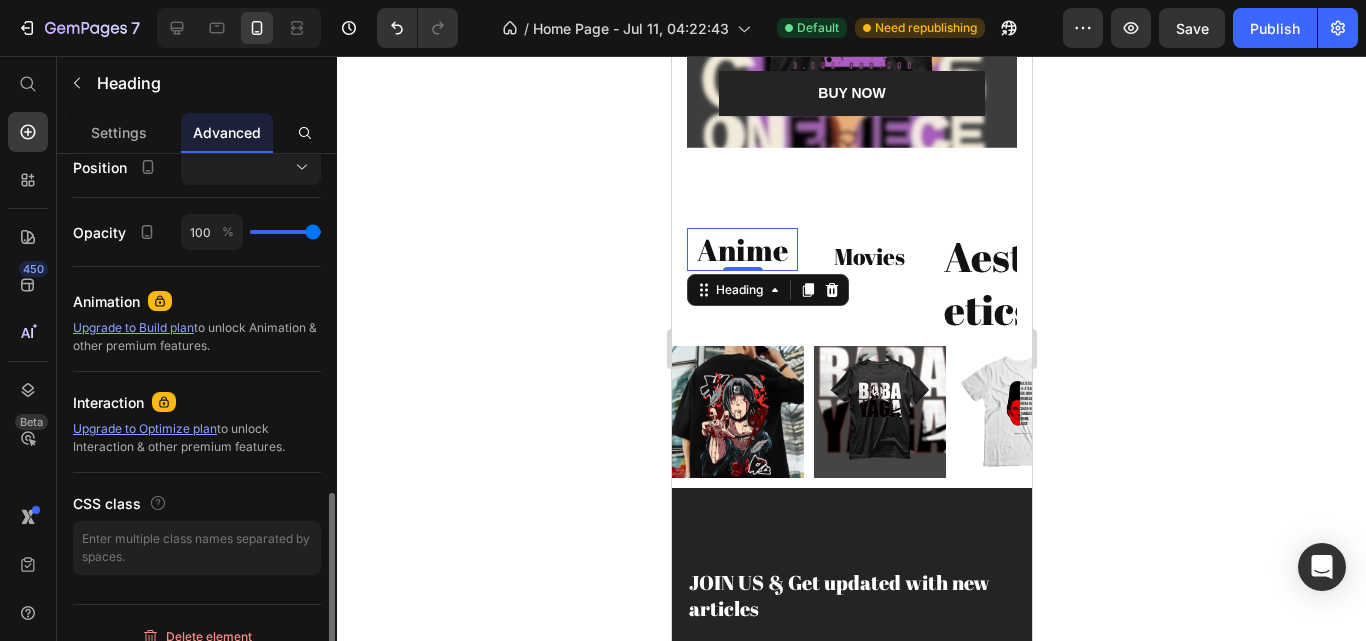scroll, scrollTop: 761, scrollLeft: 0, axis: vertical 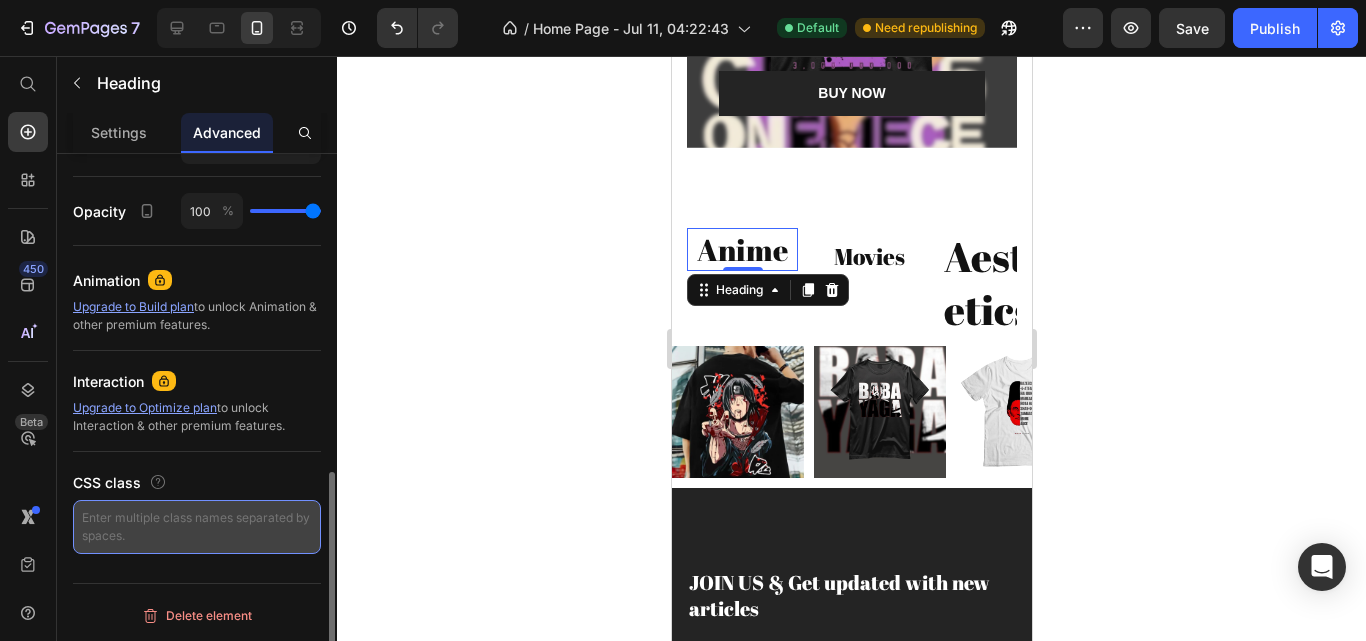 click at bounding box center [197, 527] 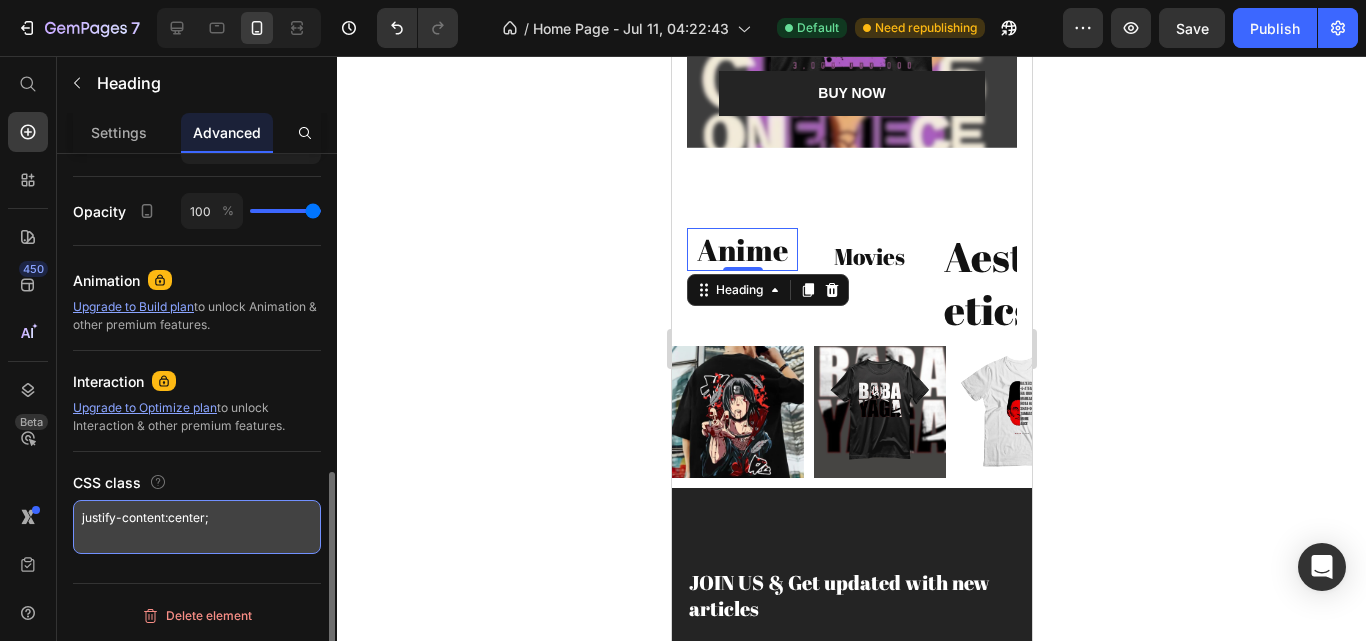 drag, startPoint x: 212, startPoint y: 523, endPoint x: 96, endPoint y: 521, distance: 116.01724 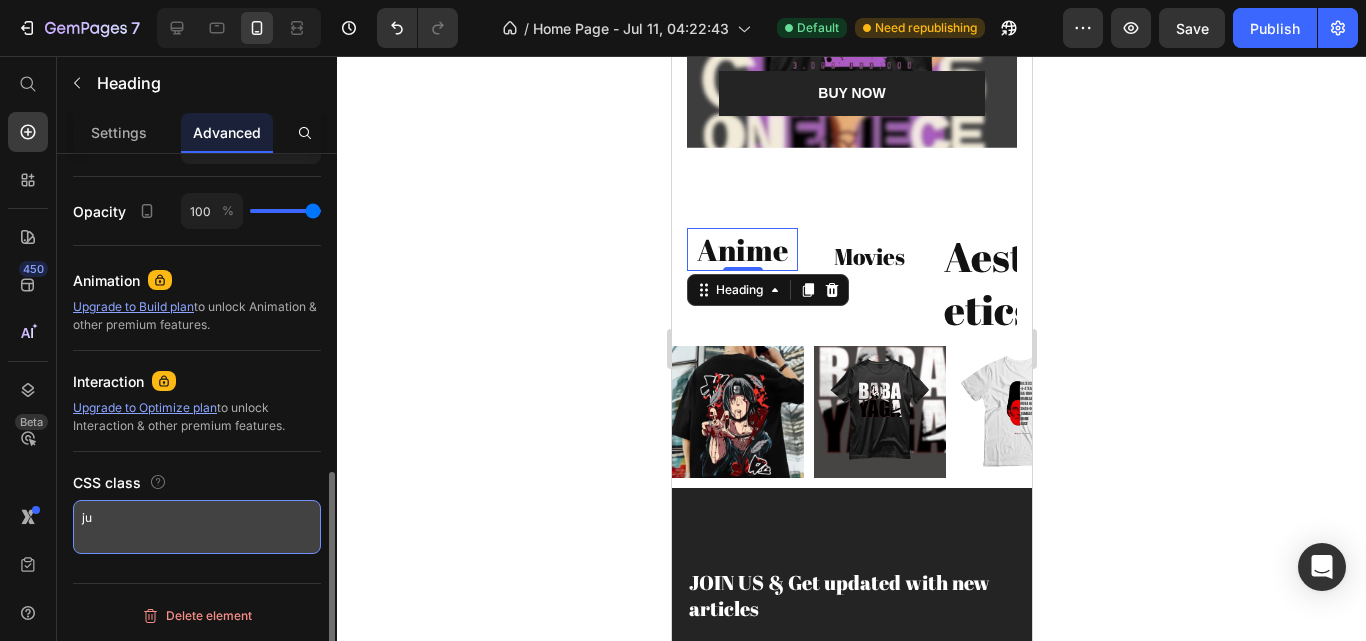 type on "j" 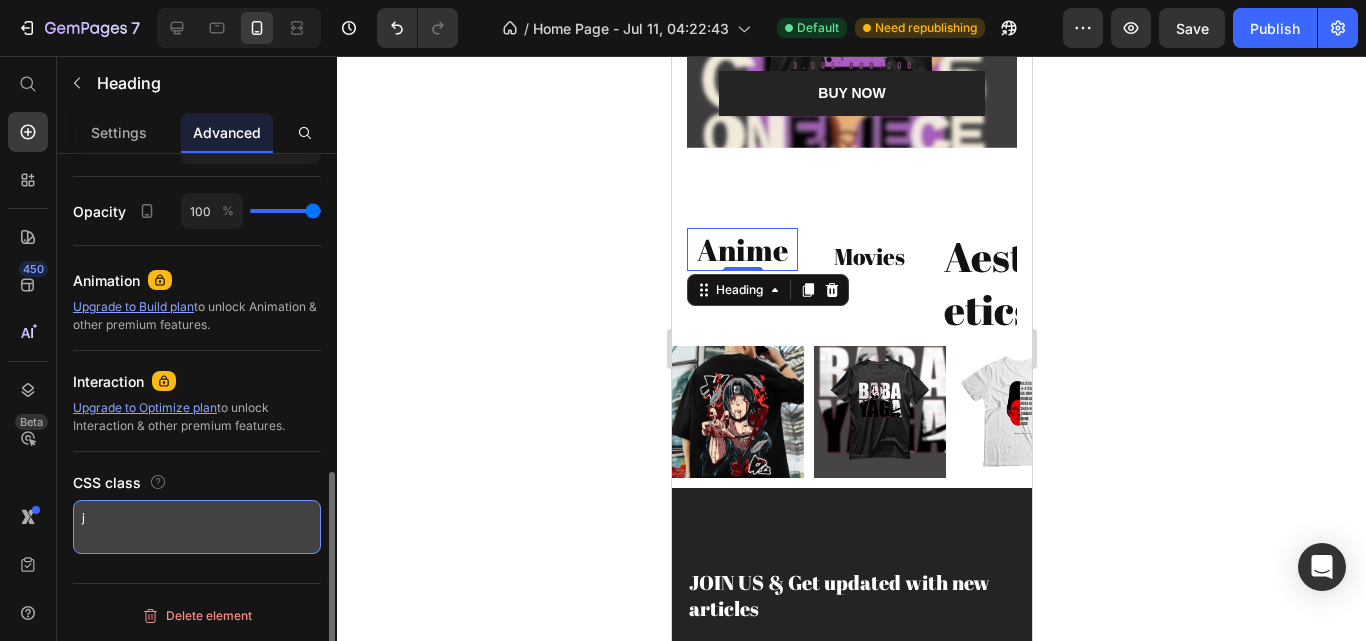 type 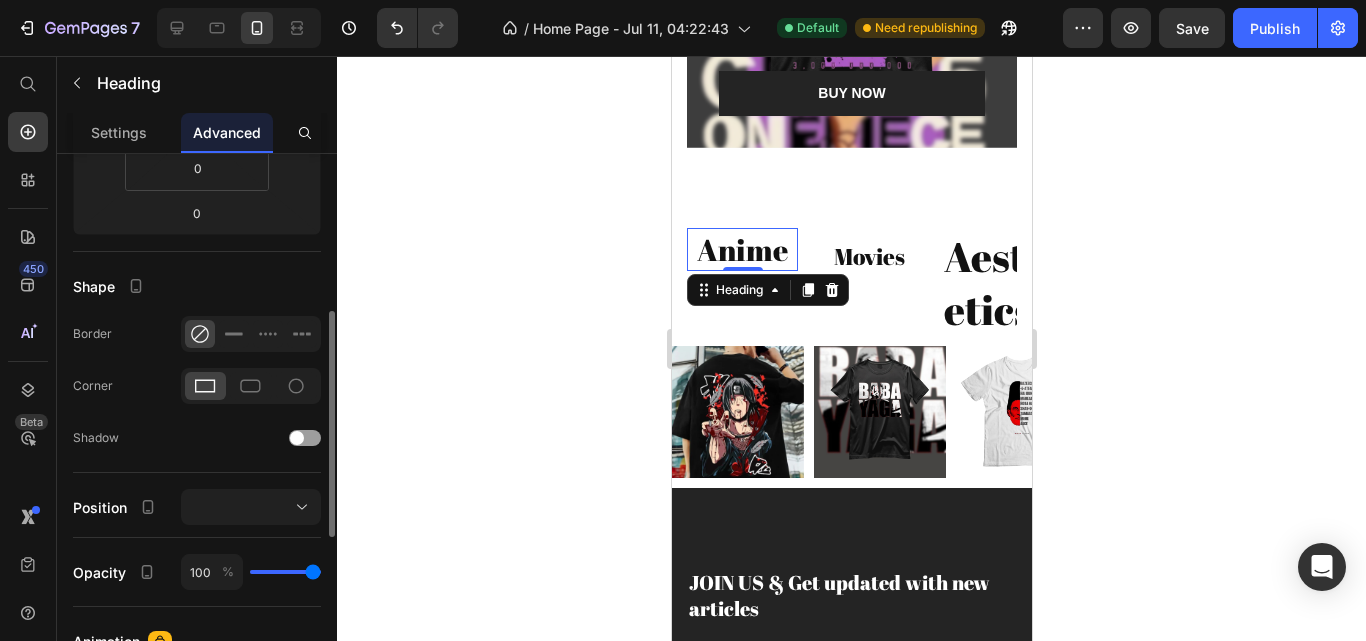 scroll, scrollTop: 186, scrollLeft: 0, axis: vertical 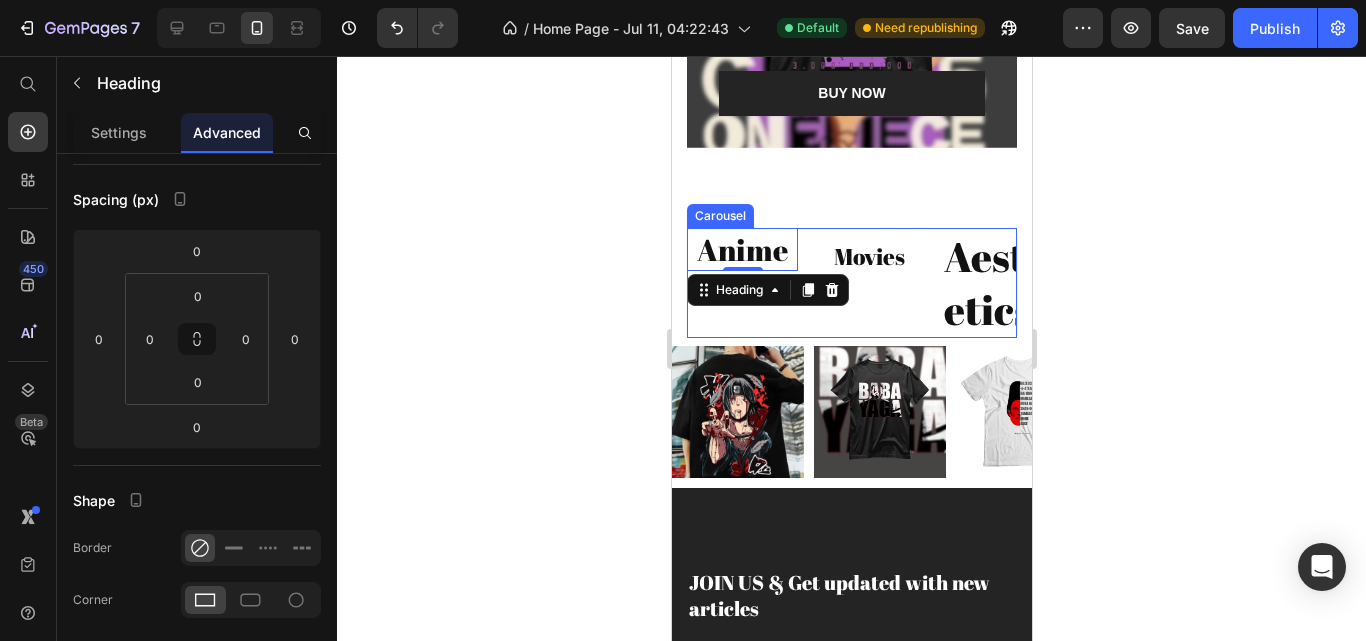 click on "Anime  Heading   0" at bounding box center [741, 283] 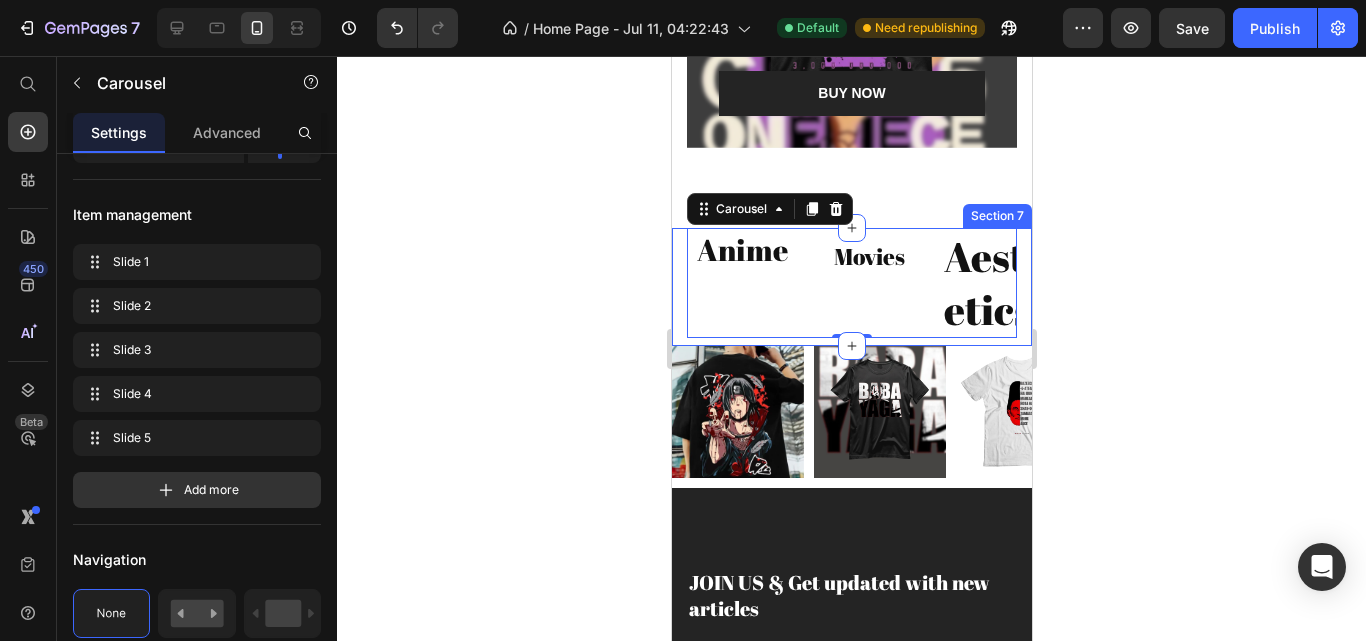 scroll, scrollTop: 14, scrollLeft: 0, axis: vertical 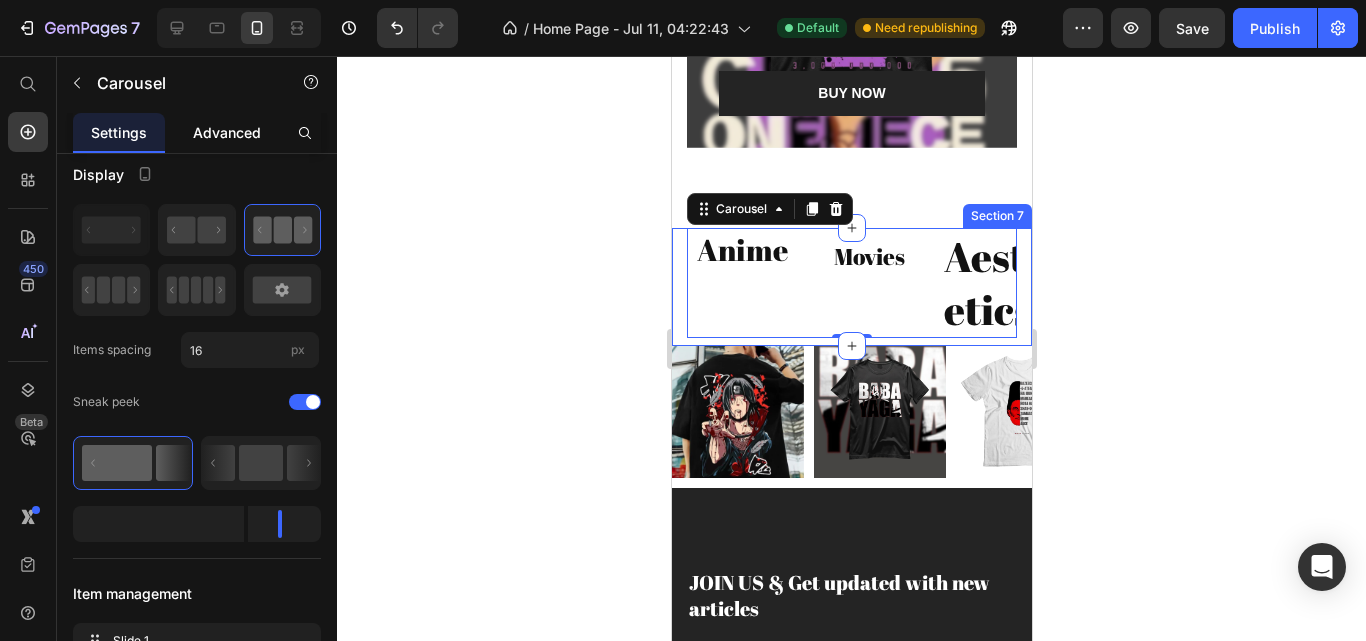 click on "Advanced" at bounding box center (227, 132) 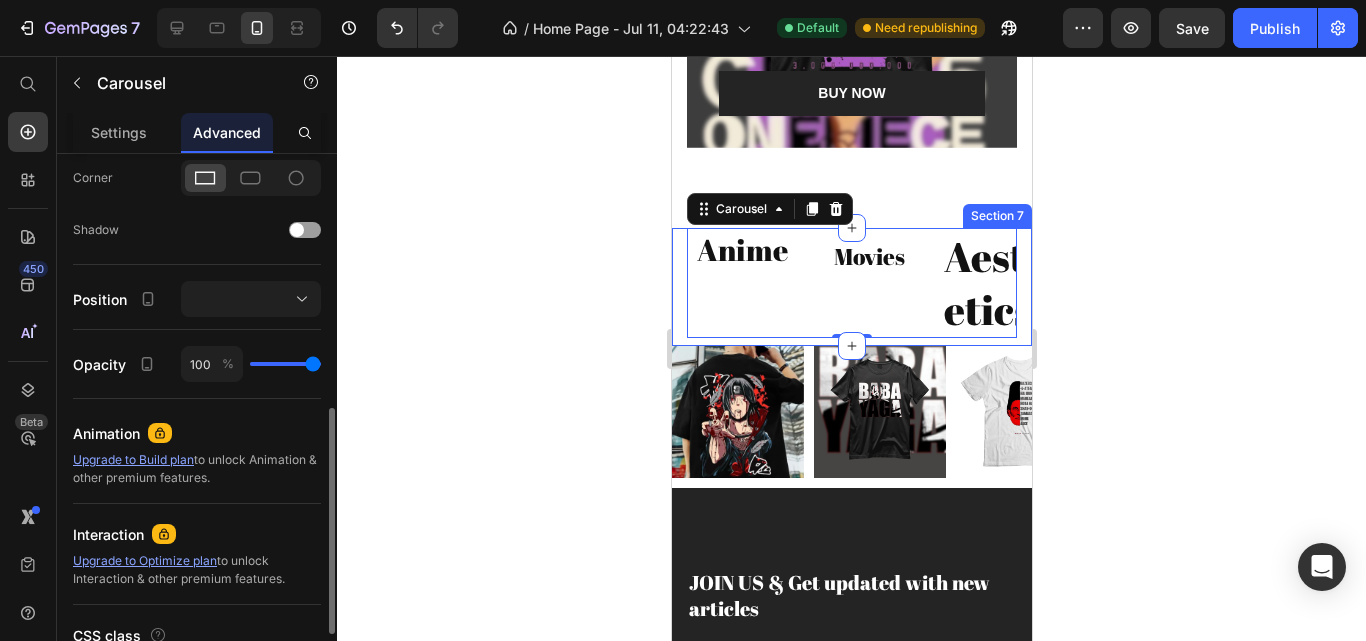 scroll, scrollTop: 761, scrollLeft: 0, axis: vertical 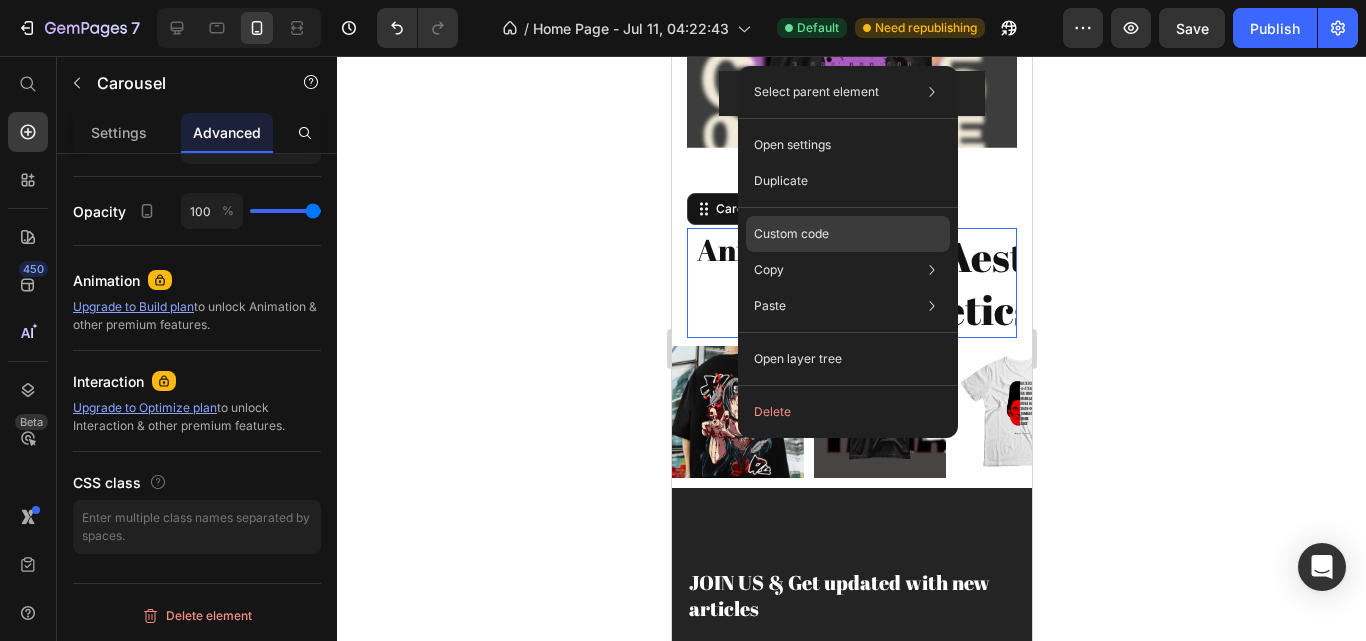 click on "Custom code" 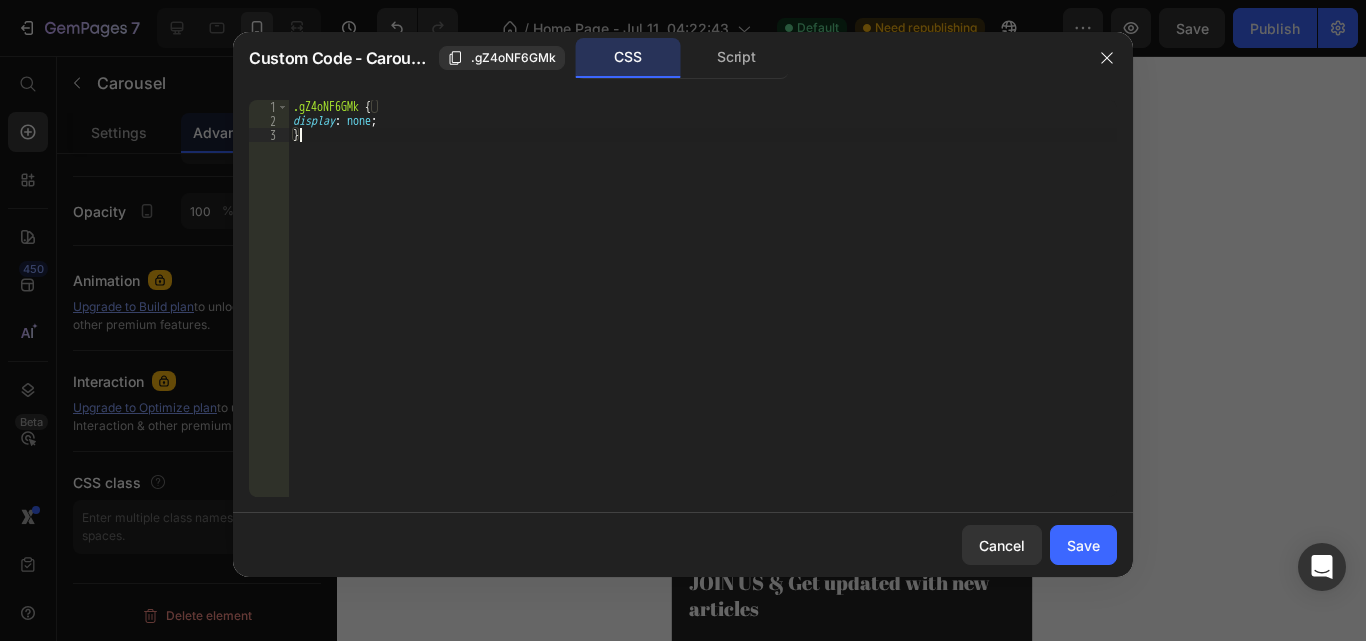 click on ".gZ4oNF6GMk   { display :   none ; }" at bounding box center (703, 312) 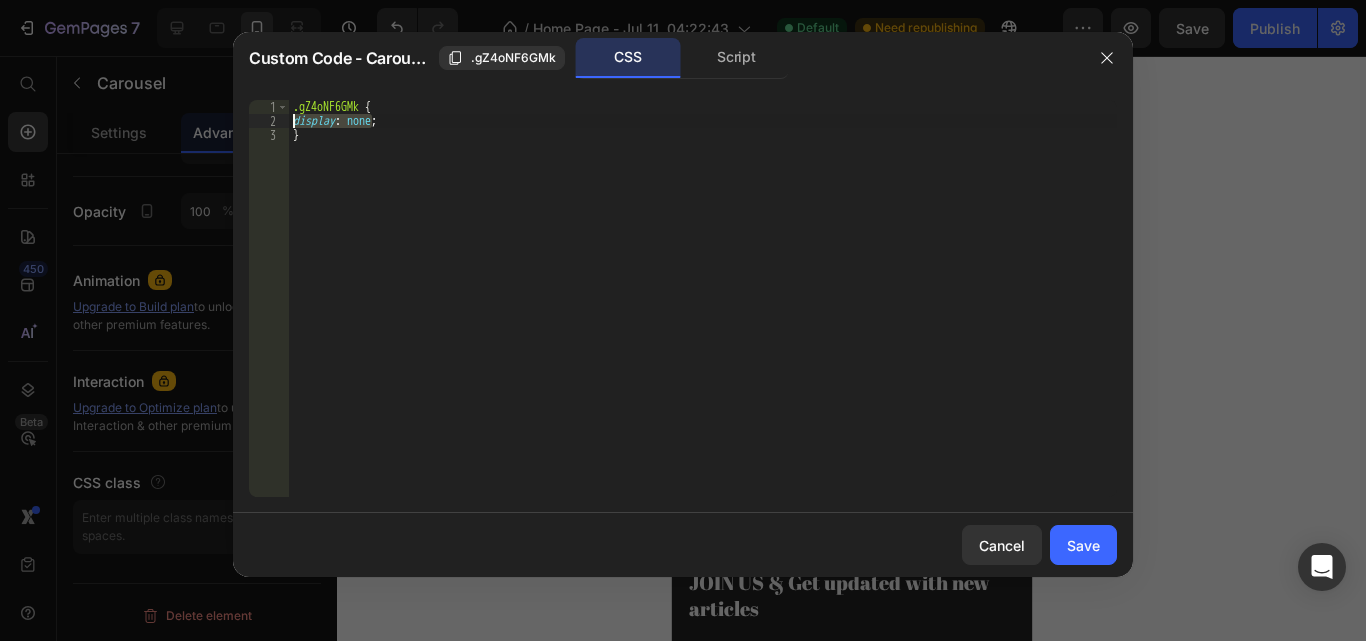 drag, startPoint x: 373, startPoint y: 126, endPoint x: 293, endPoint y: 125, distance: 80.00625 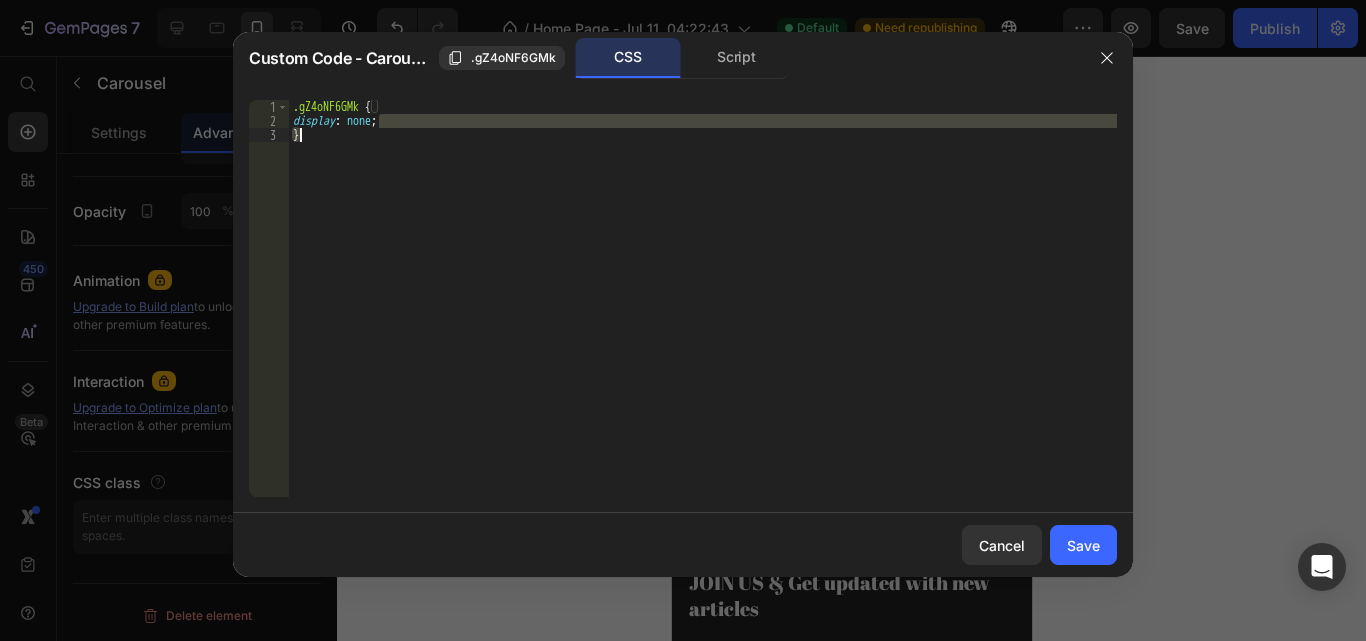 drag, startPoint x: 382, startPoint y: 127, endPoint x: 343, endPoint y: 140, distance: 41.109608 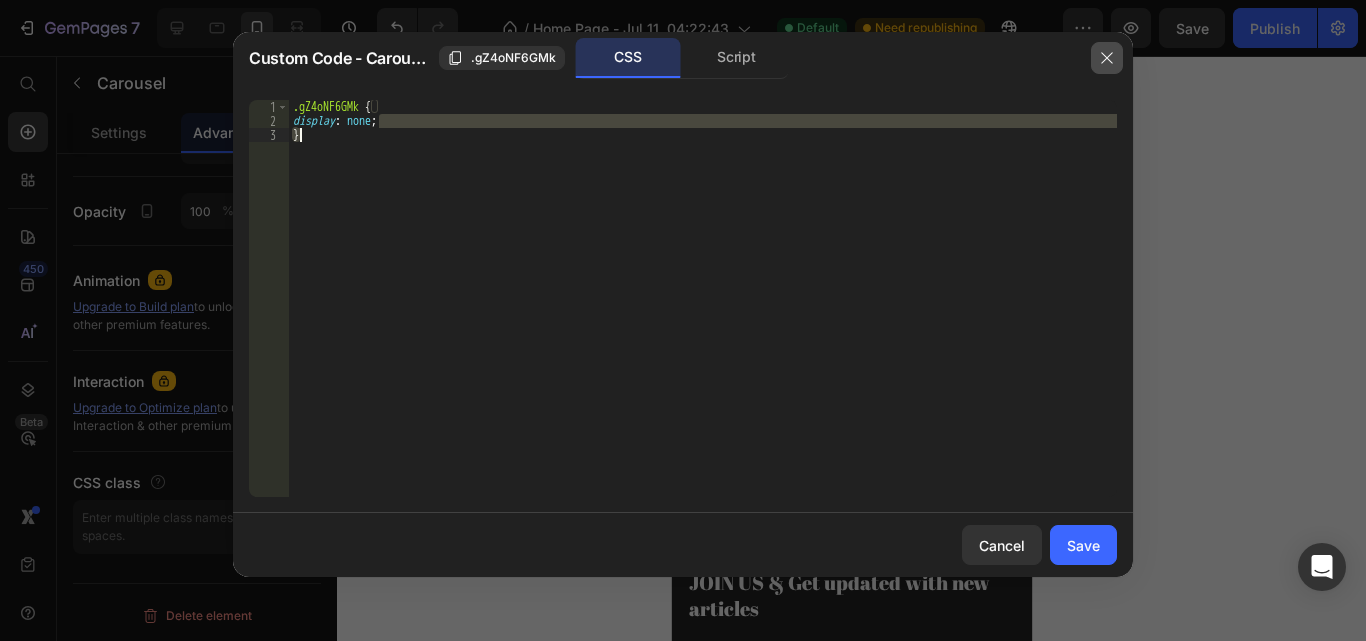 click 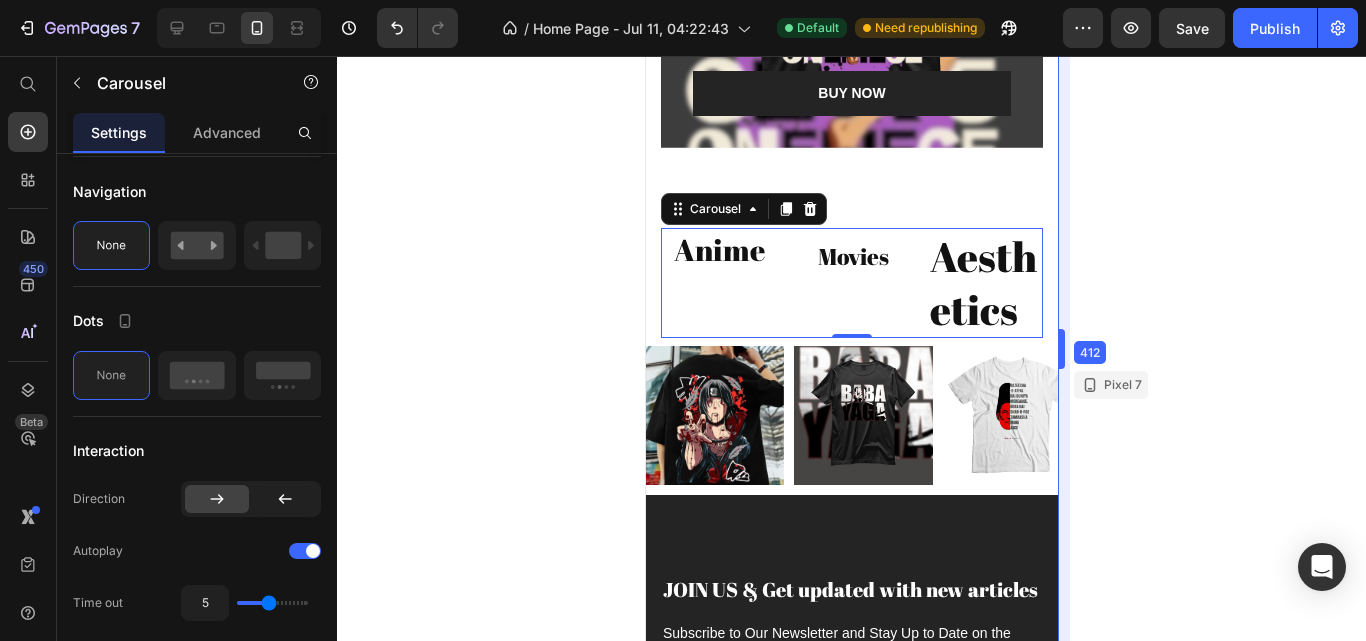 drag, startPoint x: 354, startPoint y: 260, endPoint x: 1091, endPoint y: 303, distance: 738.25336 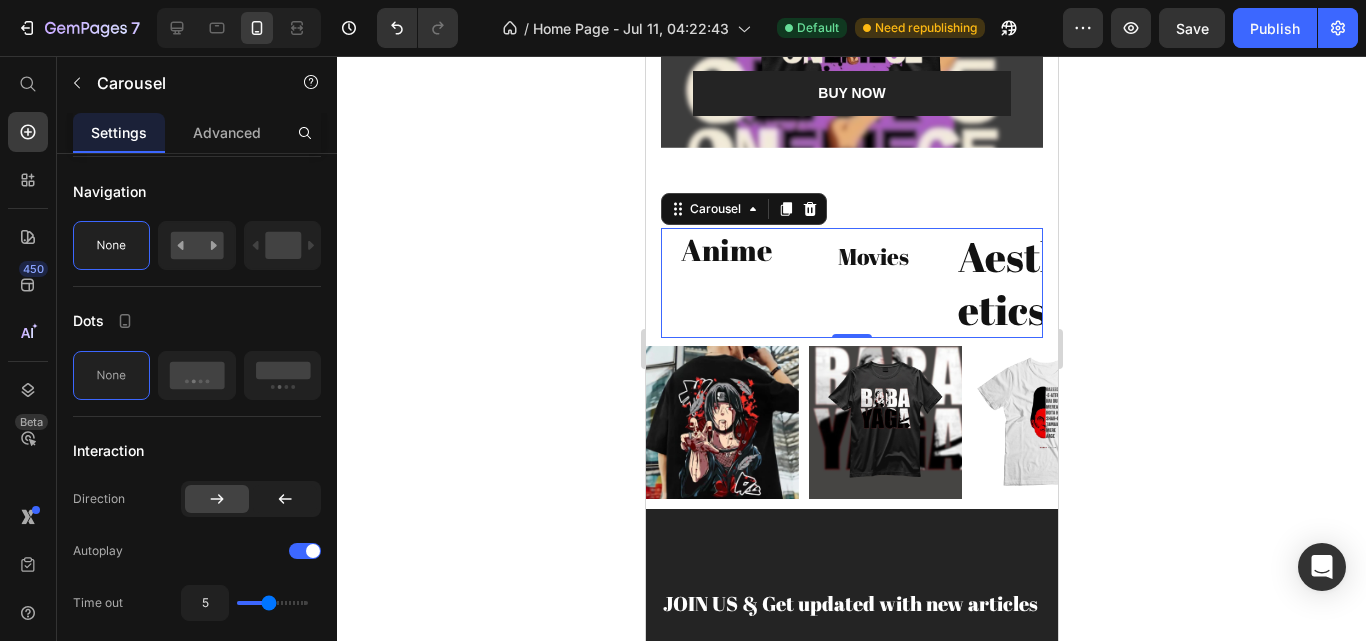 click 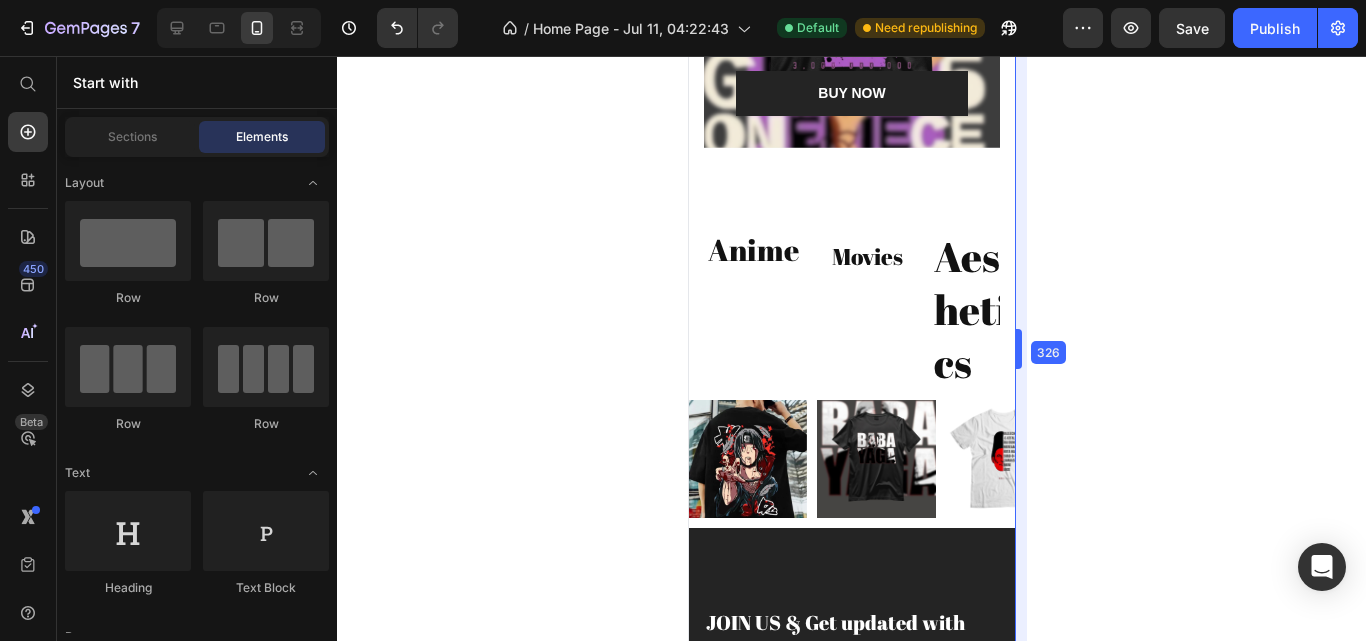 drag, startPoint x: 1064, startPoint y: 319, endPoint x: 266, endPoint y: 223, distance: 803.7537 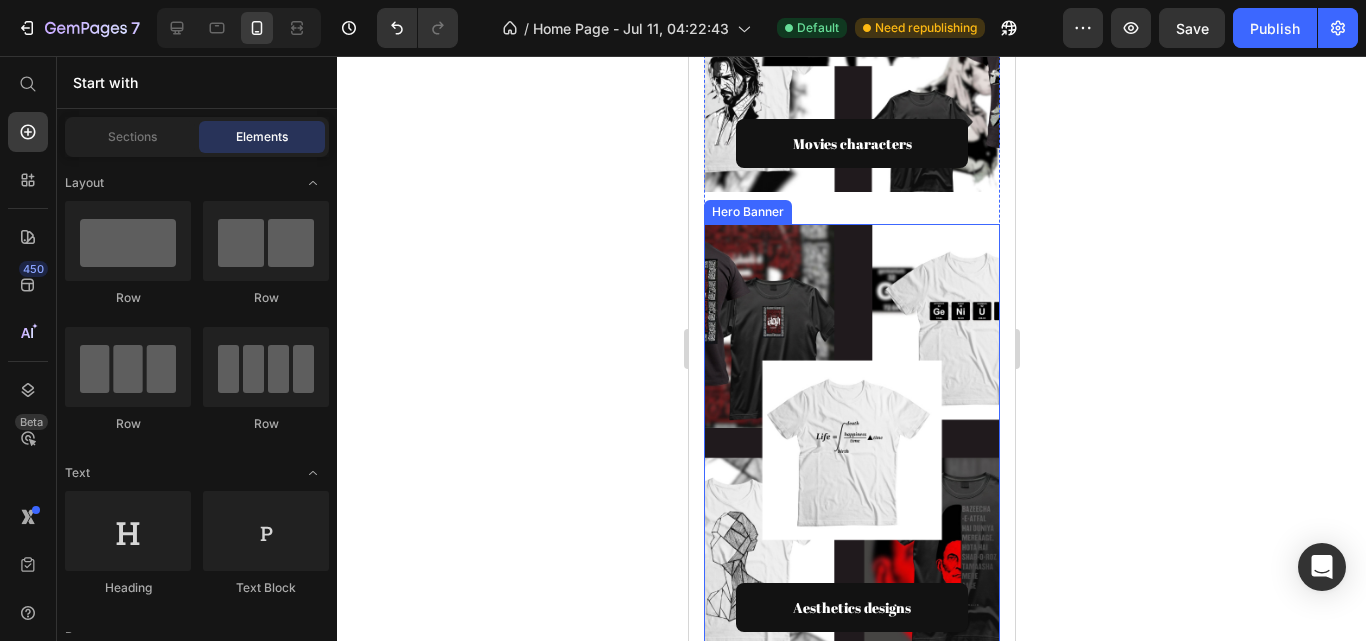drag, startPoint x: 874, startPoint y: 391, endPoint x: 877, endPoint y: 404, distance: 13.341664 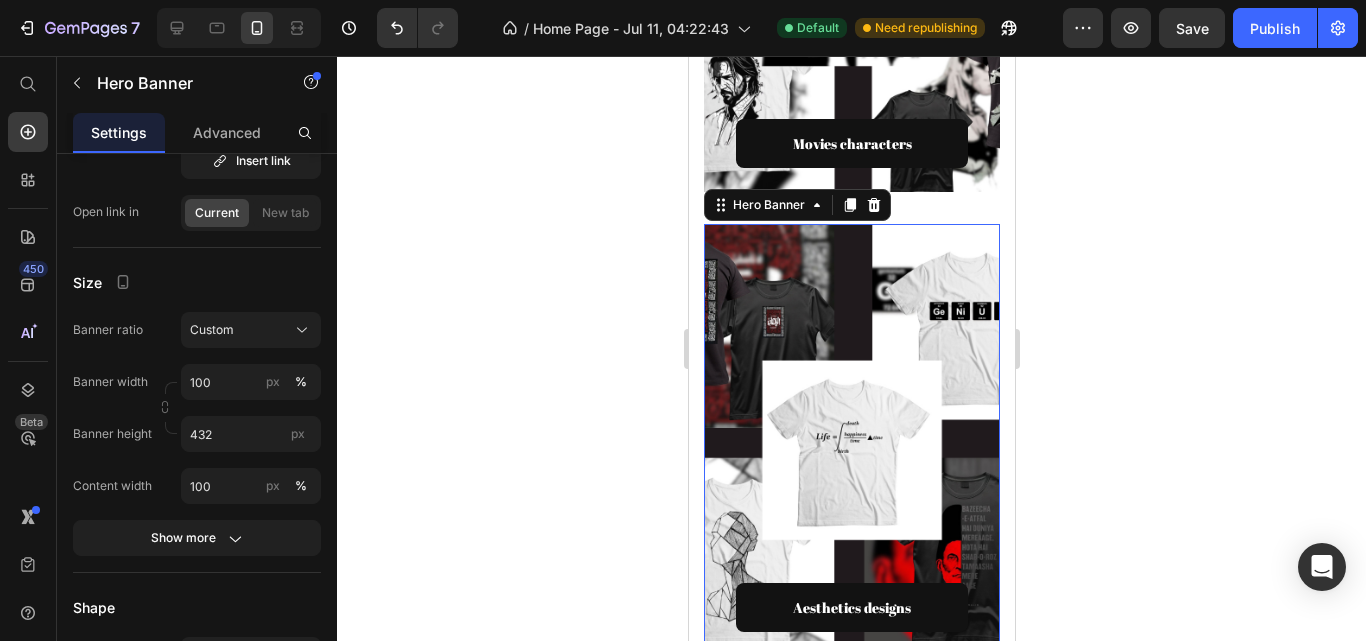 scroll, scrollTop: 1294, scrollLeft: 0, axis: vertical 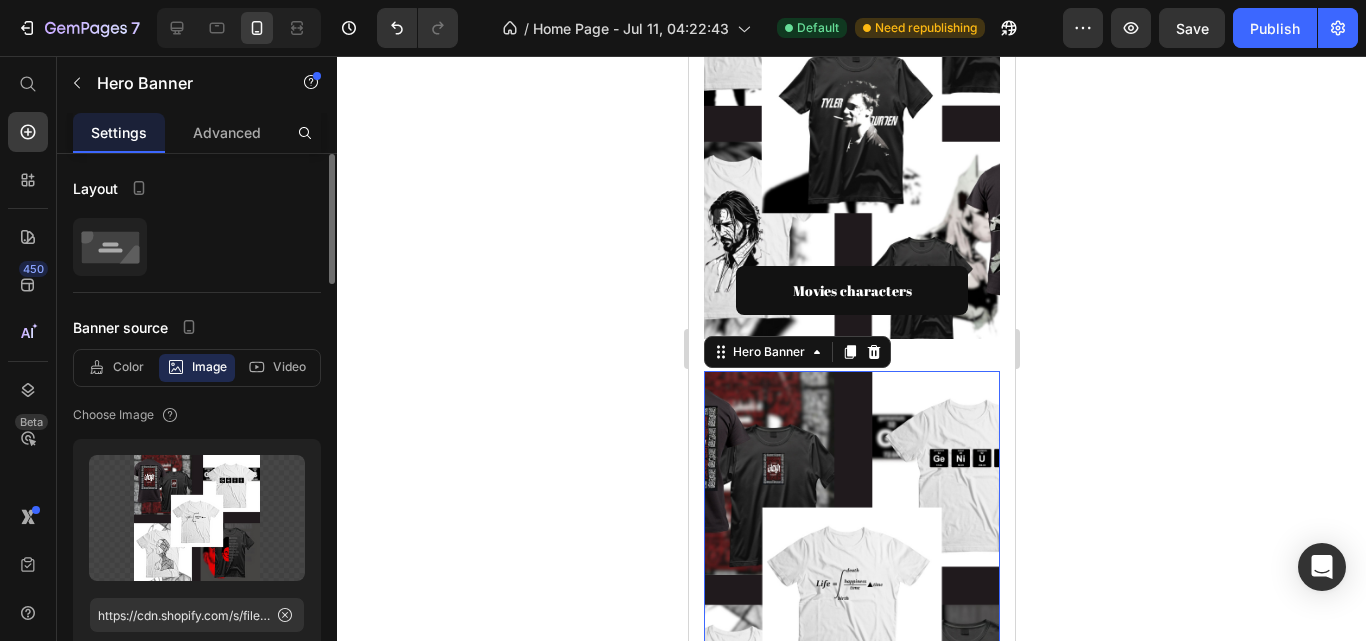 click on "Anime  Text block Row Row Hero Banner Movies characters  Text block Row Row Hero Banner Aesthetics designs Text block Row Row Hero Banner   16 Row" at bounding box center [851, 131] 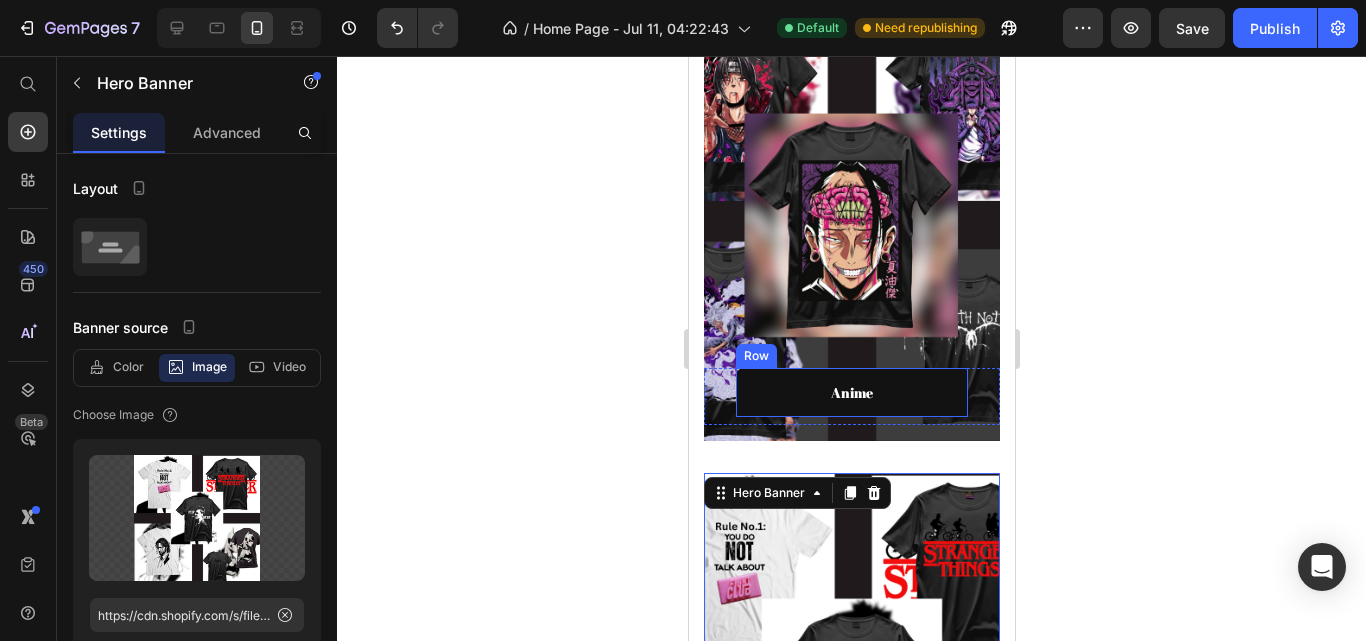 scroll, scrollTop: 734, scrollLeft: 0, axis: vertical 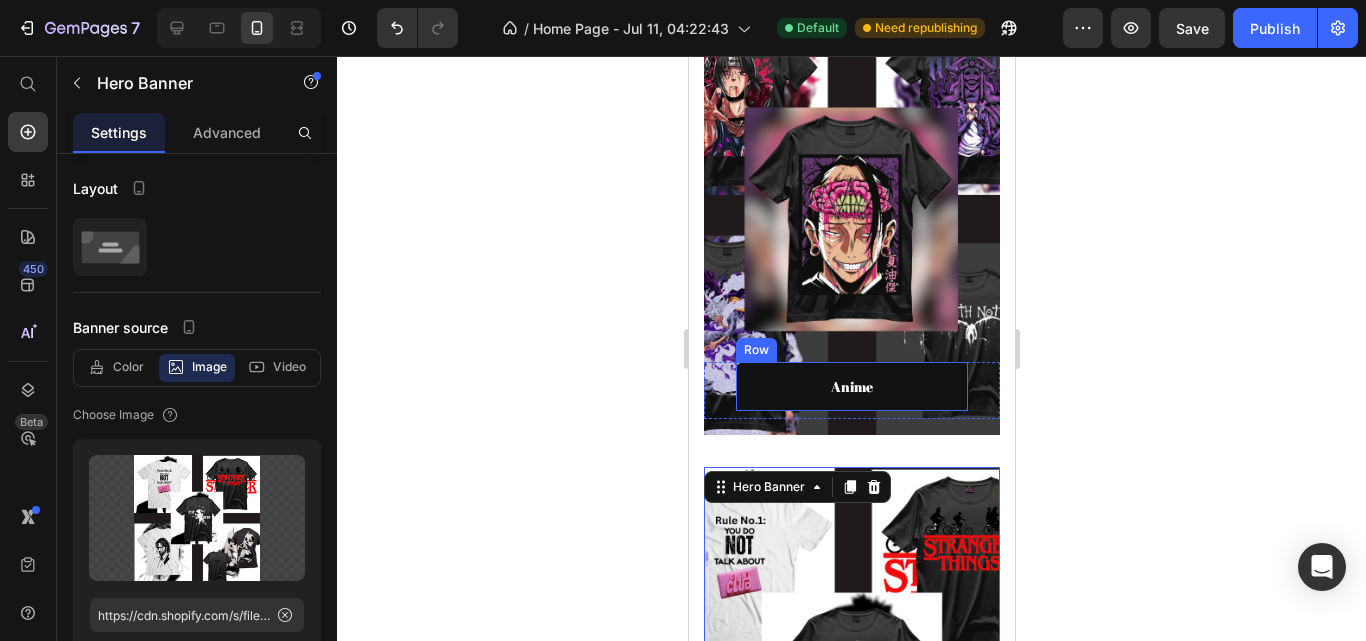 click at bounding box center (851, 219) 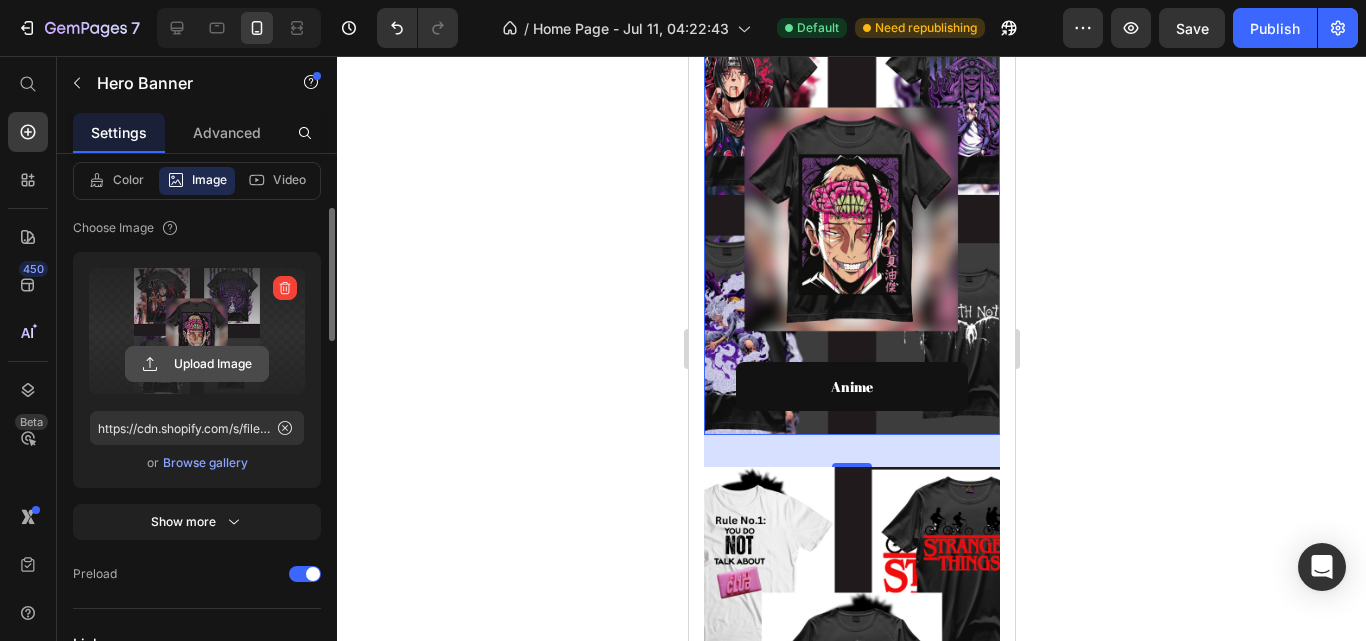 scroll, scrollTop: 194, scrollLeft: 0, axis: vertical 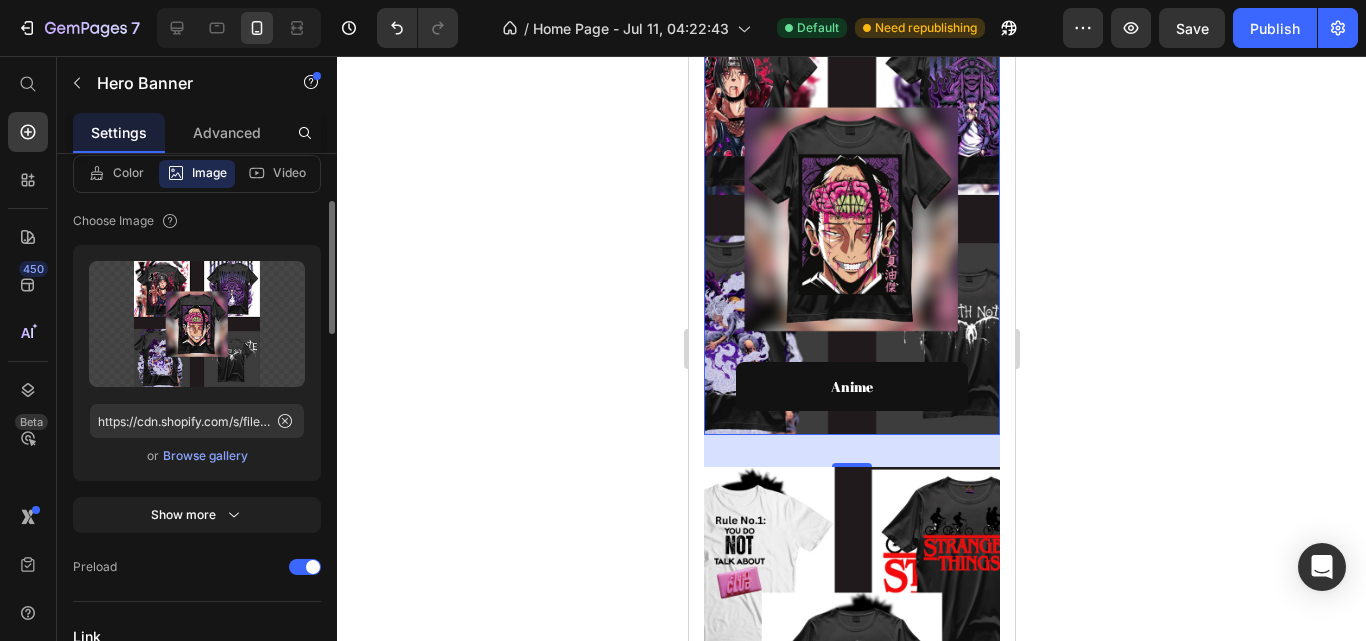 click on "Browse gallery" at bounding box center [205, 456] 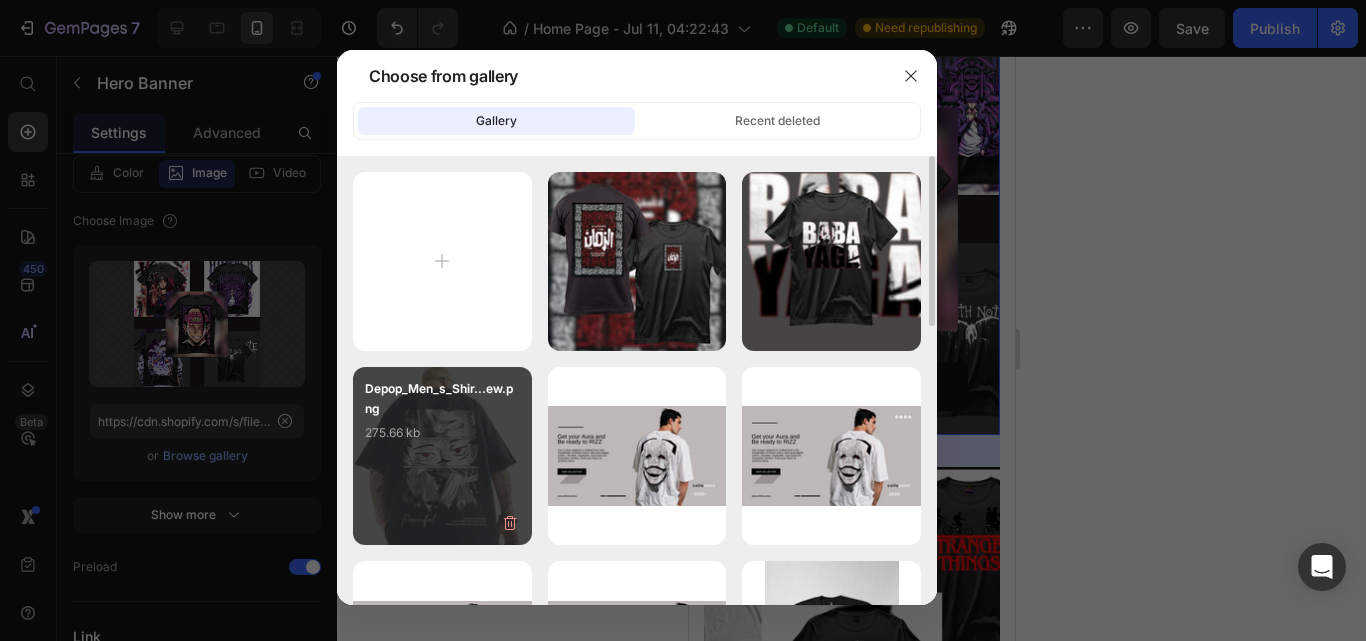 click on "Depop_Men_s_Shir...ew.png 275.66 kb" at bounding box center [442, 419] 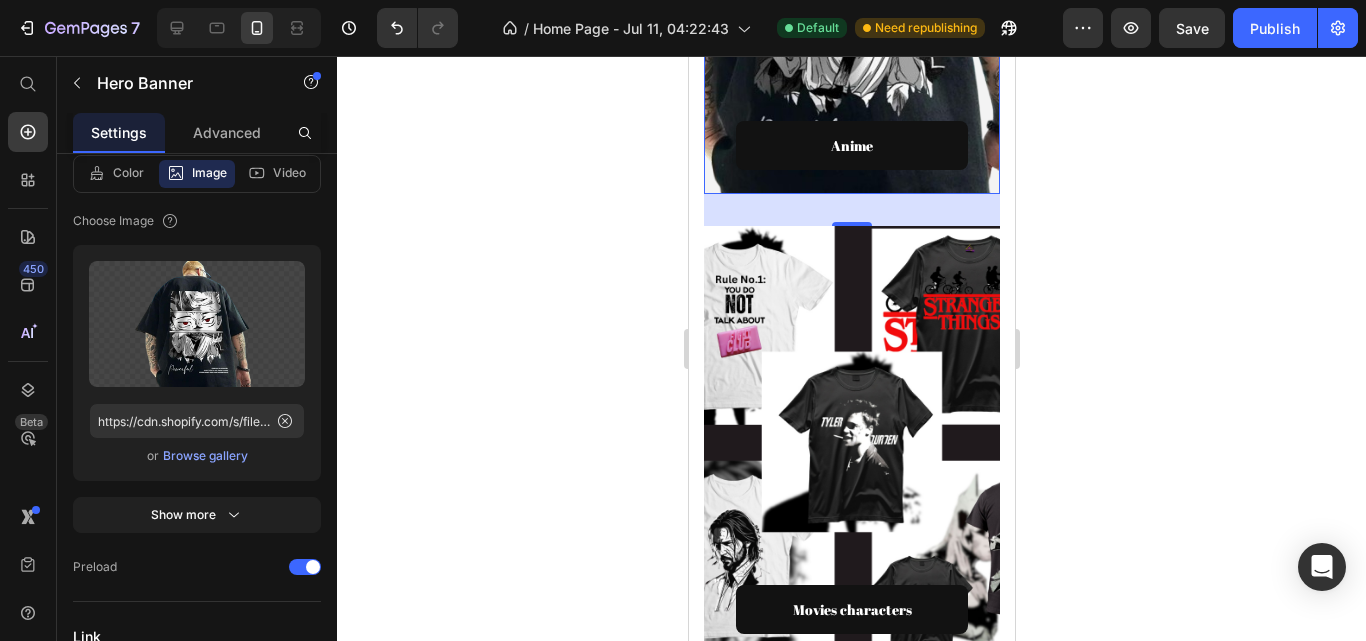 scroll, scrollTop: 1001, scrollLeft: 0, axis: vertical 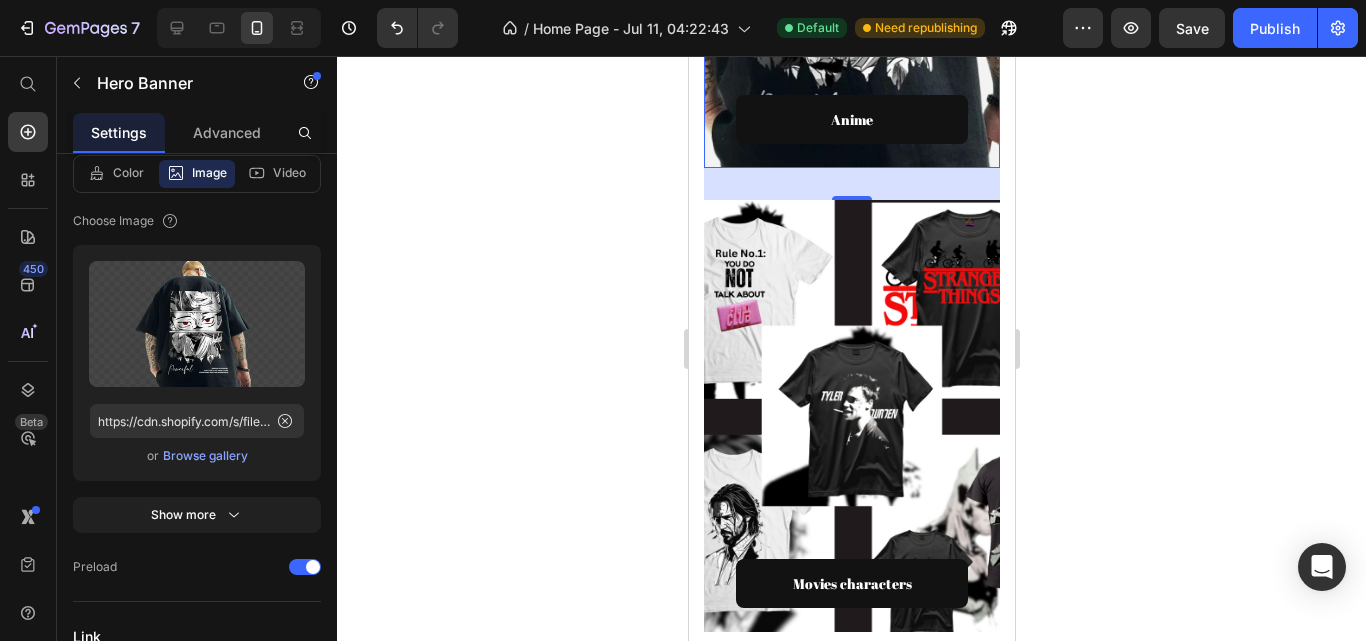 click at bounding box center [851, 416] 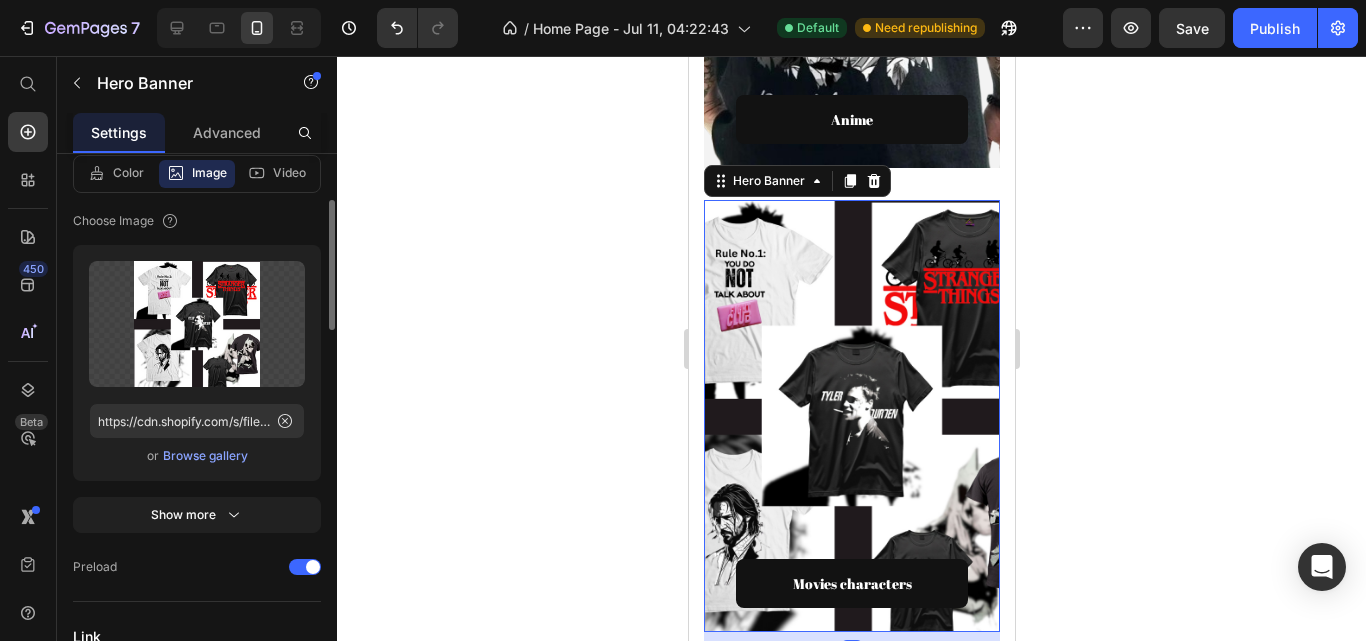 click on "Browse gallery" at bounding box center (205, 456) 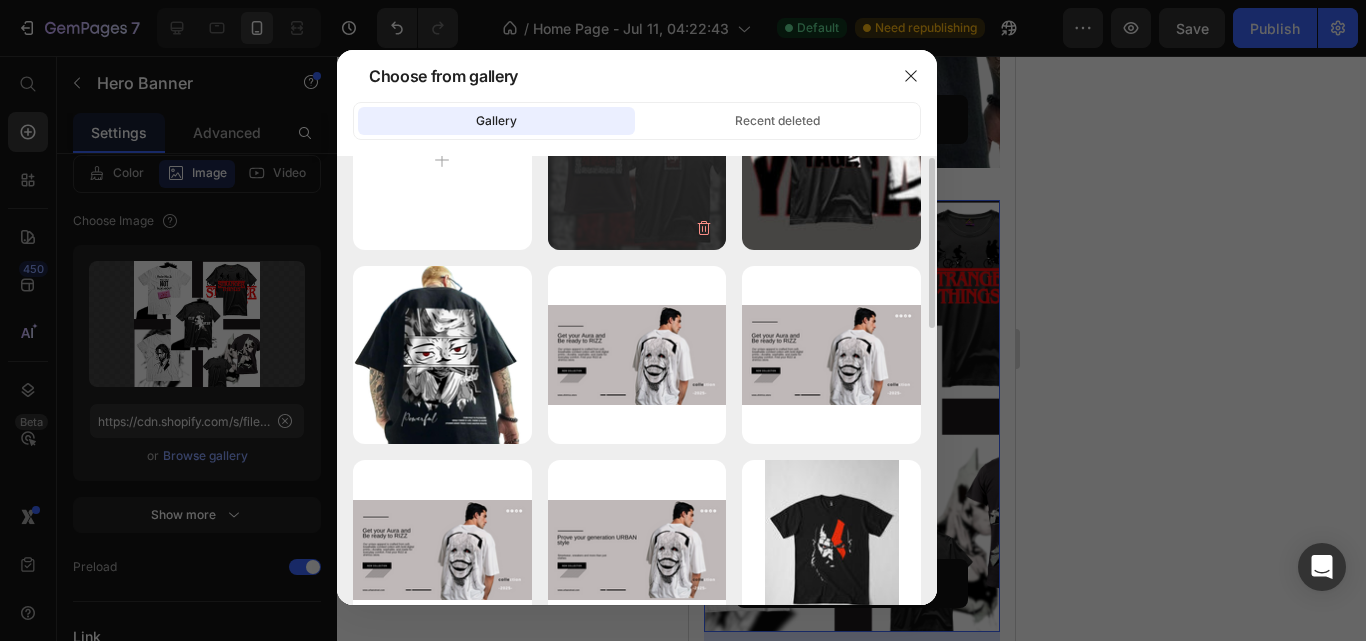 scroll, scrollTop: 0, scrollLeft: 0, axis: both 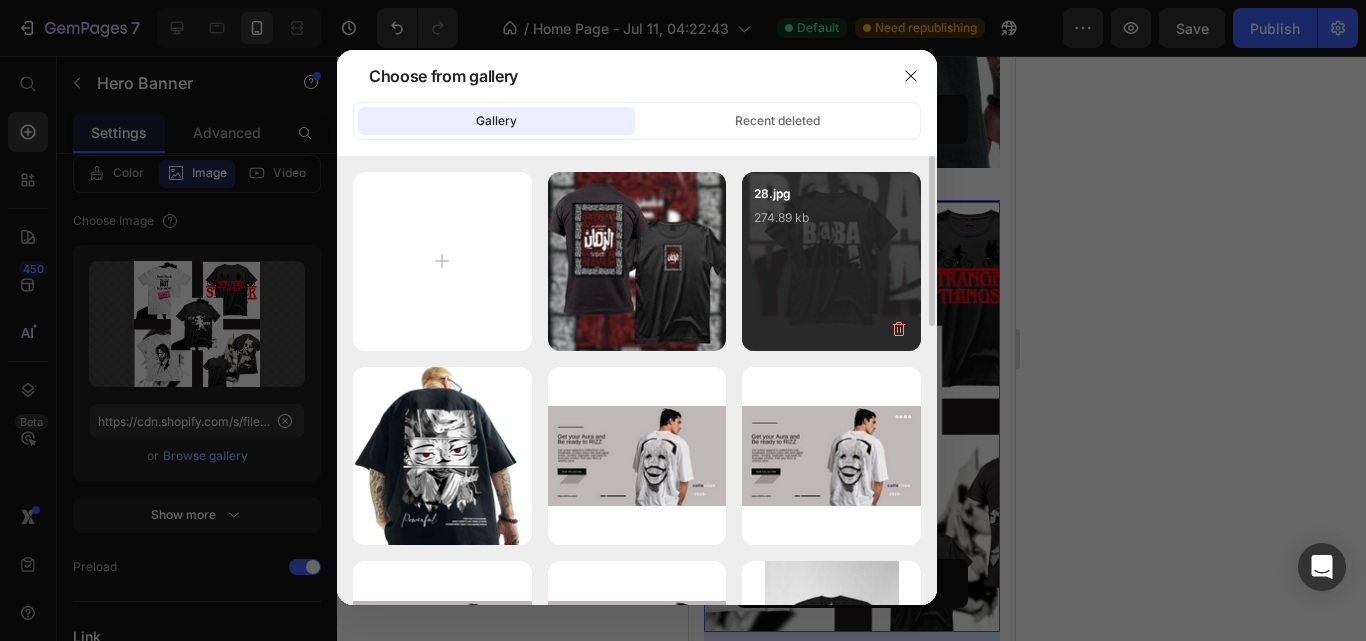 click on "28.jpg 274.89 kb" at bounding box center (831, 261) 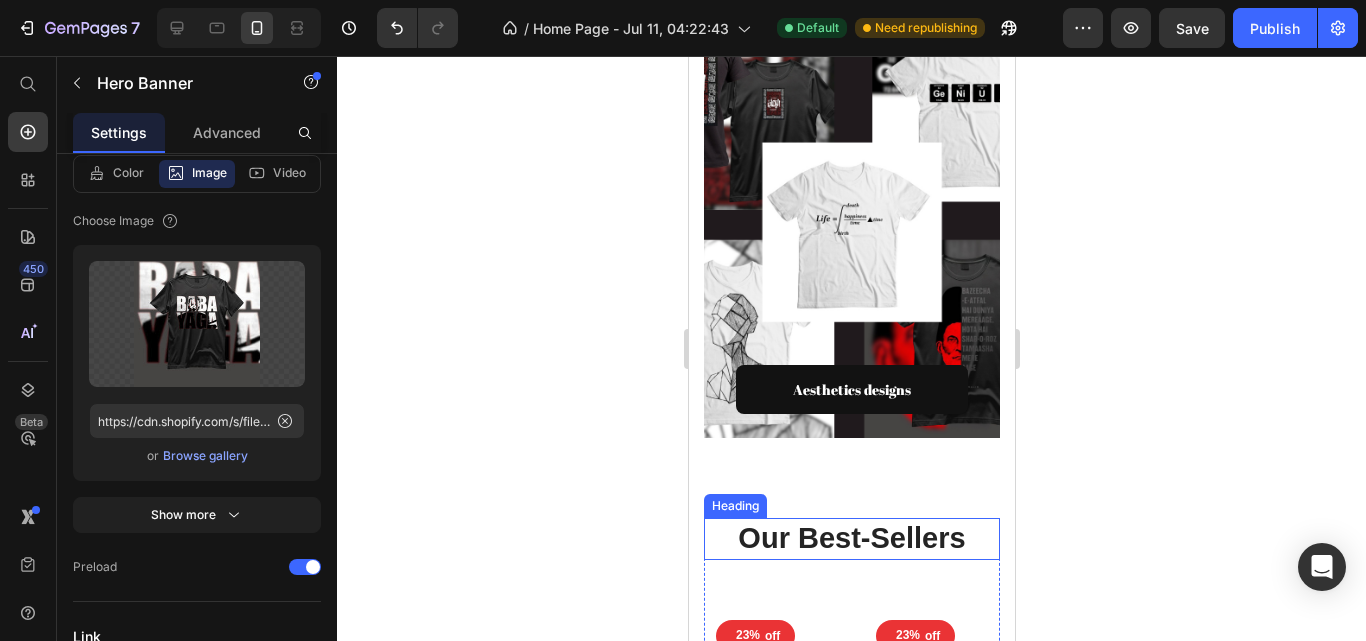 scroll, scrollTop: 1594, scrollLeft: 0, axis: vertical 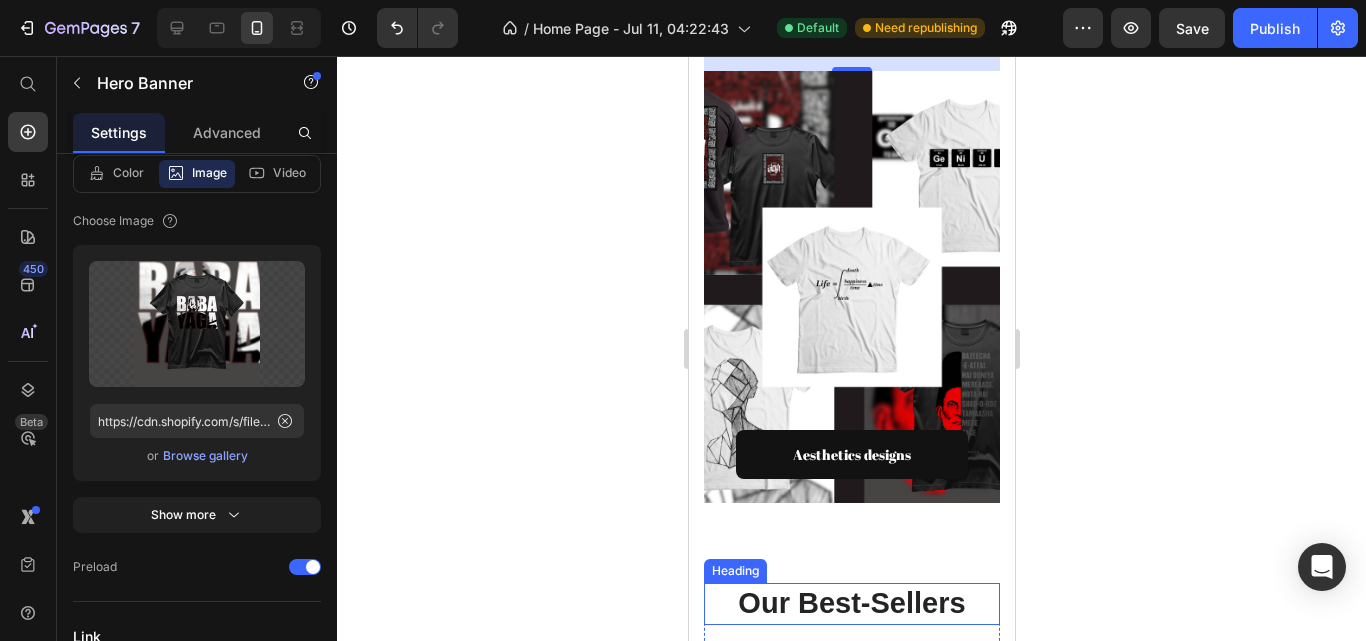 click at bounding box center (851, 287) 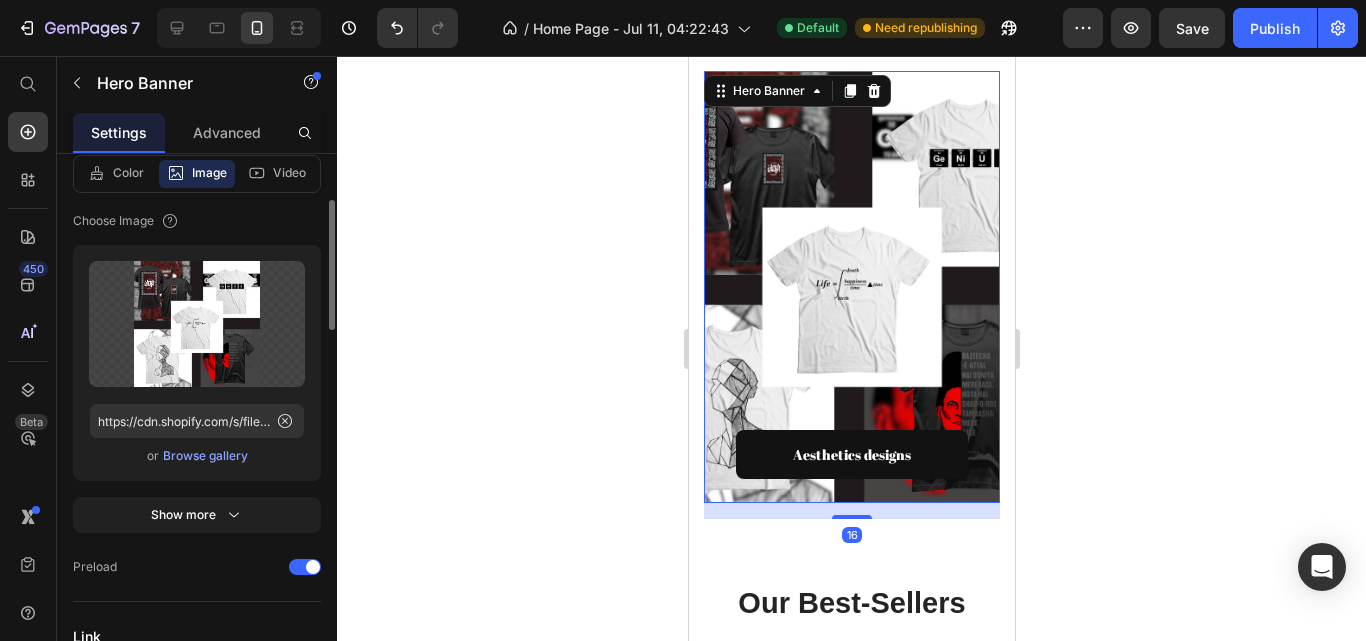 click on "Browse gallery" at bounding box center (205, 456) 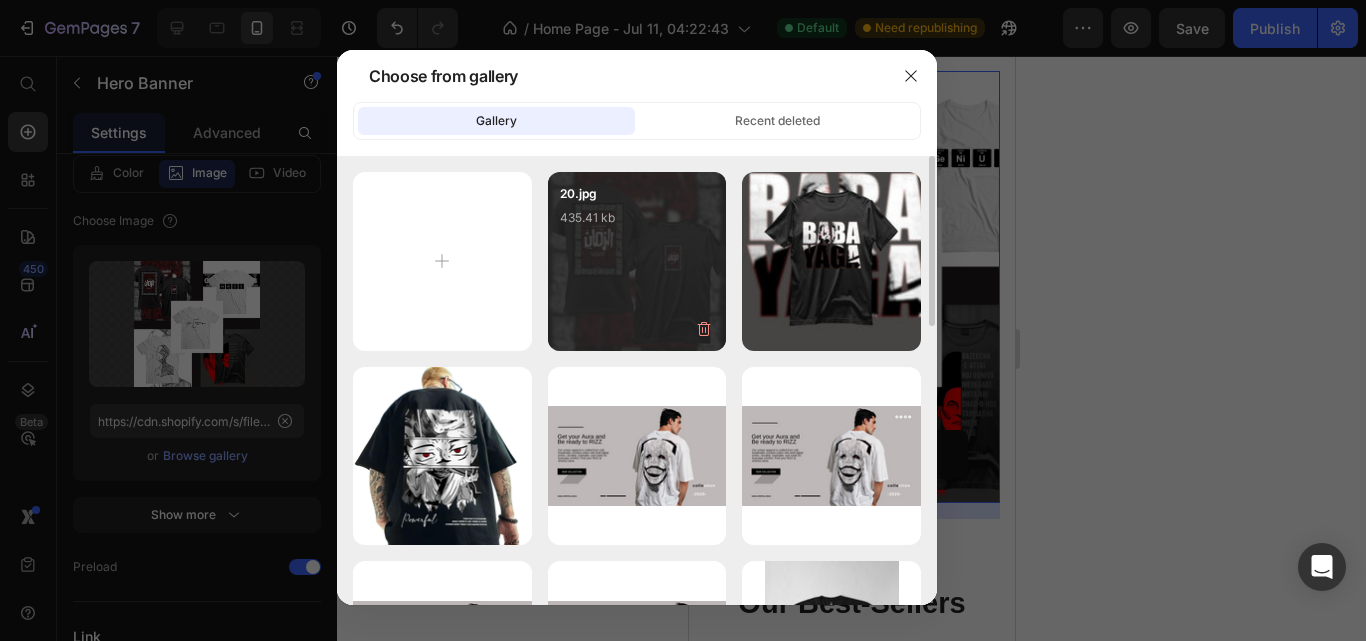 click on "20.jpg 435.41 kb" at bounding box center [637, 224] 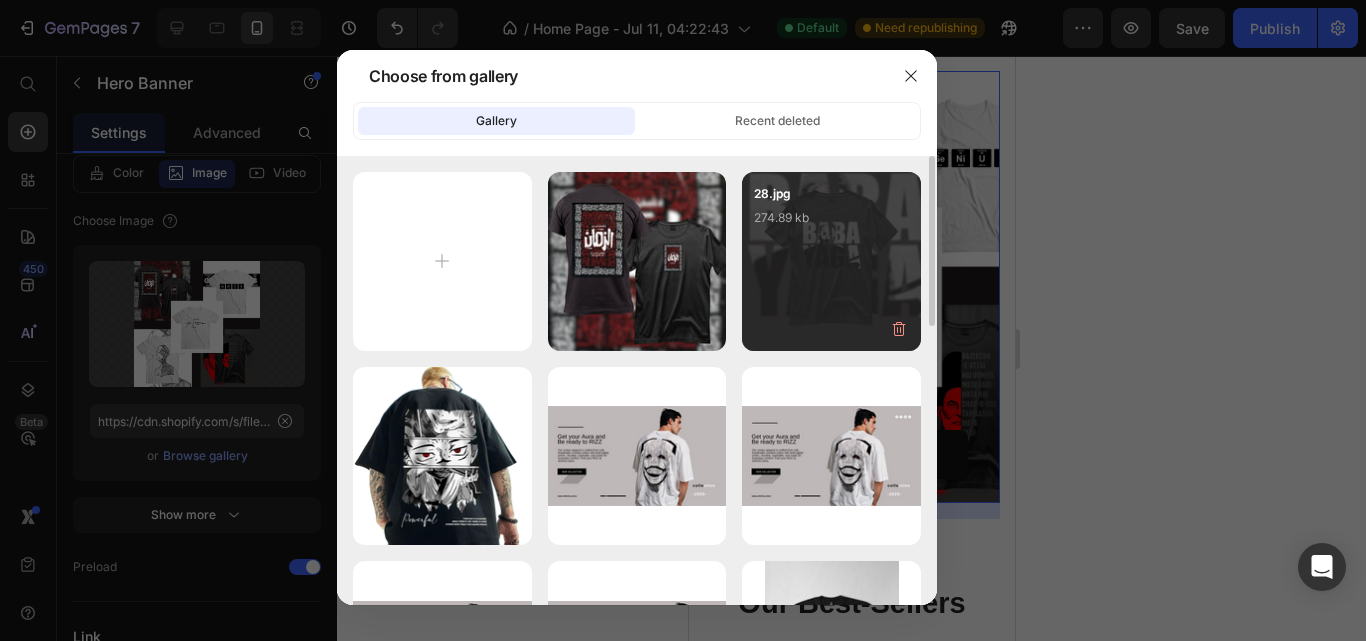 type on "https://cdn.shopify.com/s/files/1/0764/4227/2001/files/gempages_574883946479748325-b7f1c4ae-9421-443c-b819-28a7f7a8c4db.jpg" 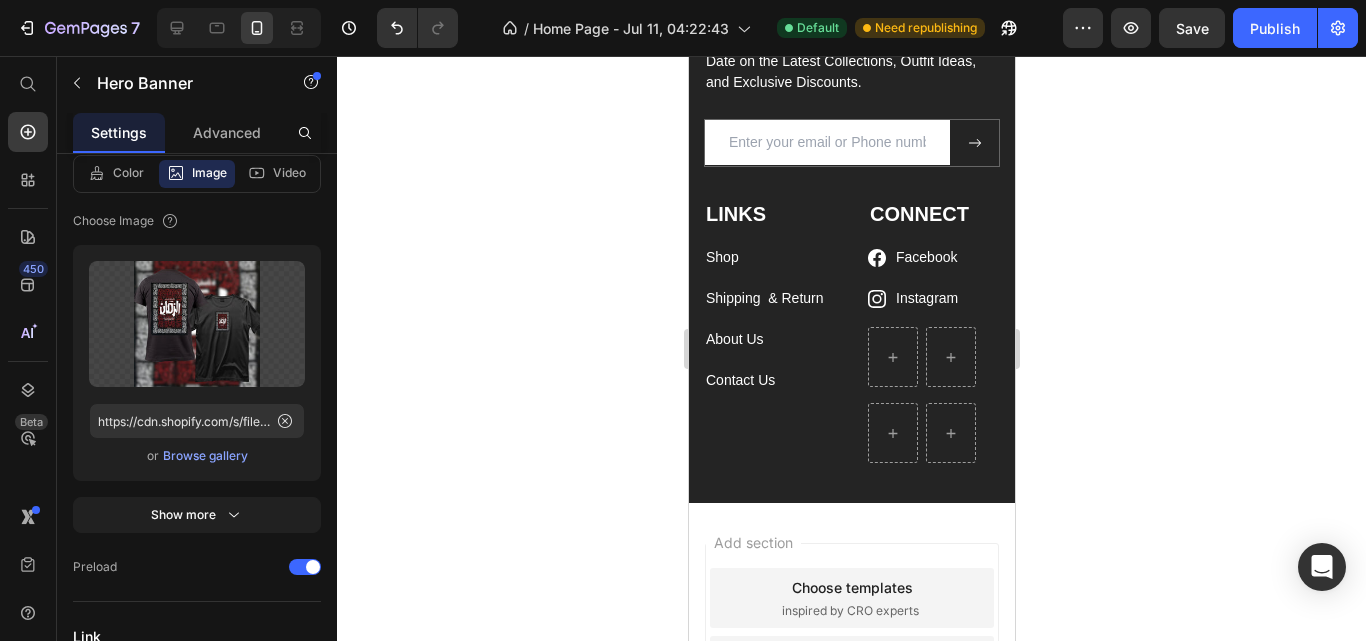 scroll, scrollTop: 4467, scrollLeft: 0, axis: vertical 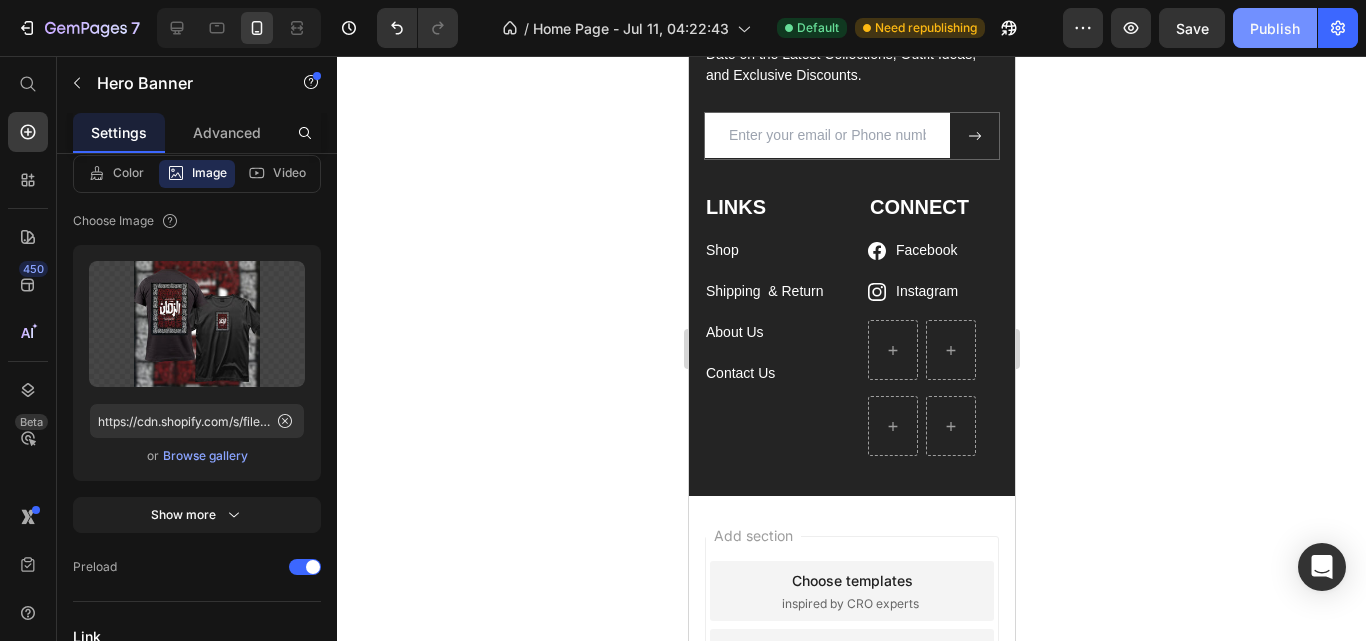click on "Publish" at bounding box center [1275, 28] 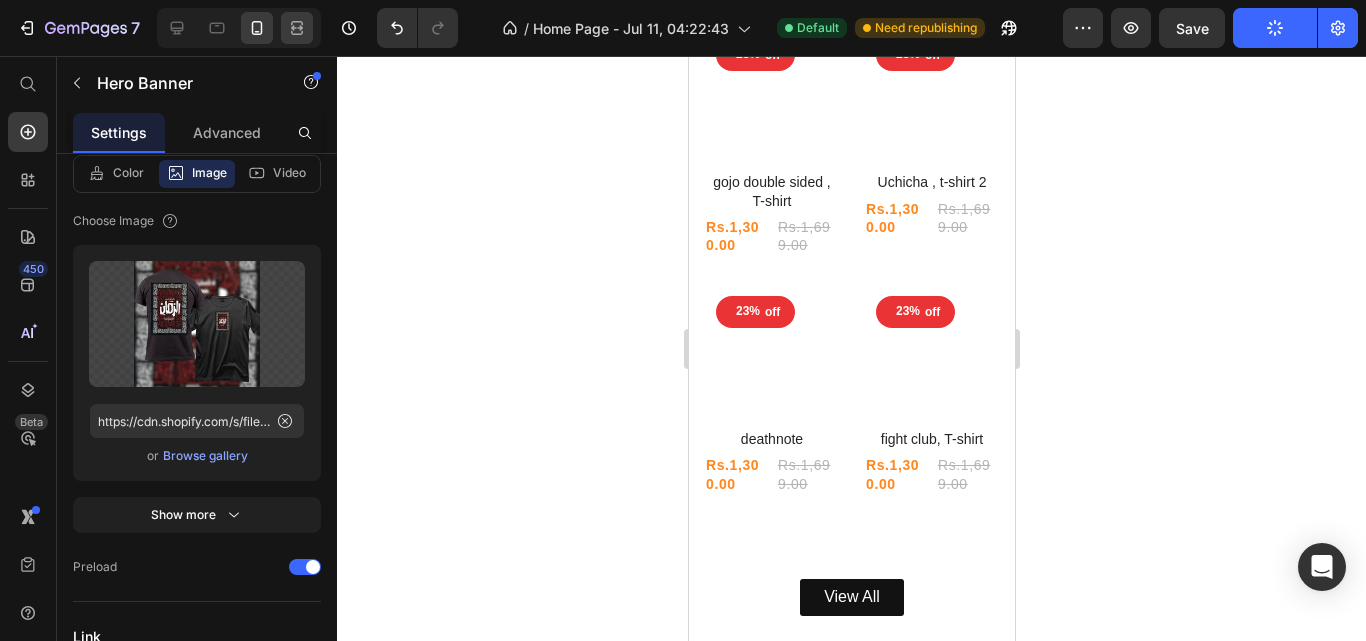 scroll, scrollTop: 2447, scrollLeft: 0, axis: vertical 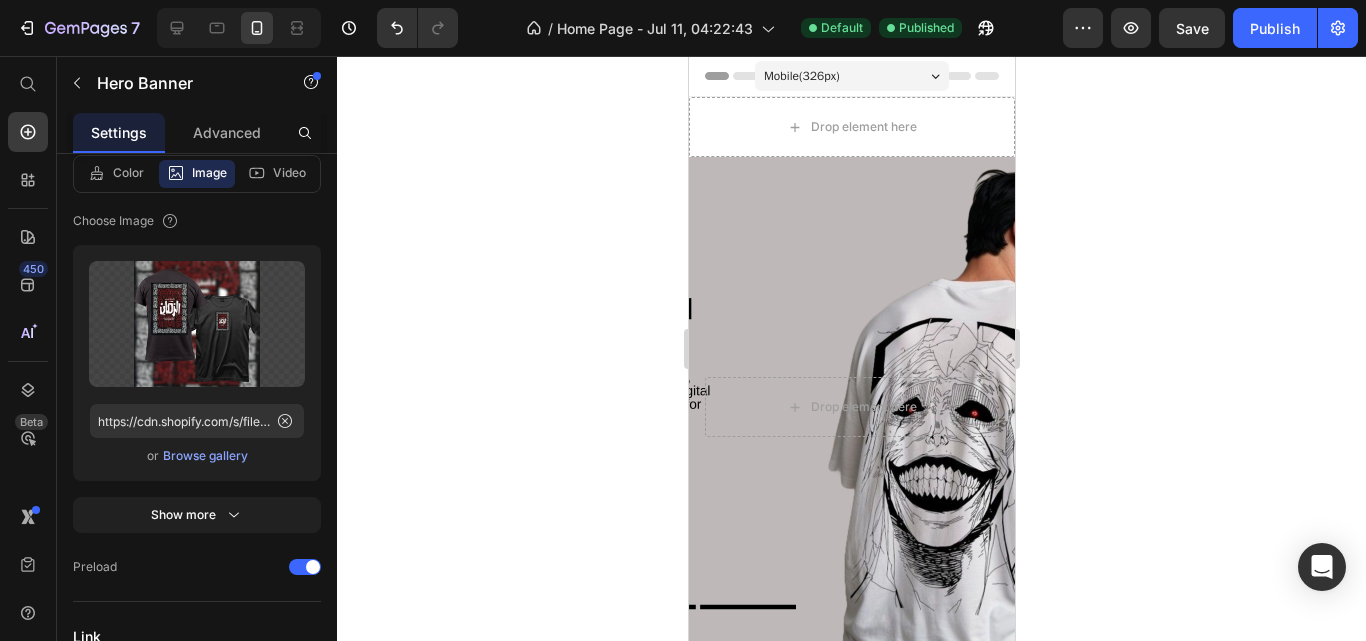 click at bounding box center [851, 407] 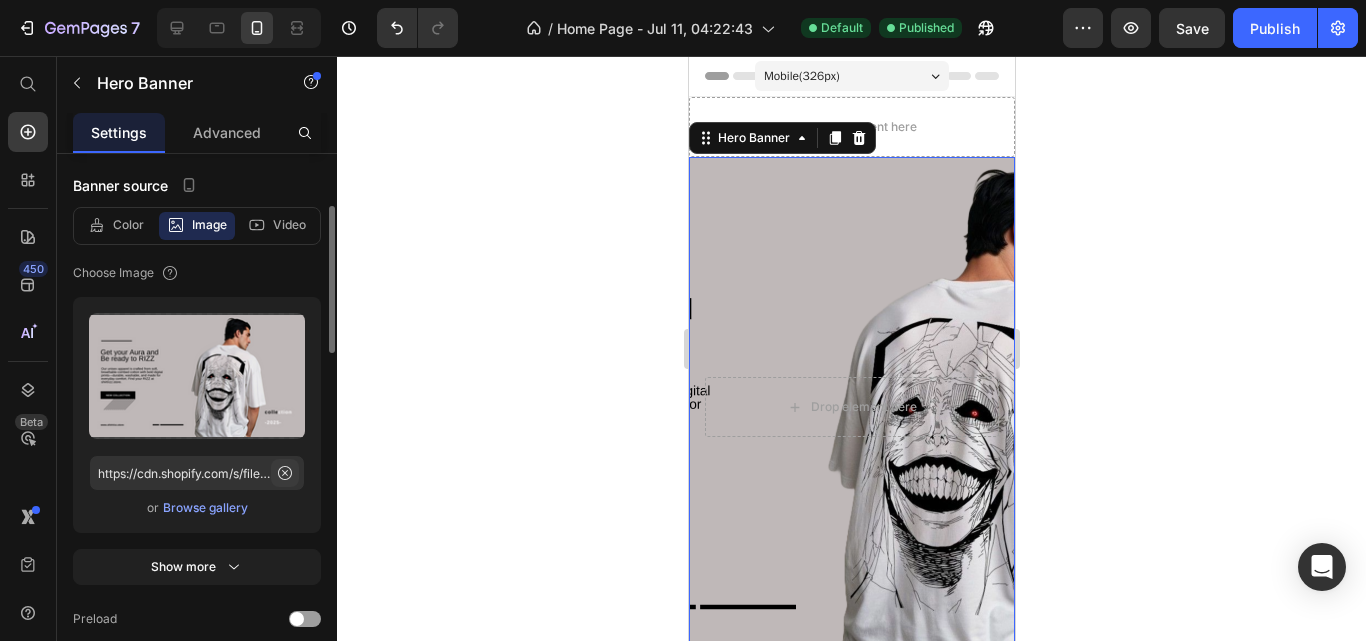 click 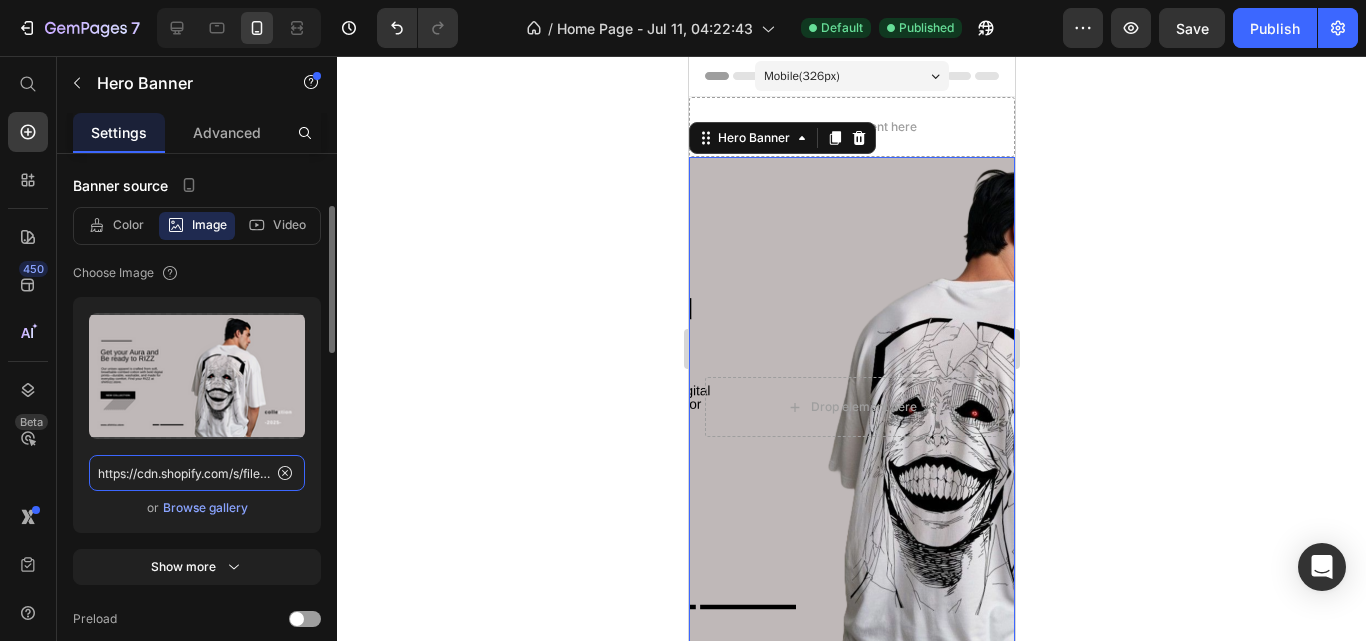 type 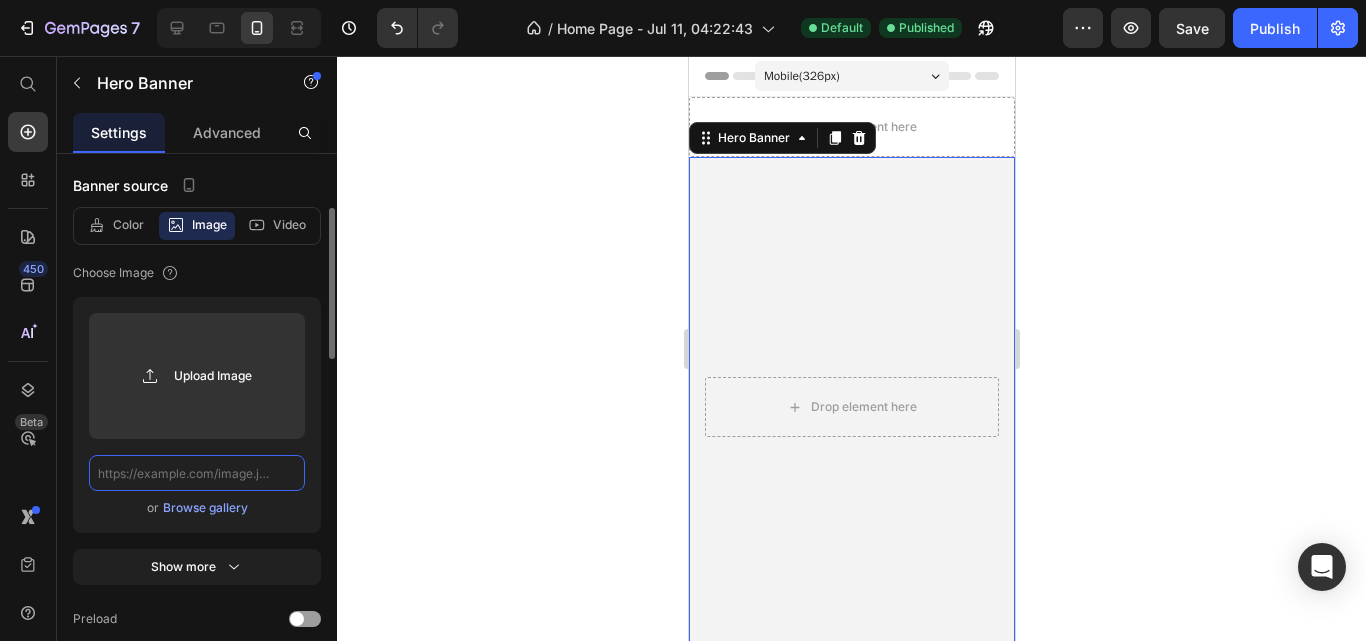scroll, scrollTop: 0, scrollLeft: 0, axis: both 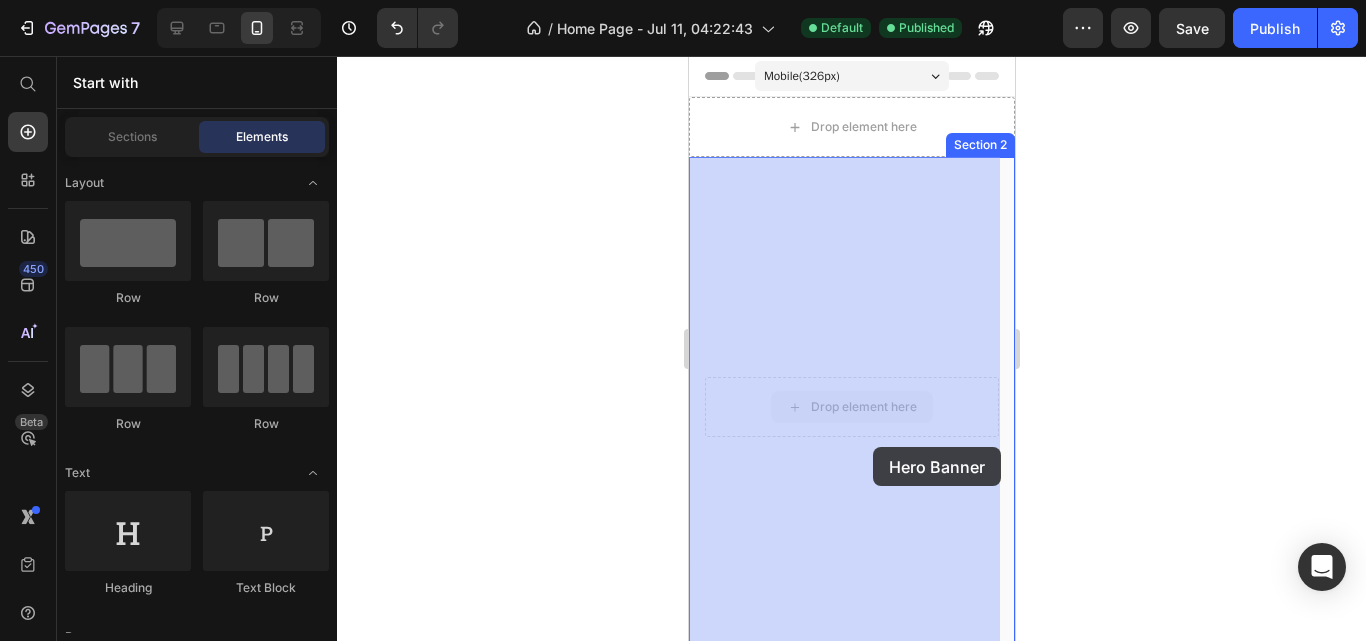 drag, startPoint x: 769, startPoint y: 392, endPoint x: 848, endPoint y: 433, distance: 89.005615 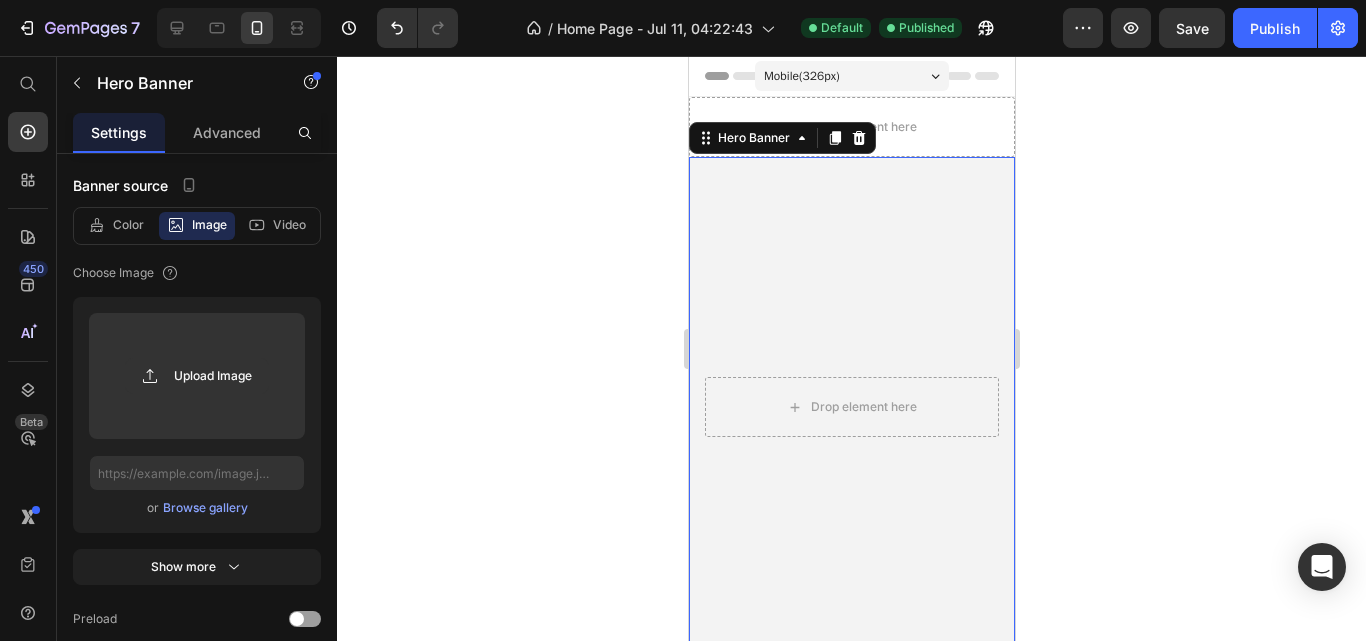 click on "Drop element here" at bounding box center (851, 407) 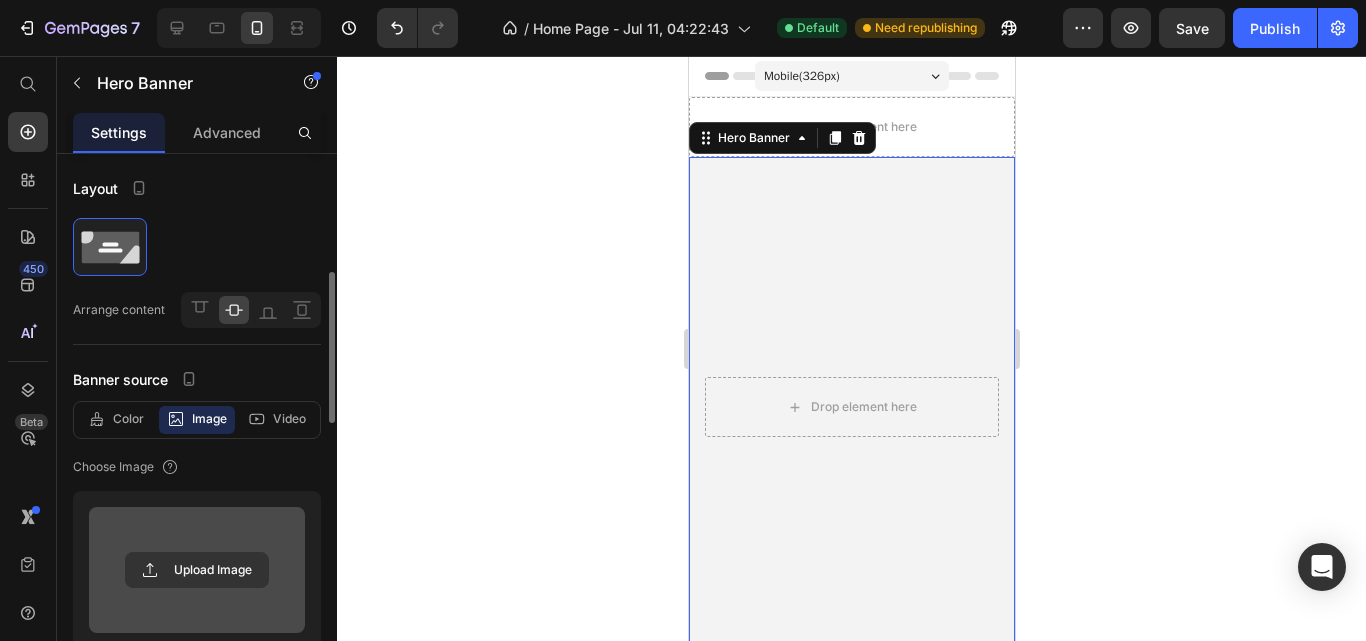 scroll, scrollTop: 107, scrollLeft: 0, axis: vertical 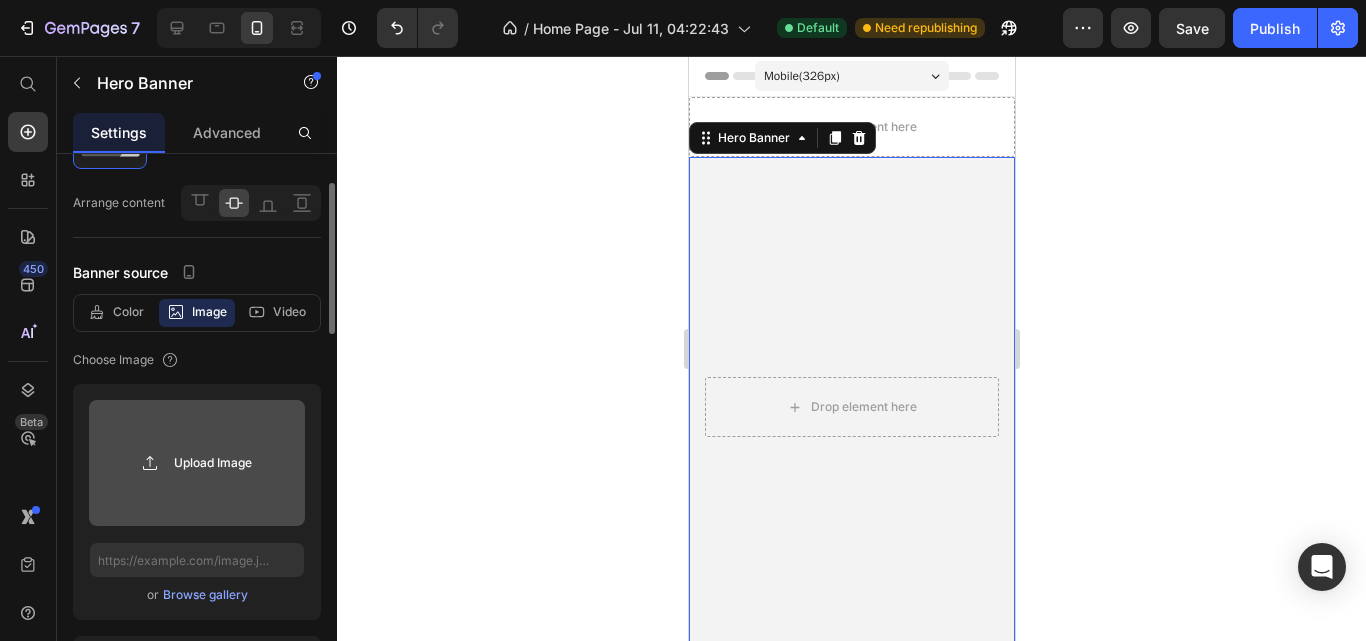 click 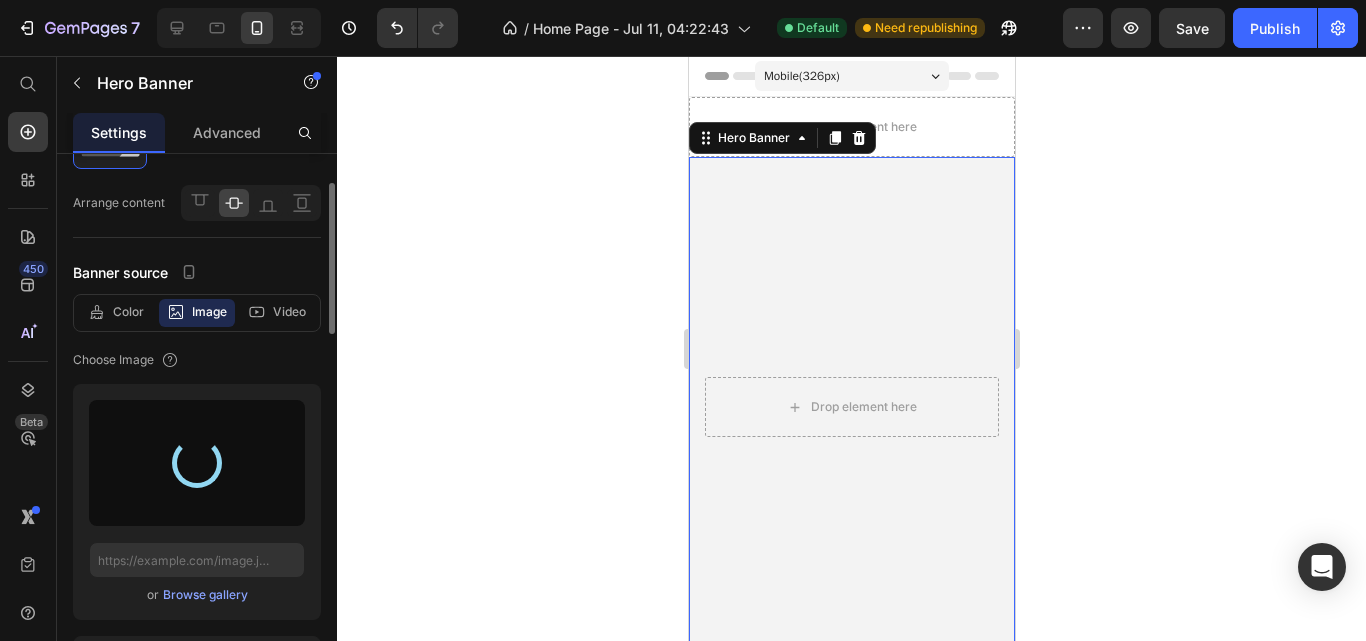 type on "https://cdn.shopify.com/s/files/1/0764/4227/2001/files/gempages_574883946479748325-0dc302fe-d365-4d0c-8bf4-3706d0b51e88.png" 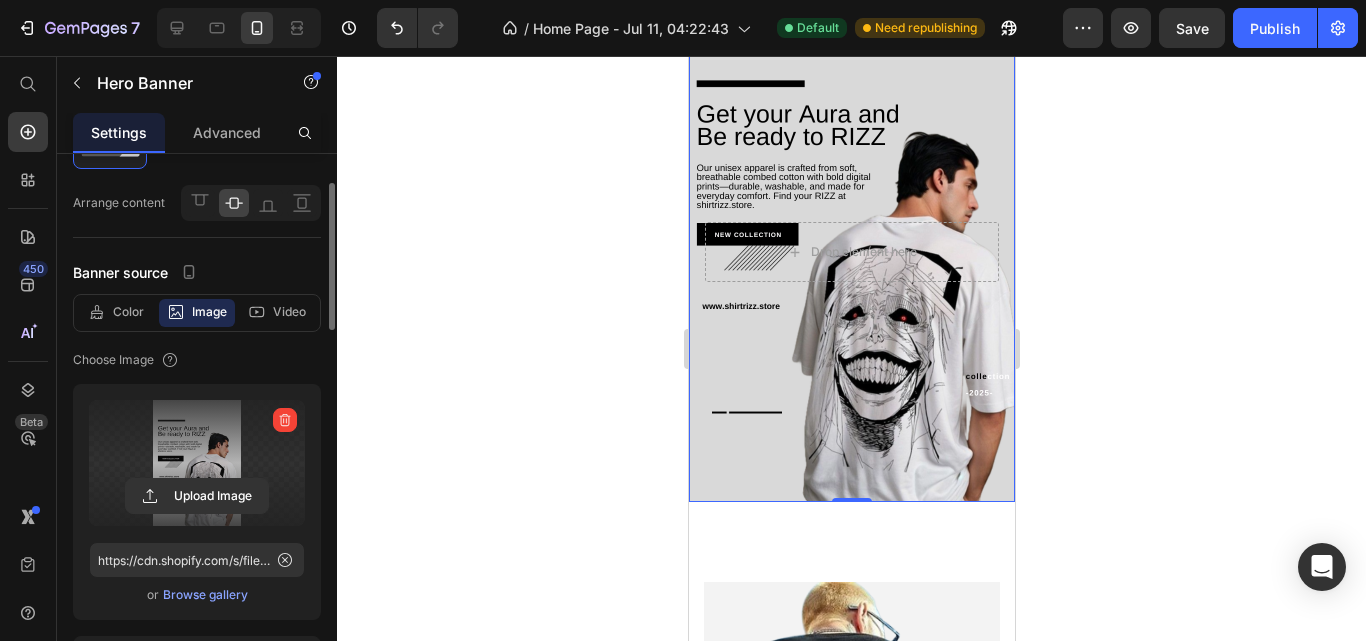 scroll, scrollTop: 160, scrollLeft: 0, axis: vertical 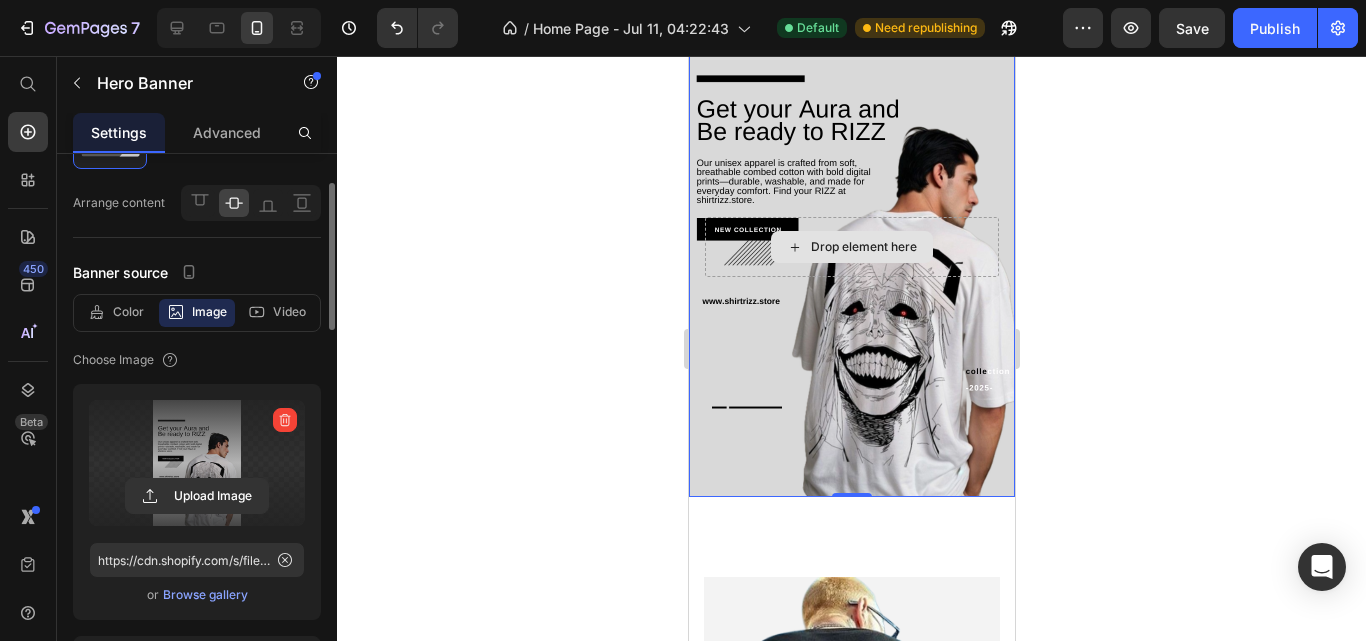 click on "Drop element here" at bounding box center [851, 247] 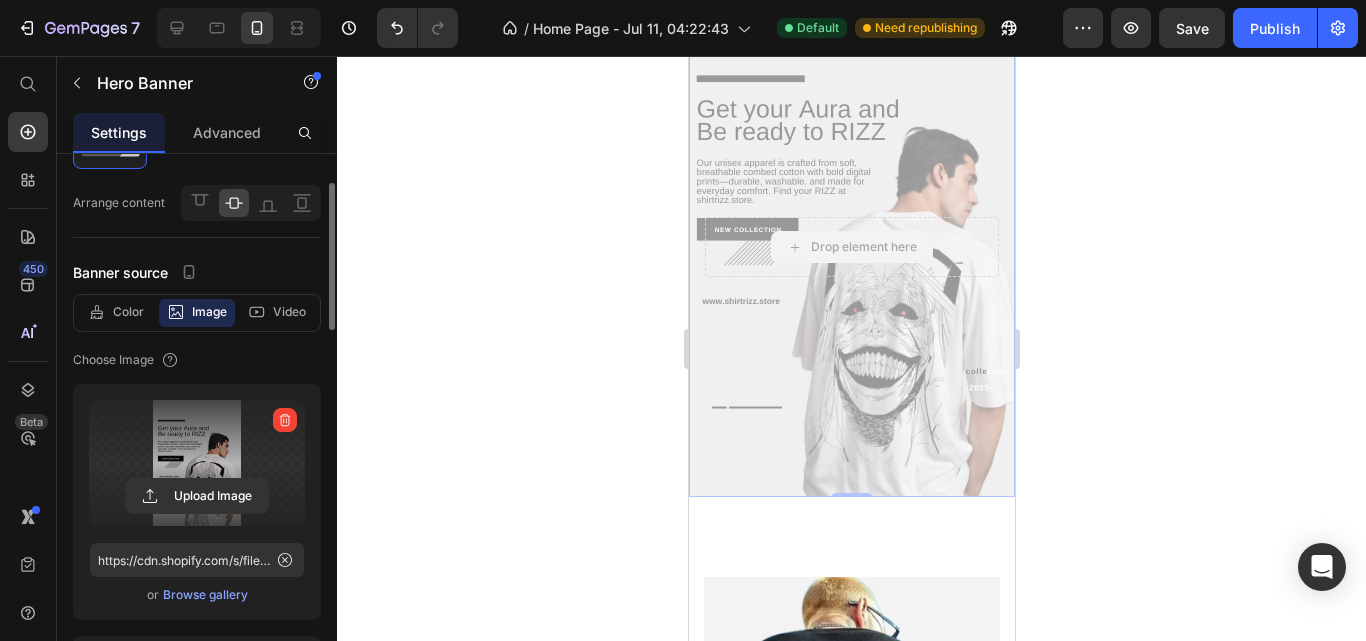 scroll, scrollTop: 0, scrollLeft: 0, axis: both 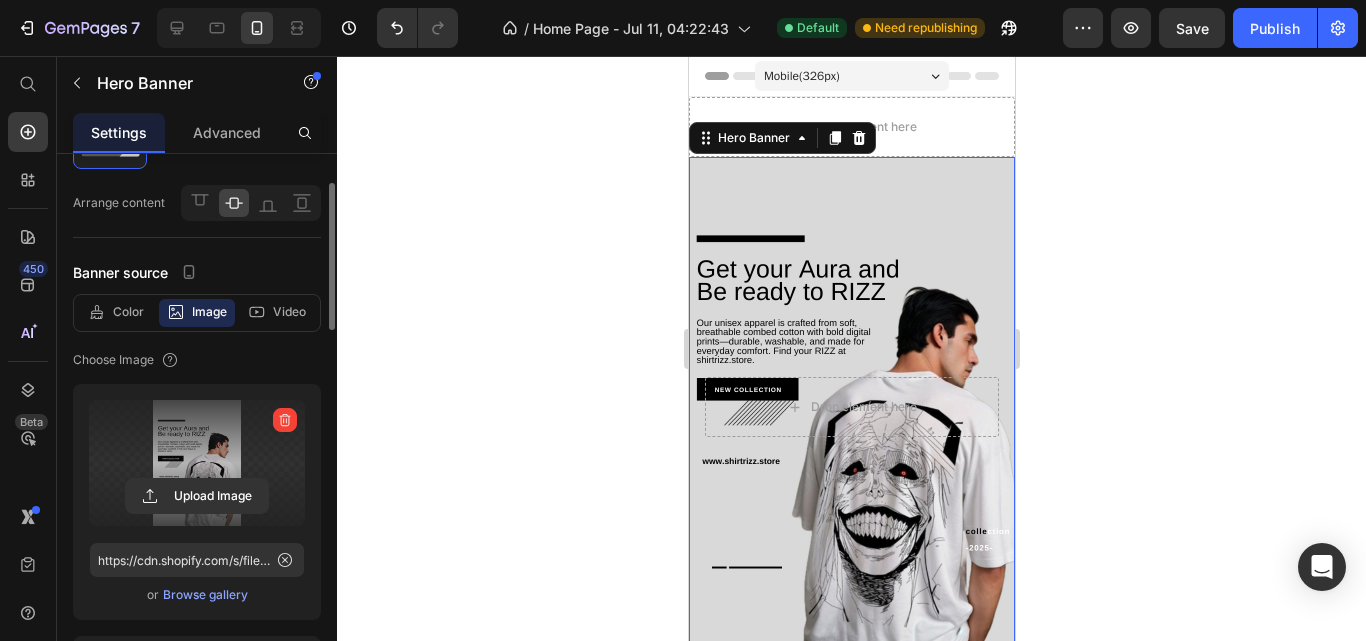 click 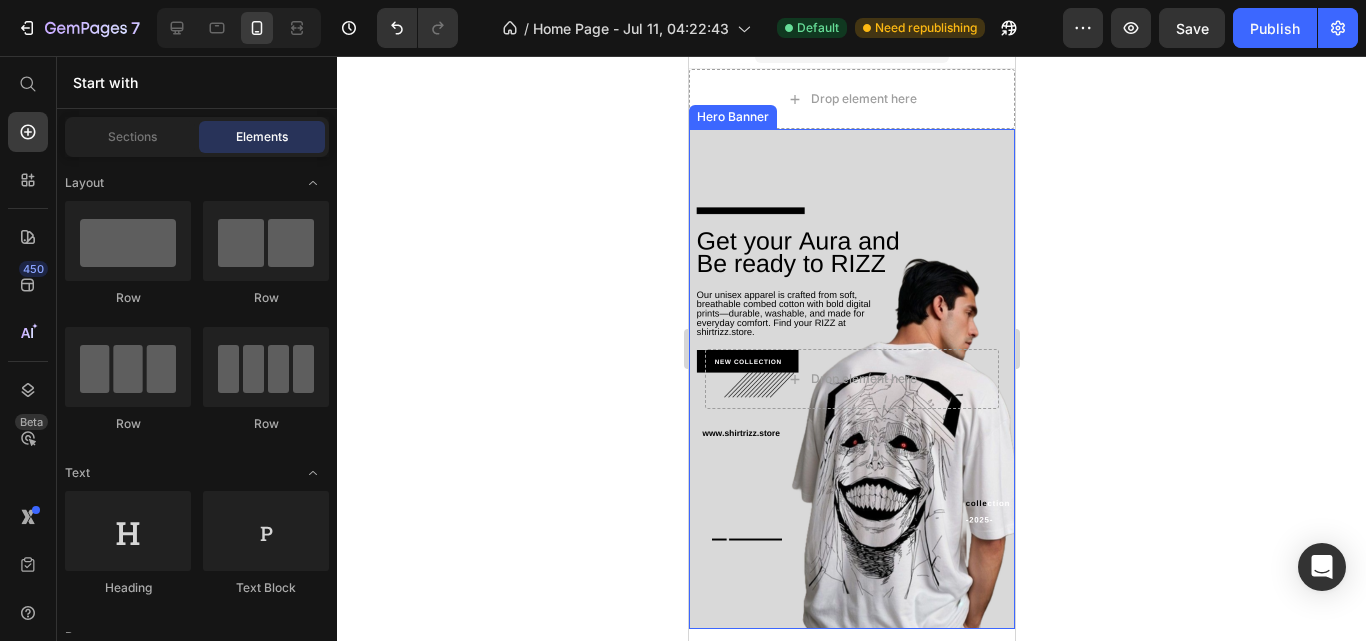 scroll, scrollTop: 27, scrollLeft: 0, axis: vertical 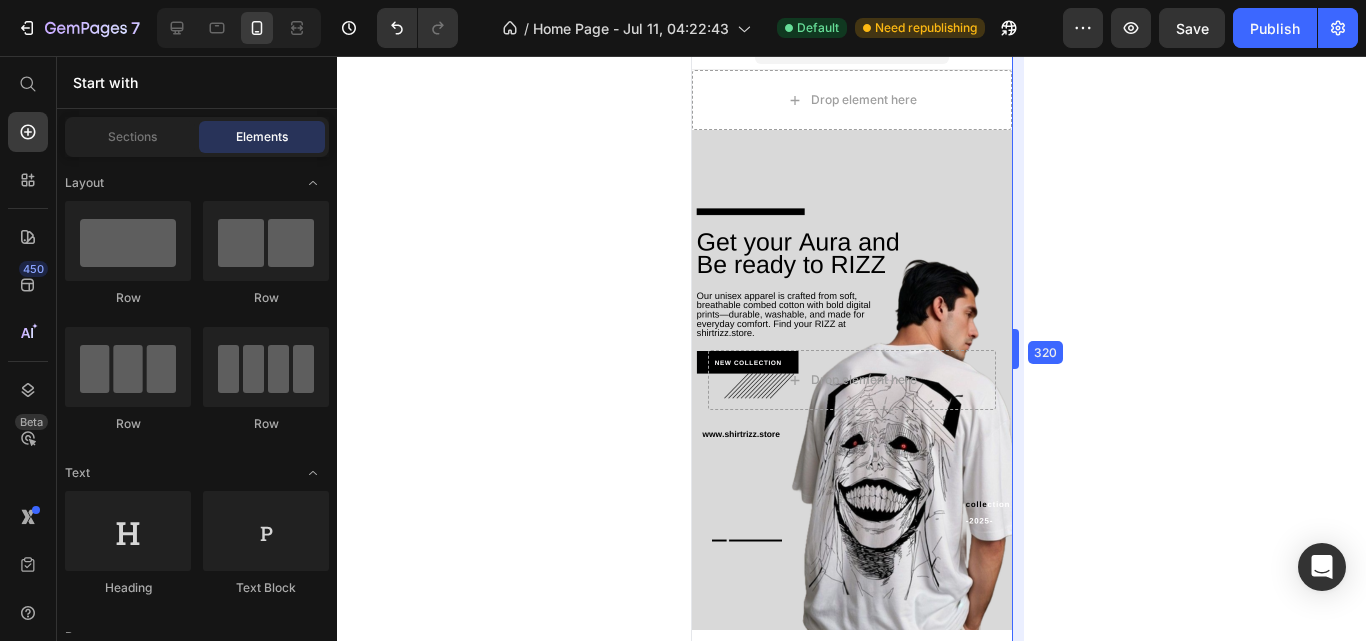 drag, startPoint x: 1014, startPoint y: 346, endPoint x: 273, endPoint y: 300, distance: 742.42645 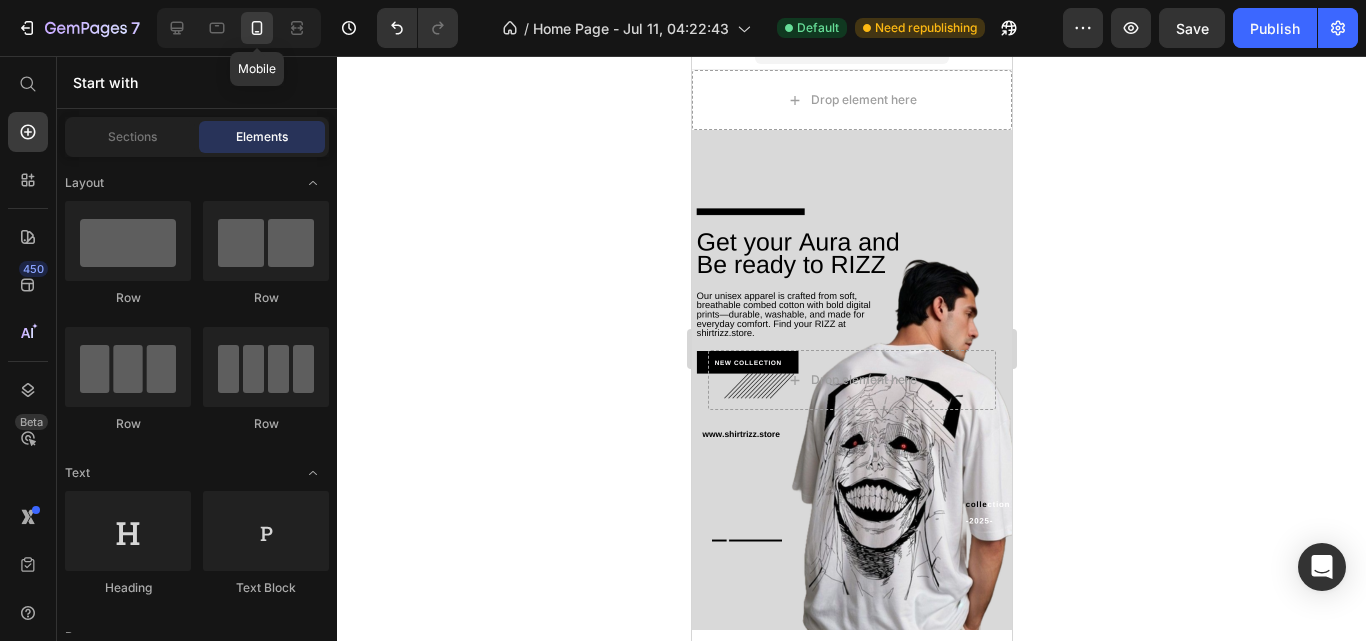click 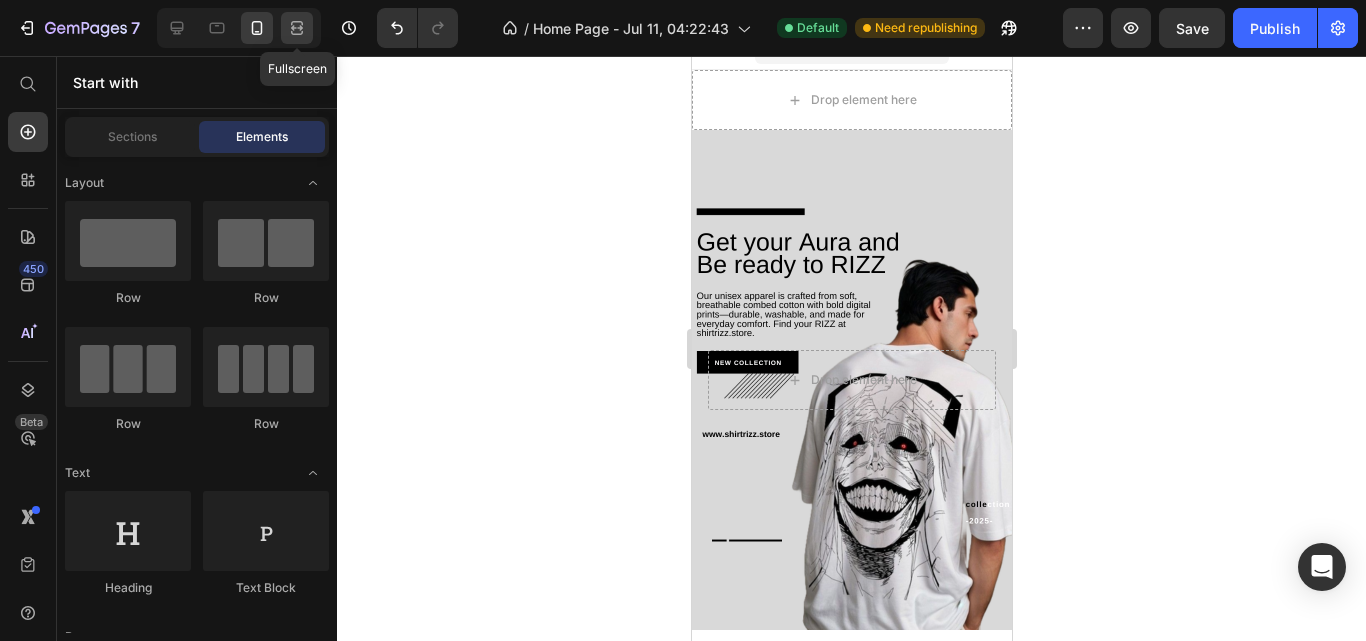 click 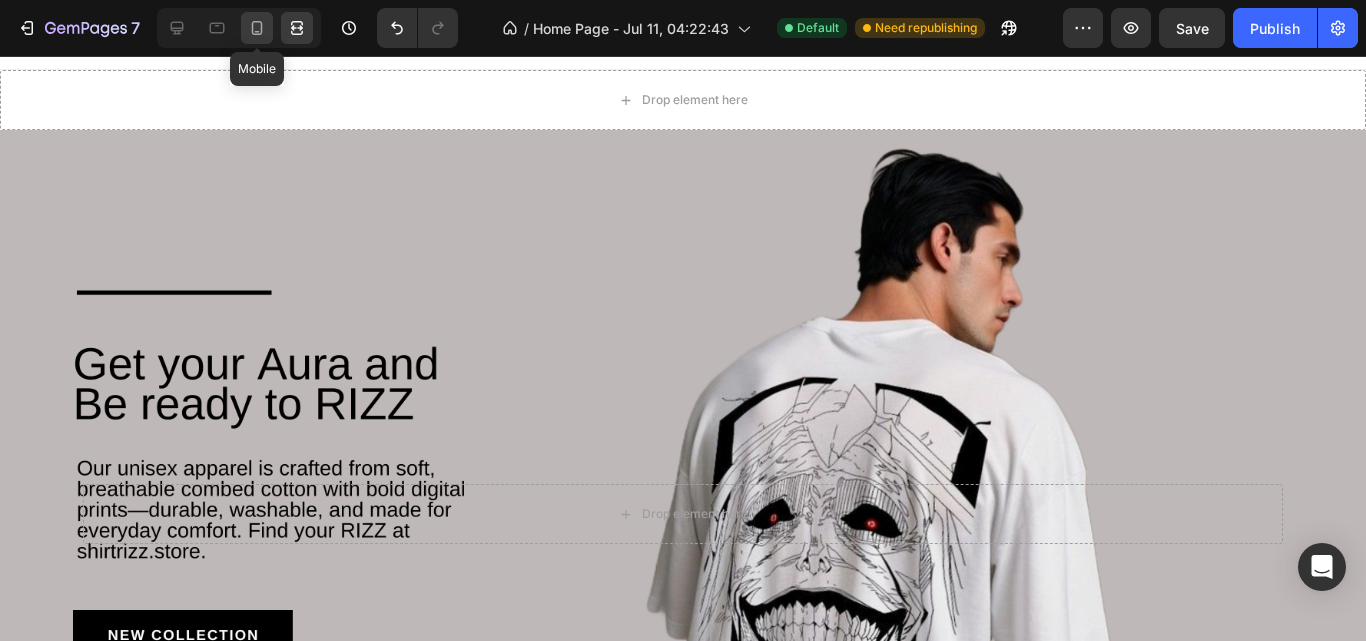 click 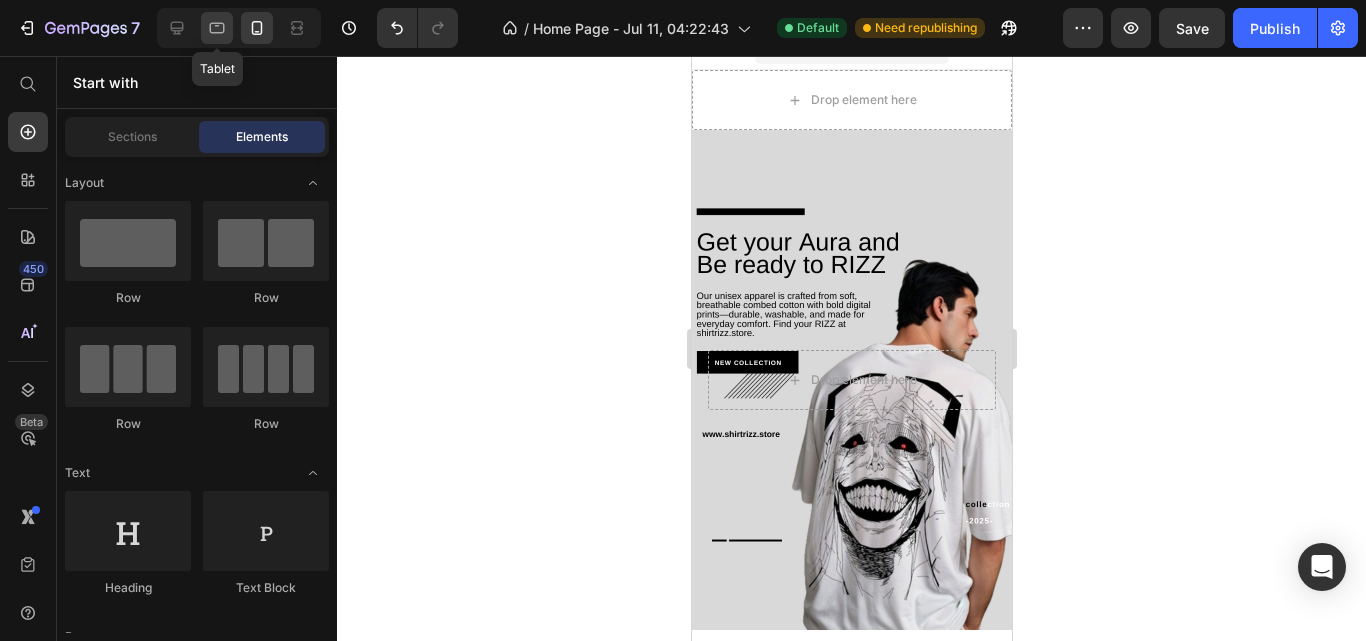 click 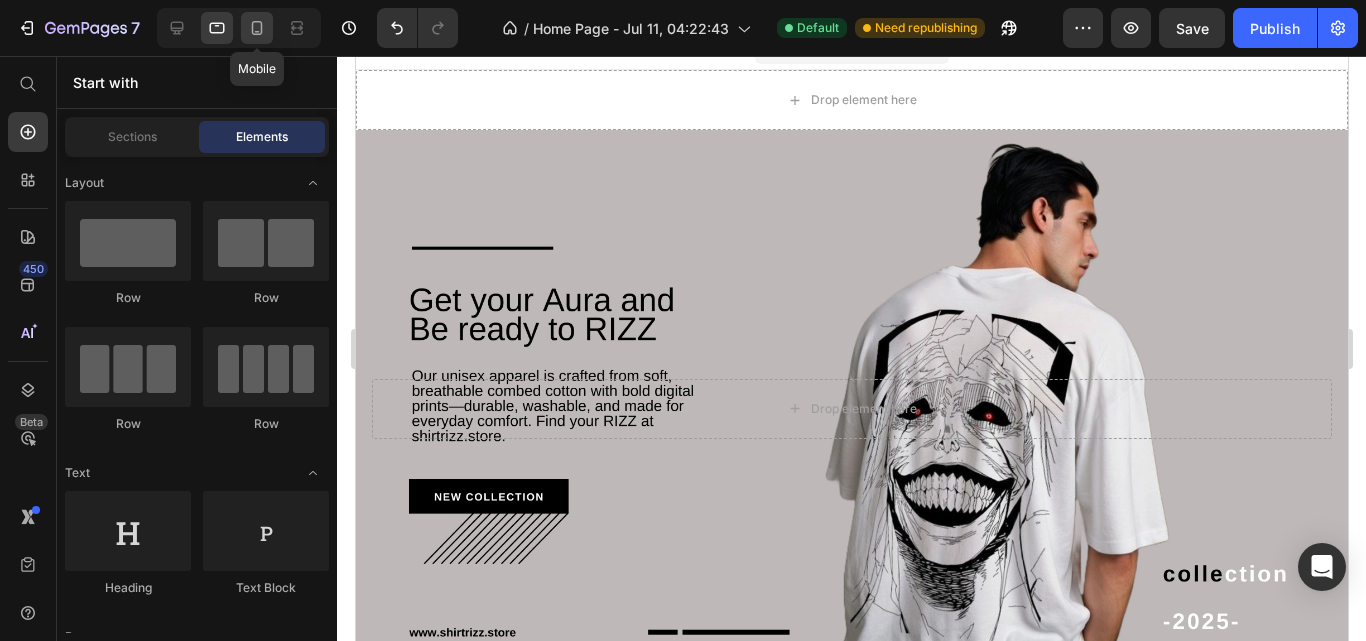 click 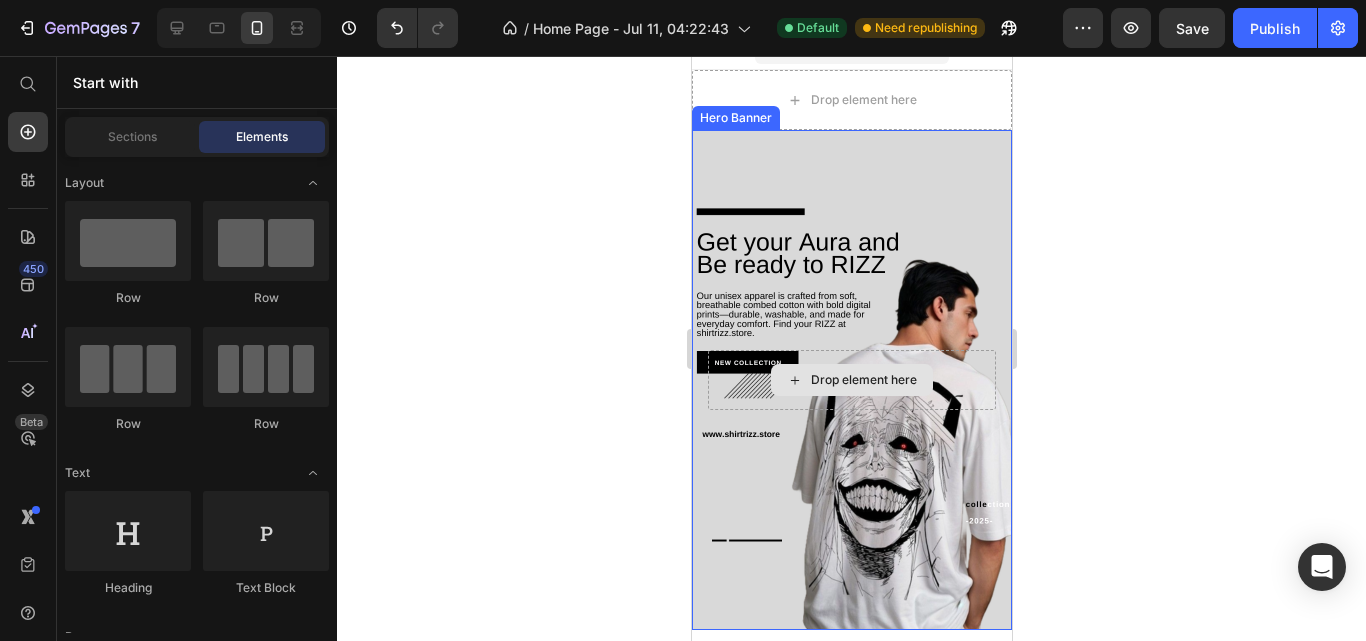 click on "Drop element here" at bounding box center (851, 380) 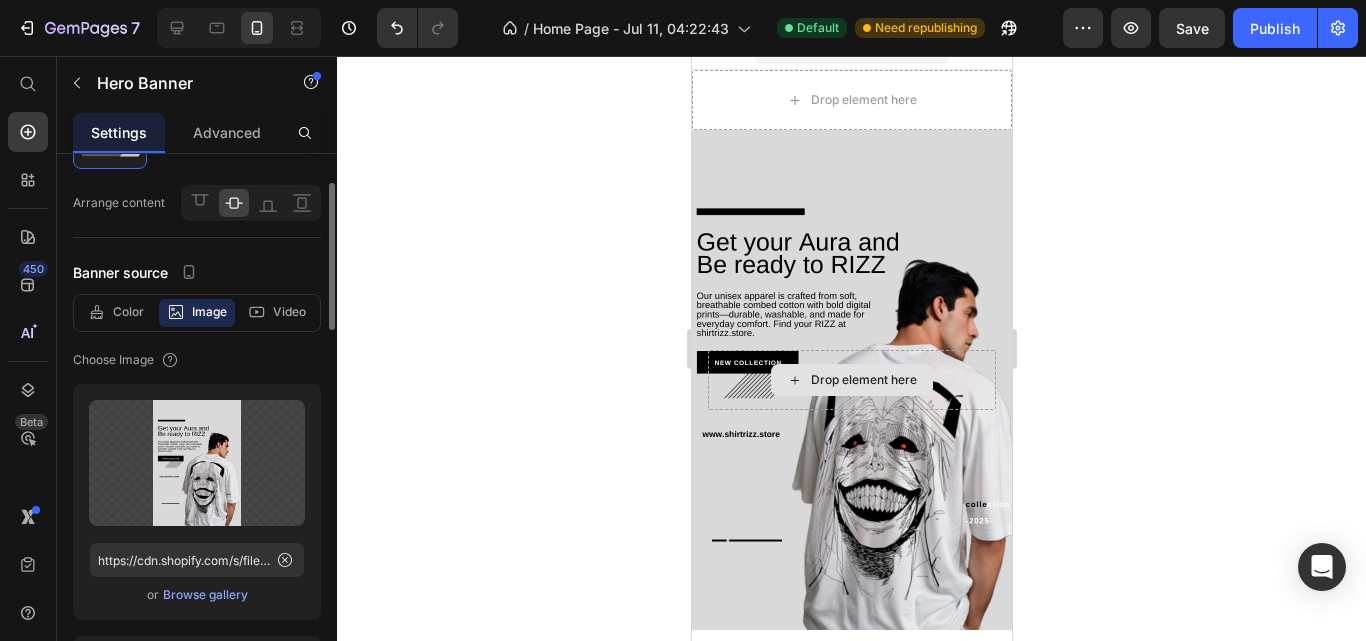 click on "Drop element here" at bounding box center (863, 380) 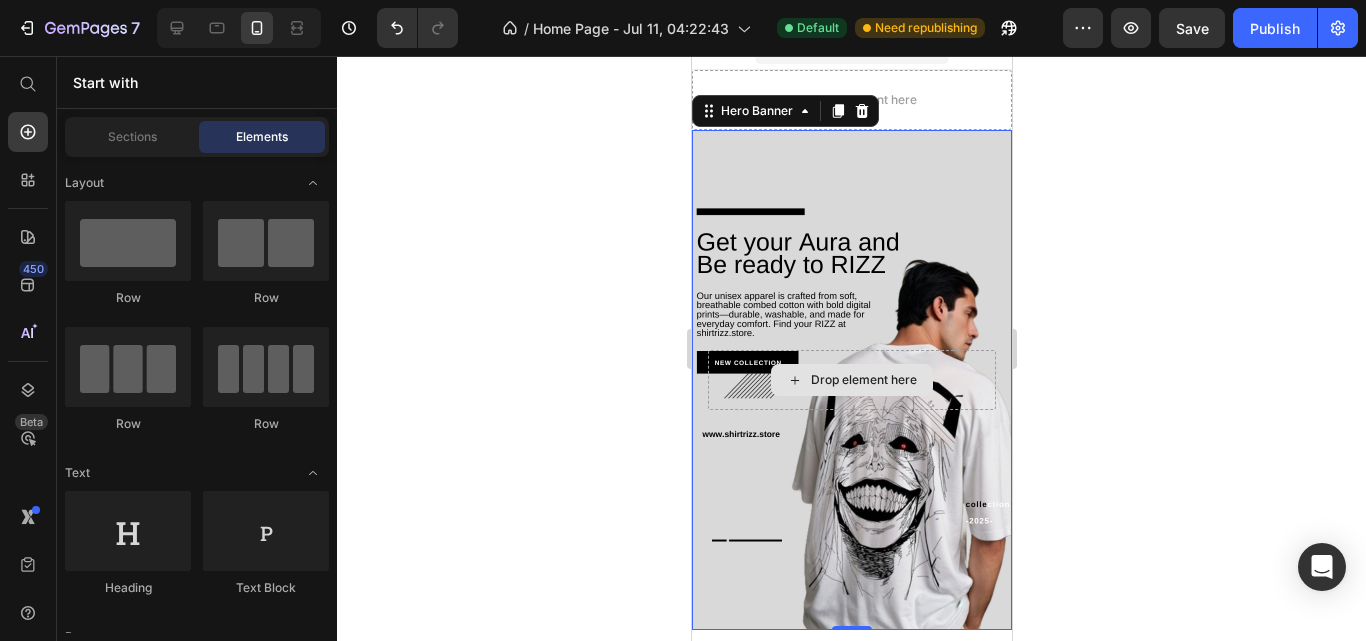 click on "Drop element here" at bounding box center (851, 380) 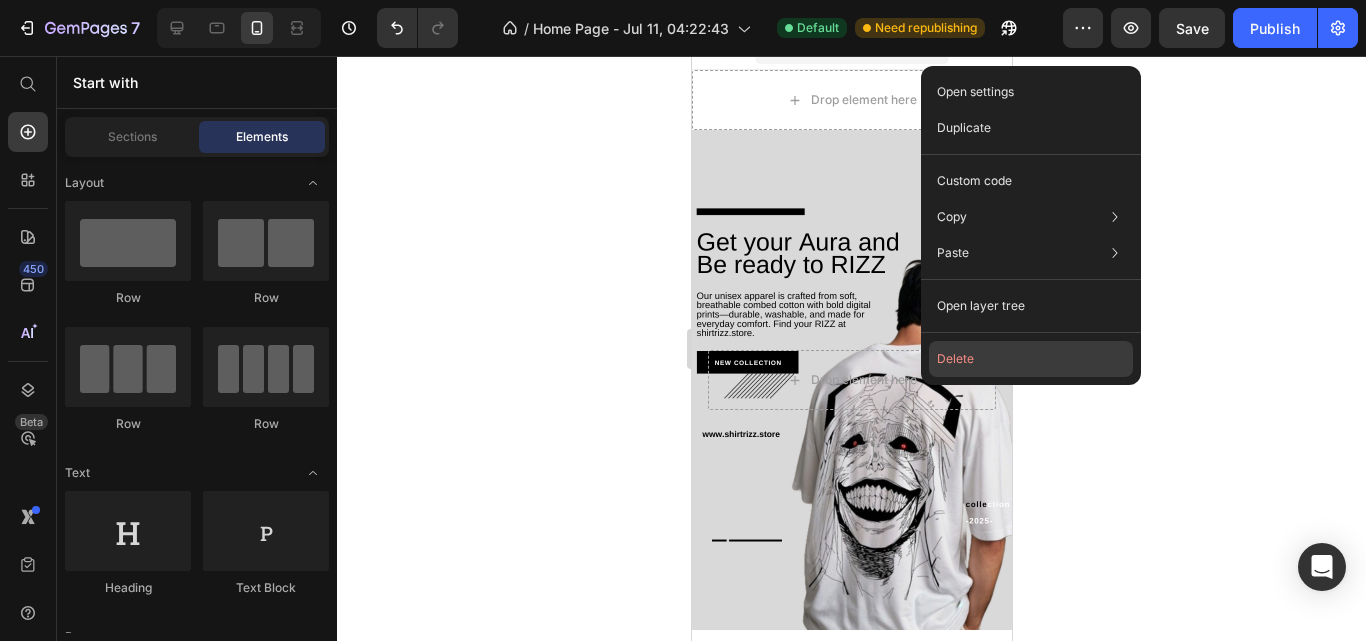 click on "Delete" 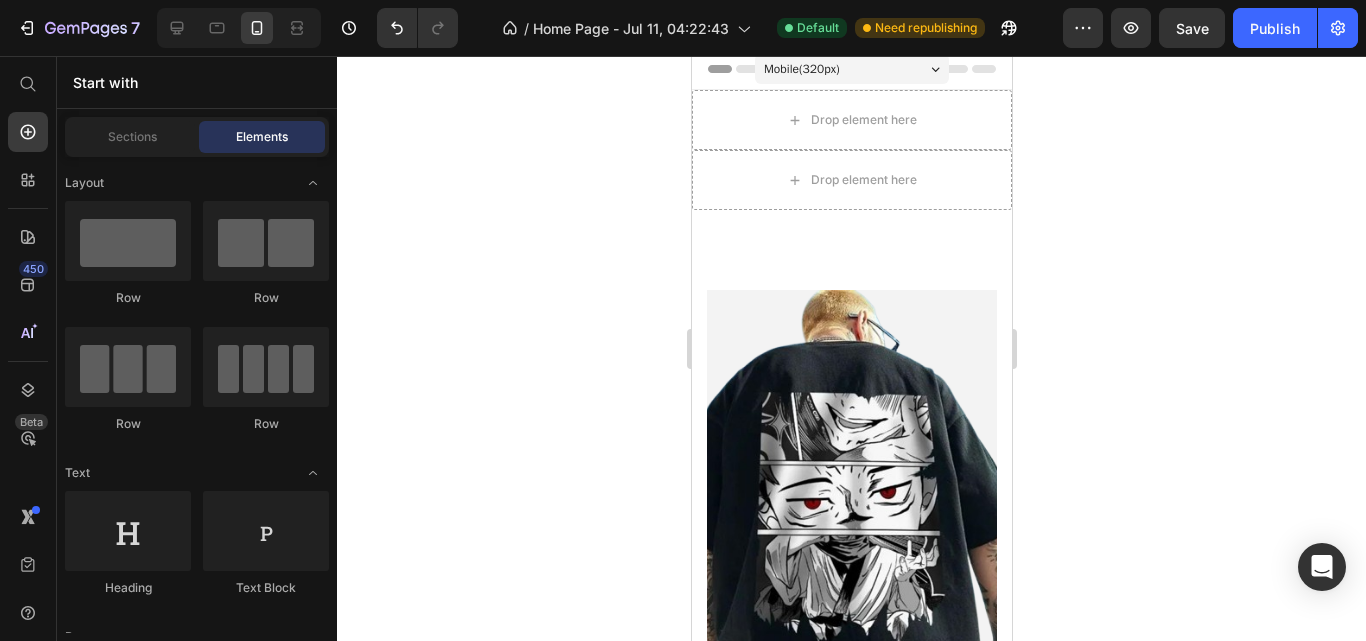 scroll, scrollTop: 0, scrollLeft: 0, axis: both 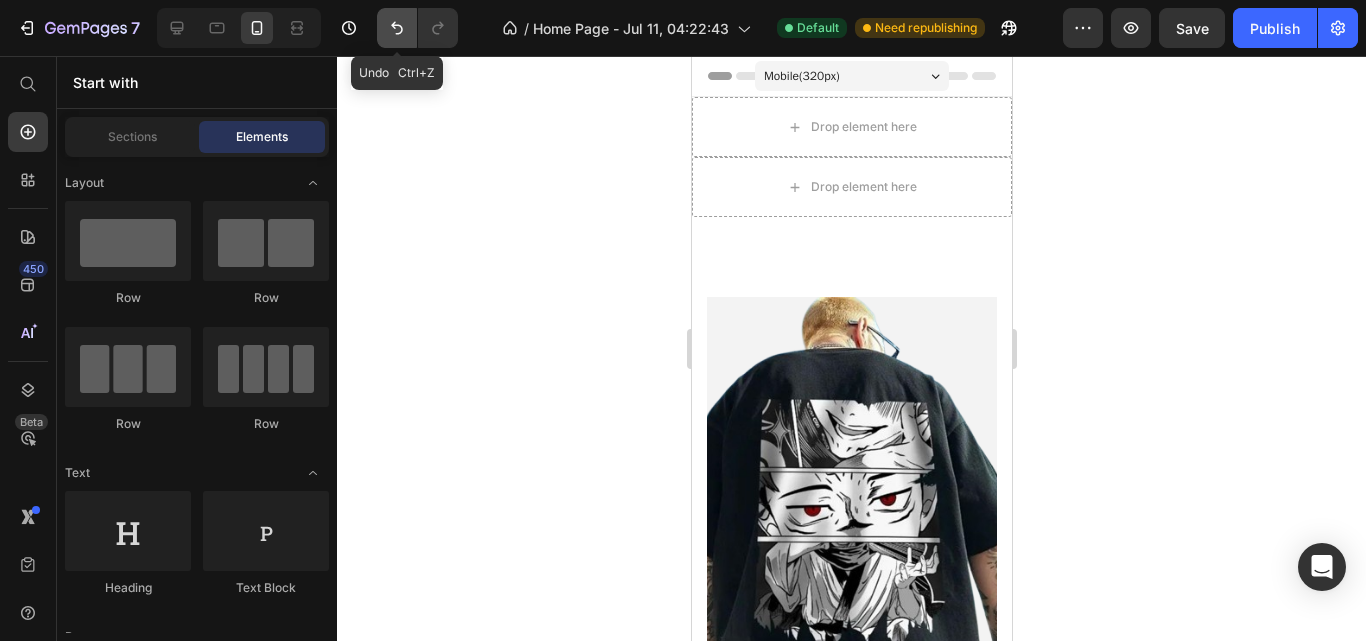 click 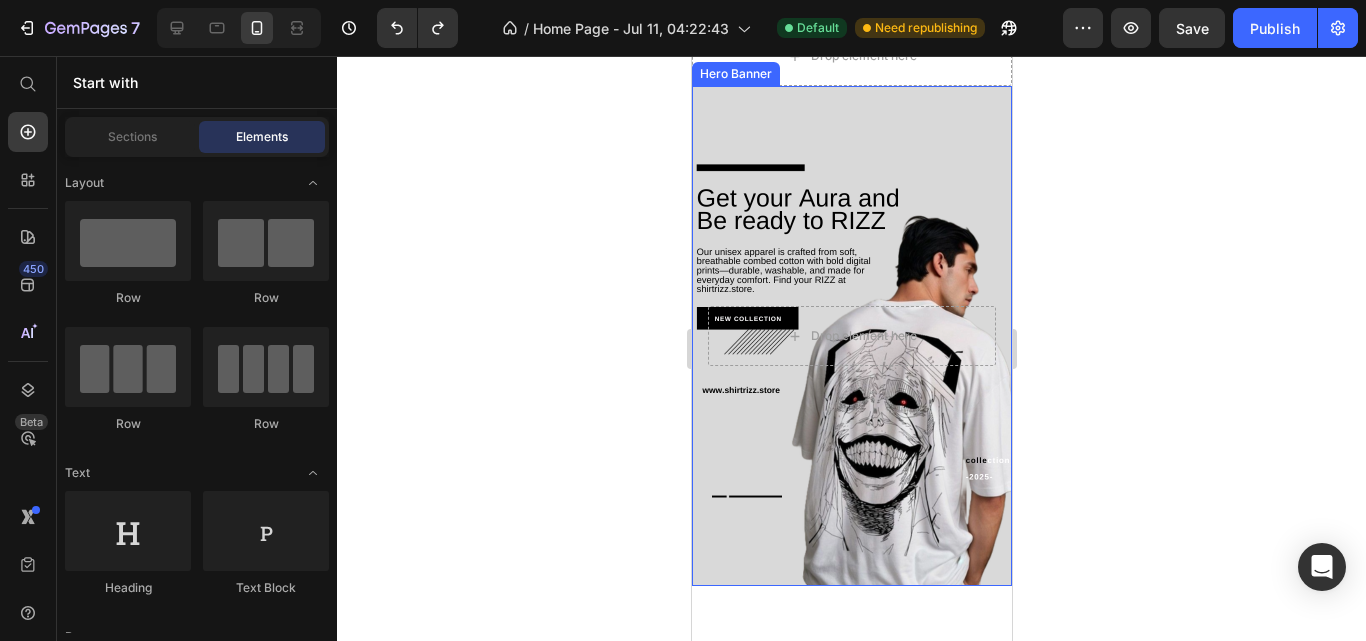 scroll, scrollTop: 93, scrollLeft: 0, axis: vertical 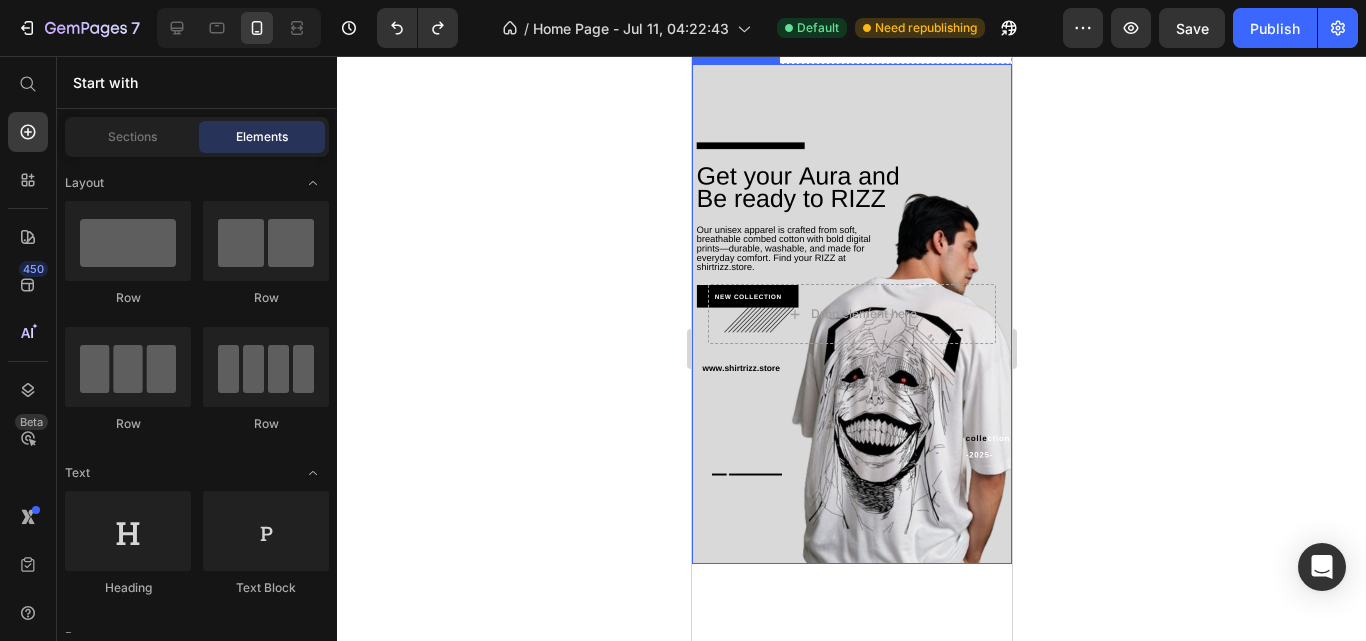 click at bounding box center (851, 314) 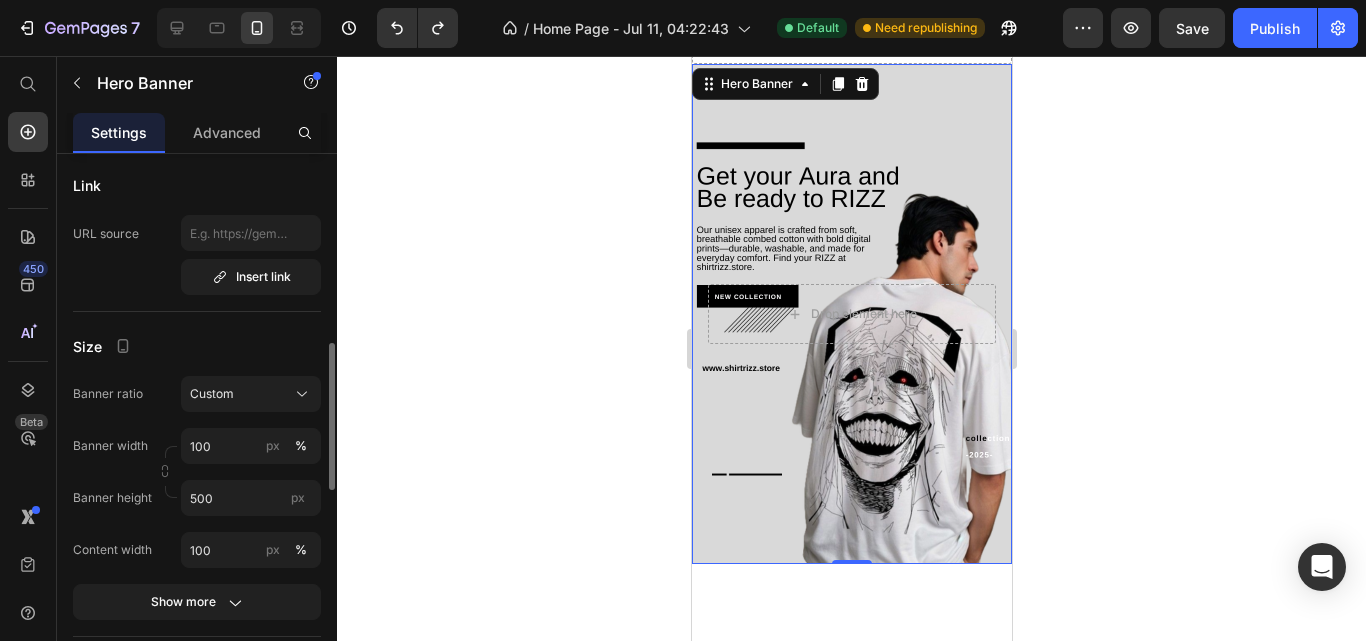 scroll, scrollTop: 704, scrollLeft: 0, axis: vertical 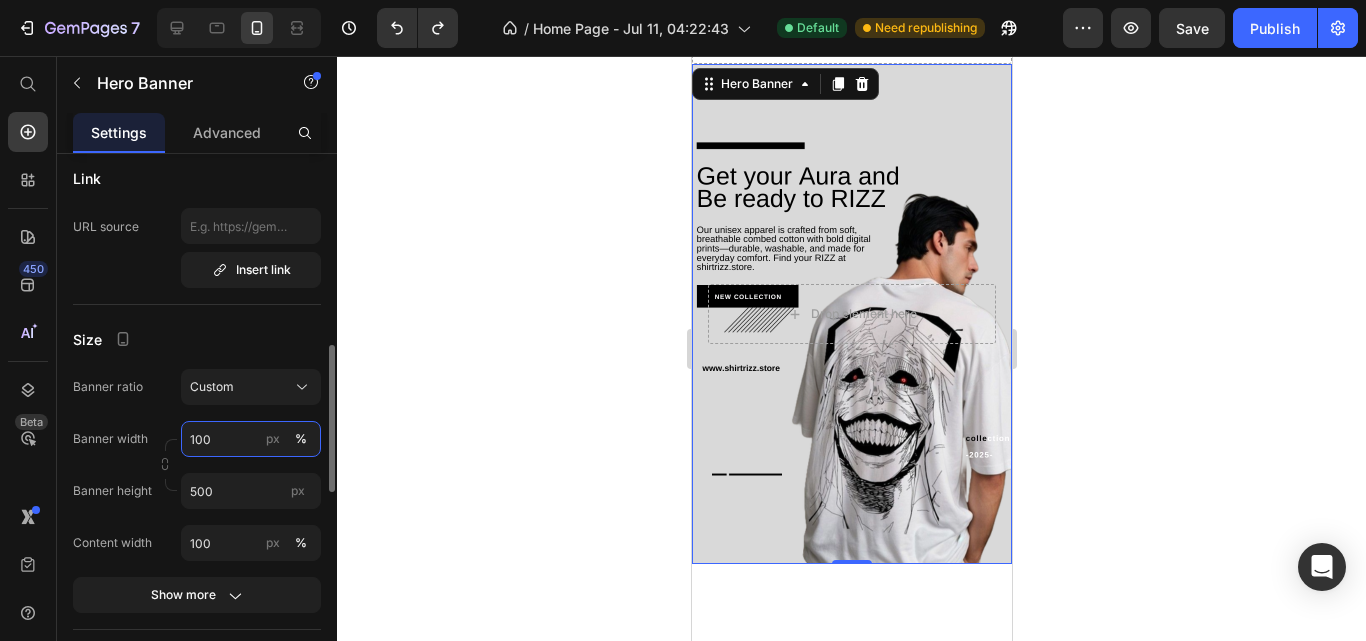 click on "100" at bounding box center [251, 439] 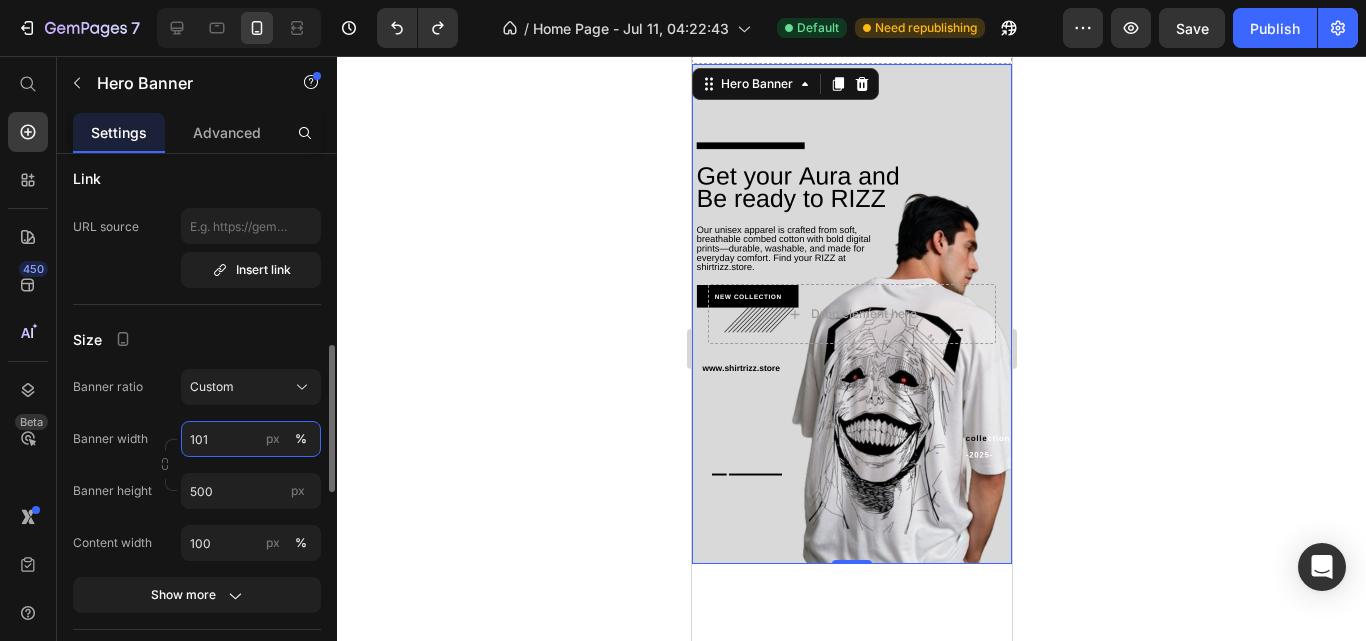 type on "100" 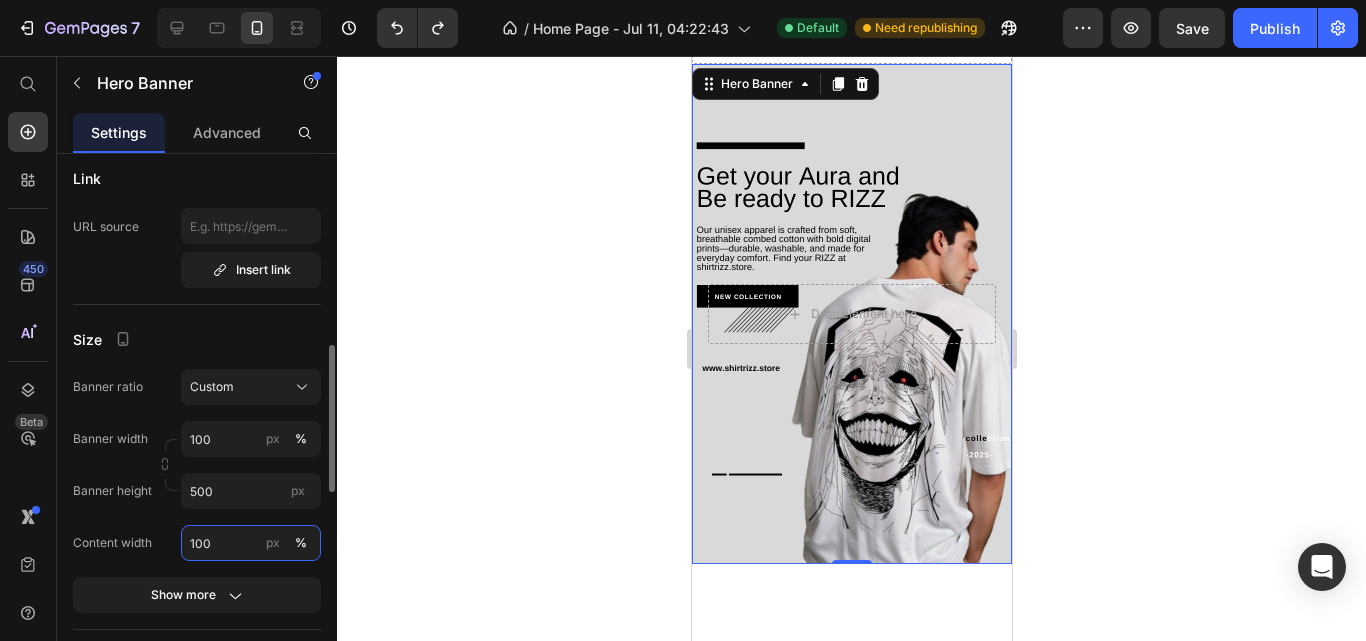 click on "100" at bounding box center [251, 543] 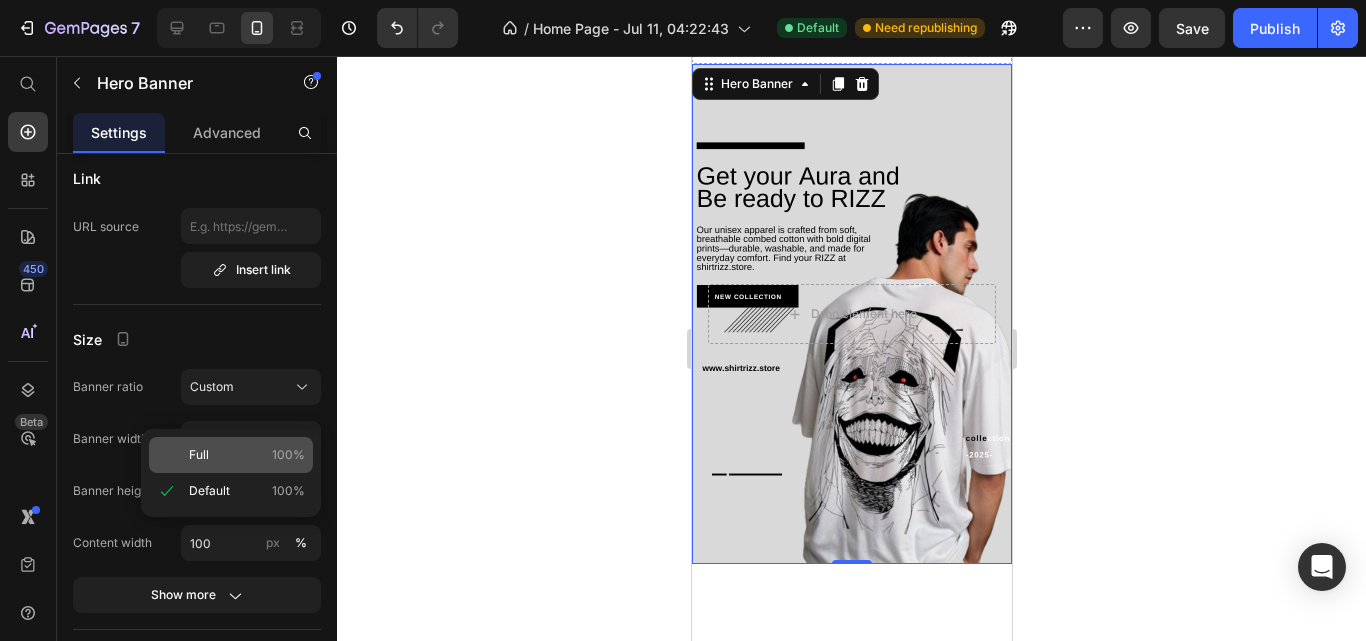 click on "100%" at bounding box center [288, 455] 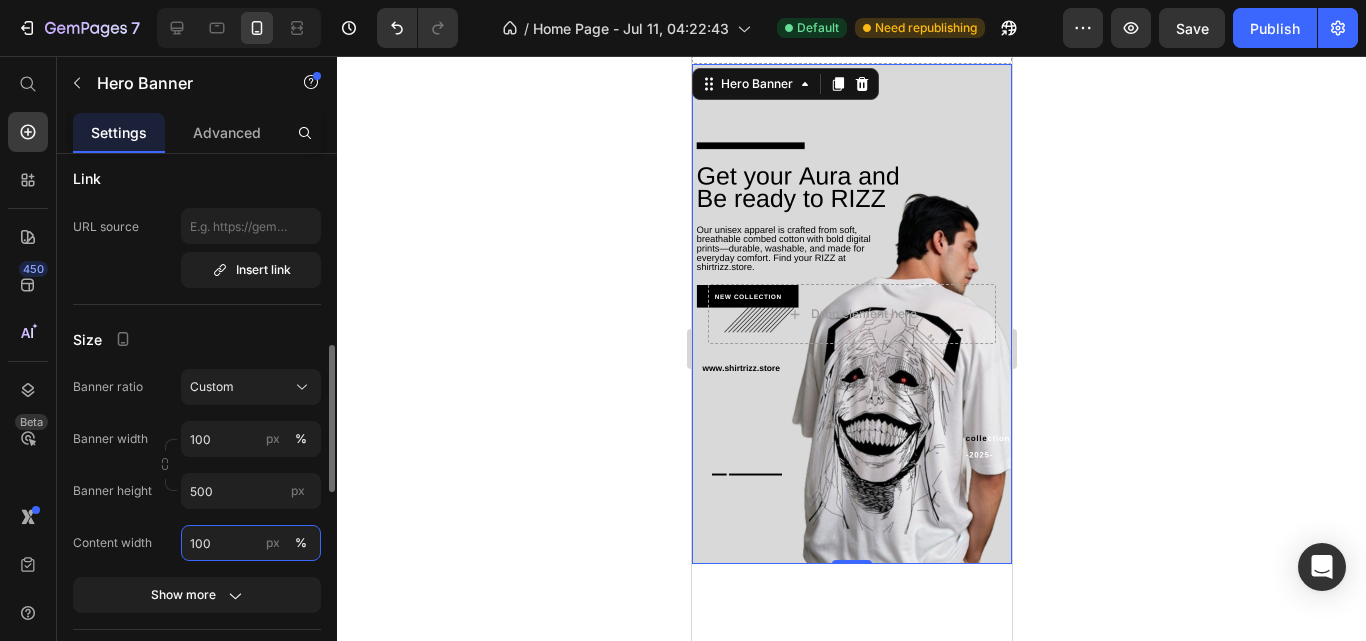 click on "100" at bounding box center (251, 543) 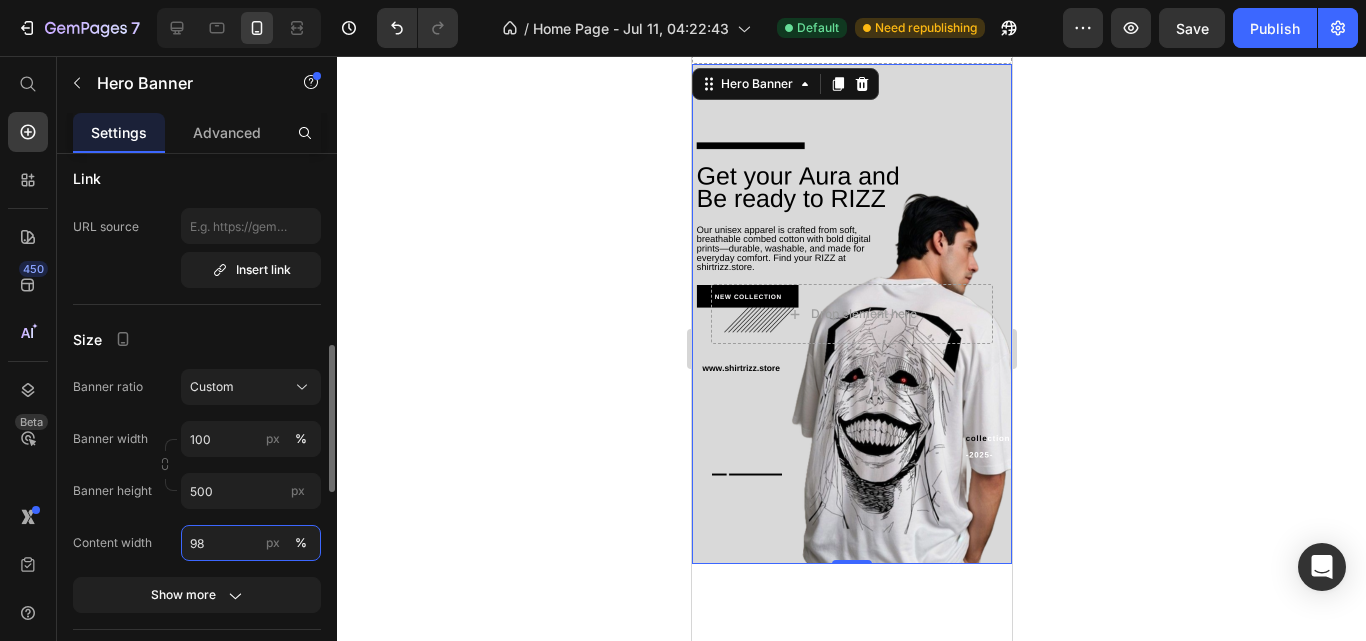 click on "98" at bounding box center (251, 543) 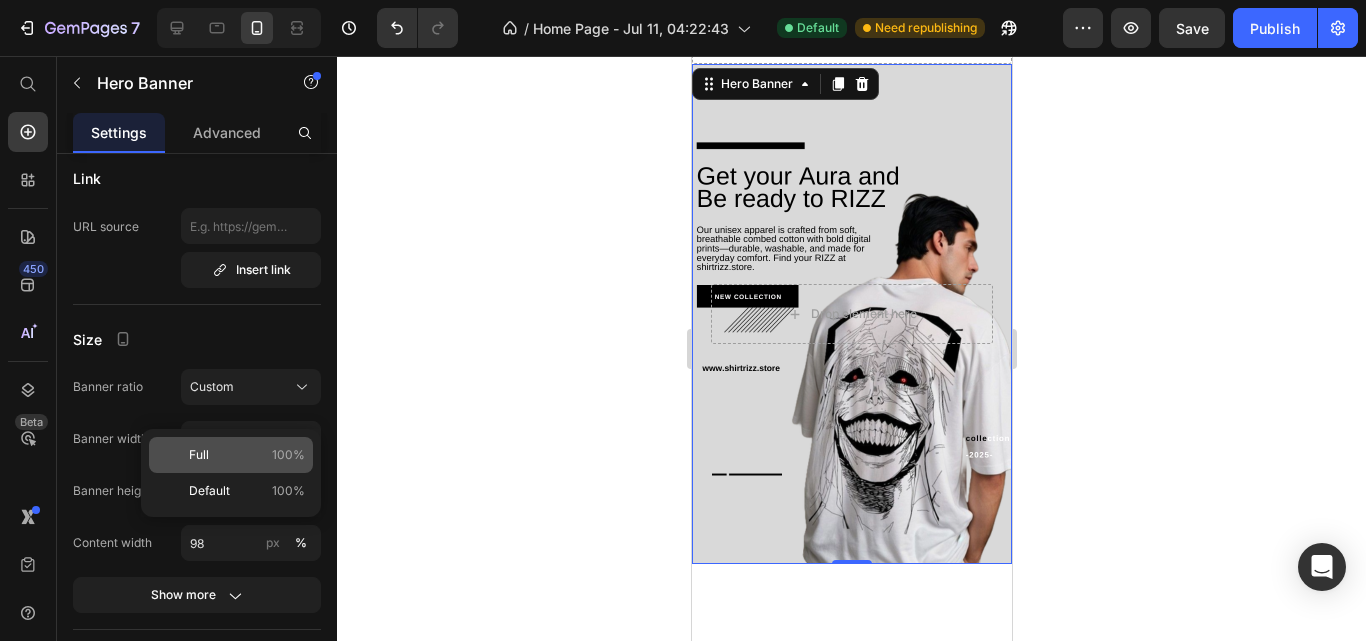 click on "Full 100%" 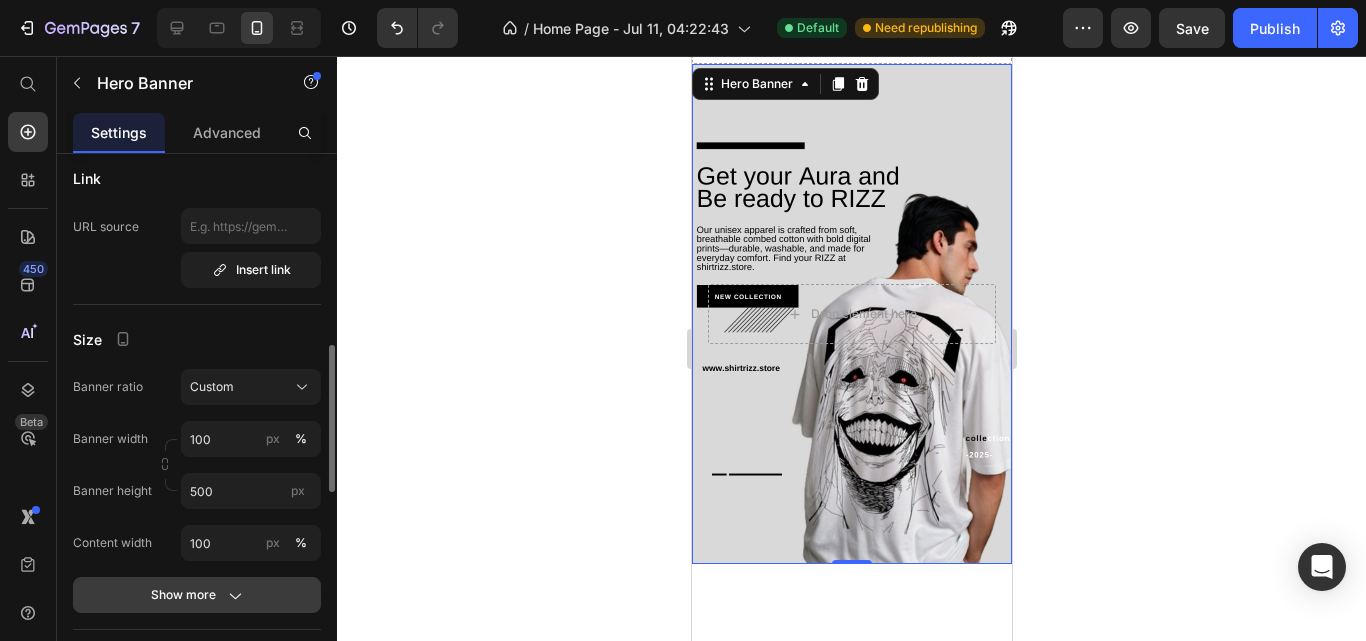 click on "Show more" 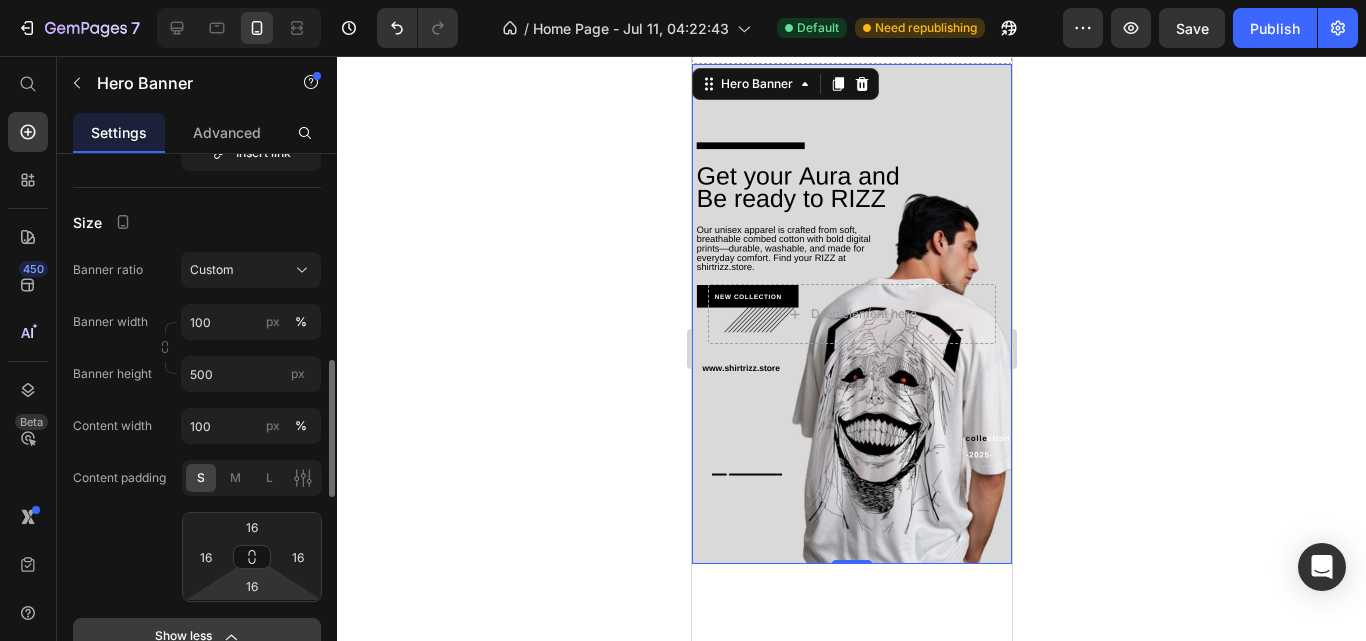 scroll, scrollTop: 835, scrollLeft: 0, axis: vertical 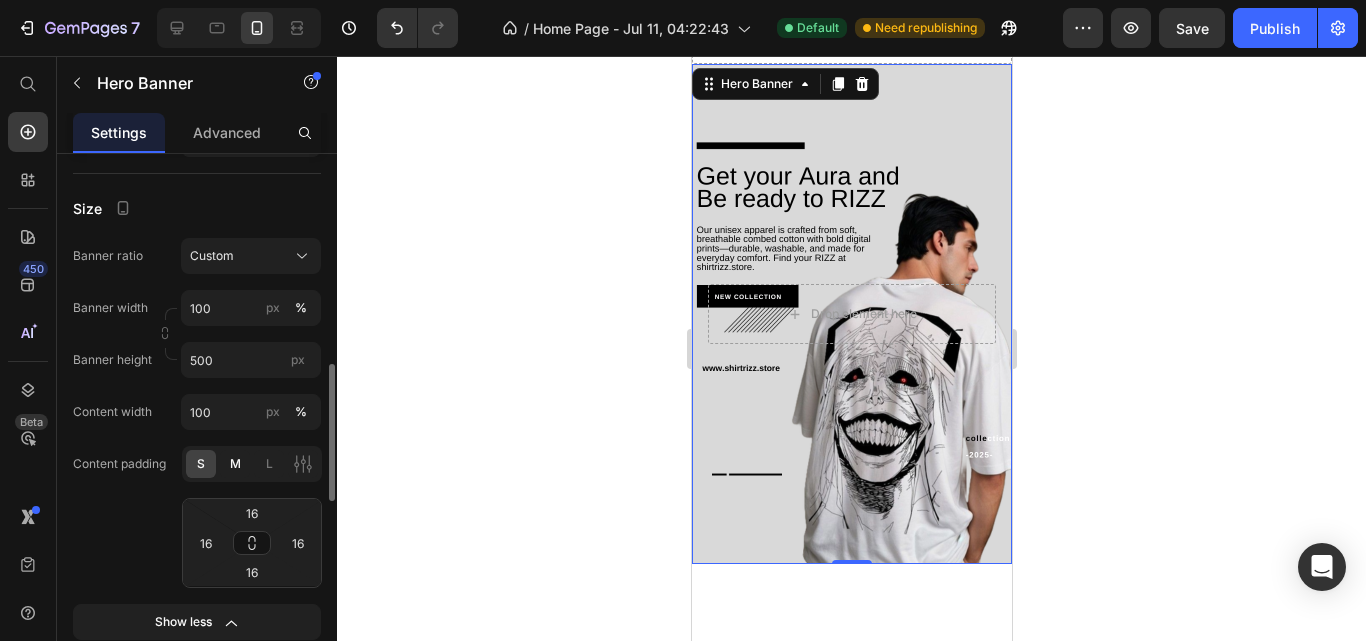 click on "M" 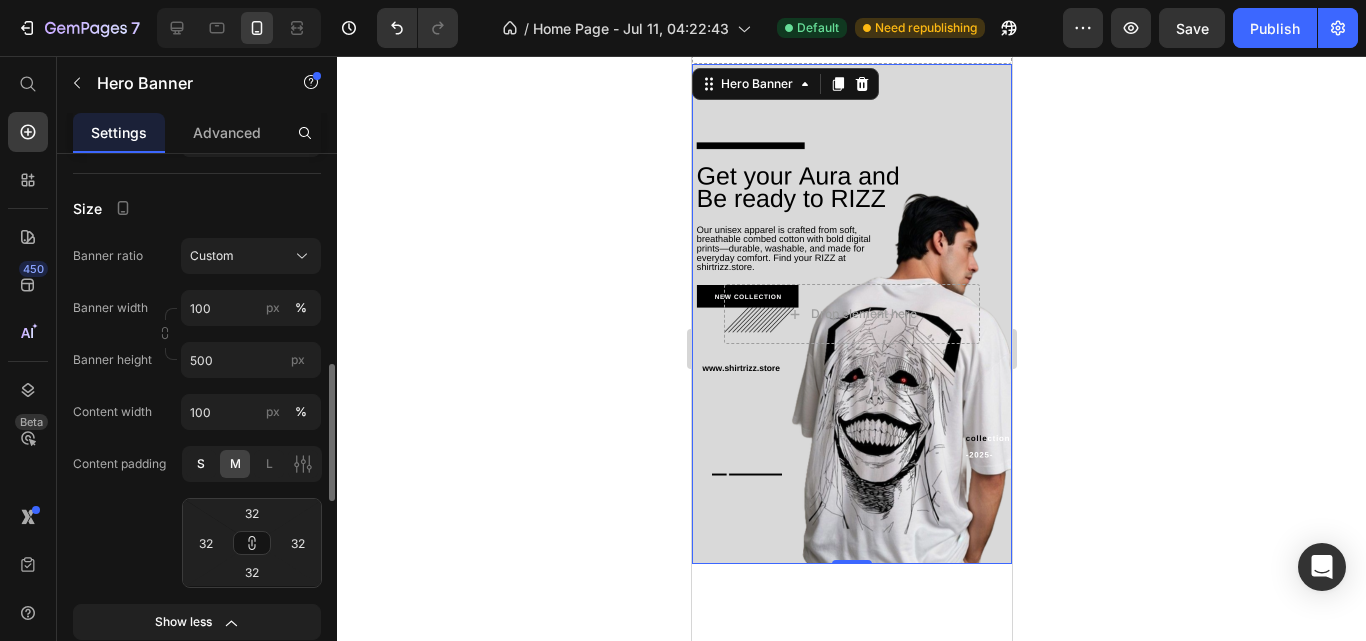 click on "S" 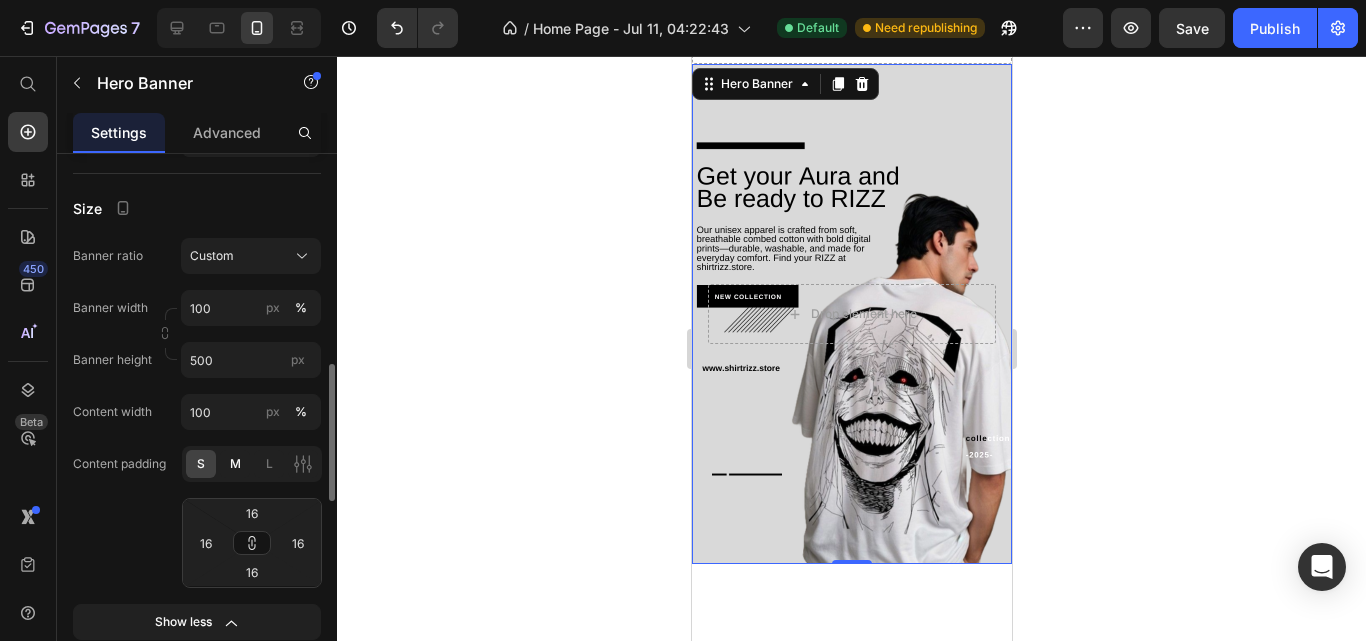 click on "M" 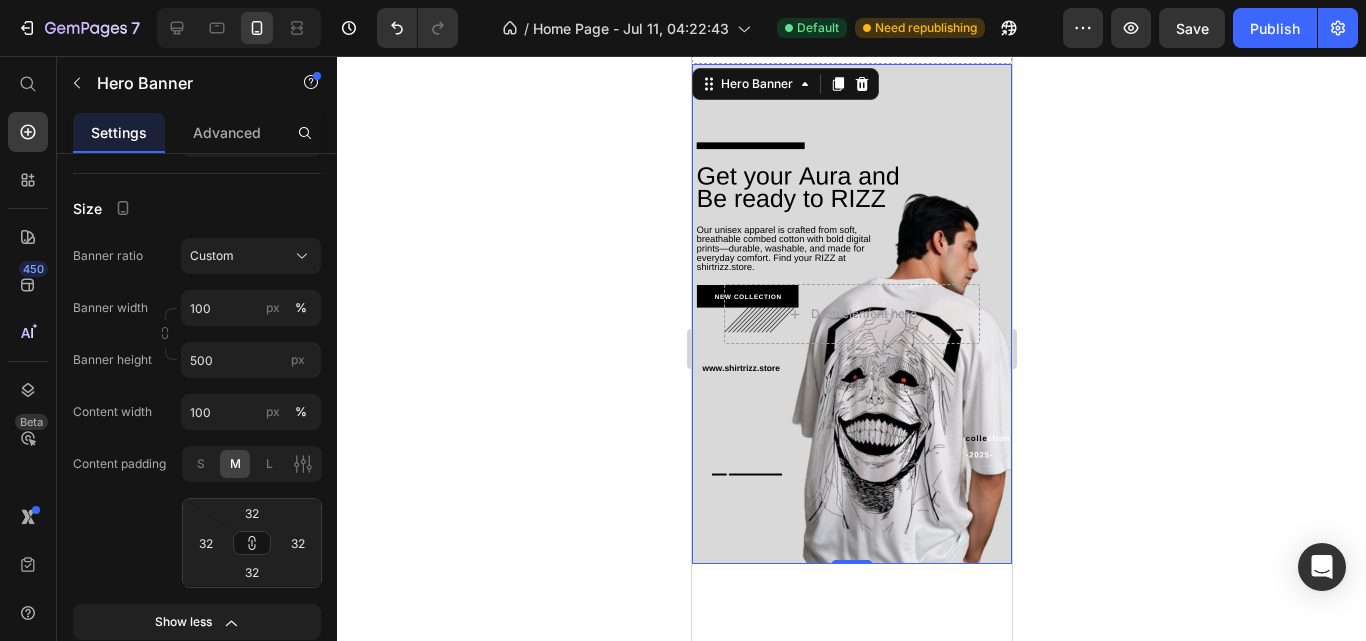 click at bounding box center [851, 314] 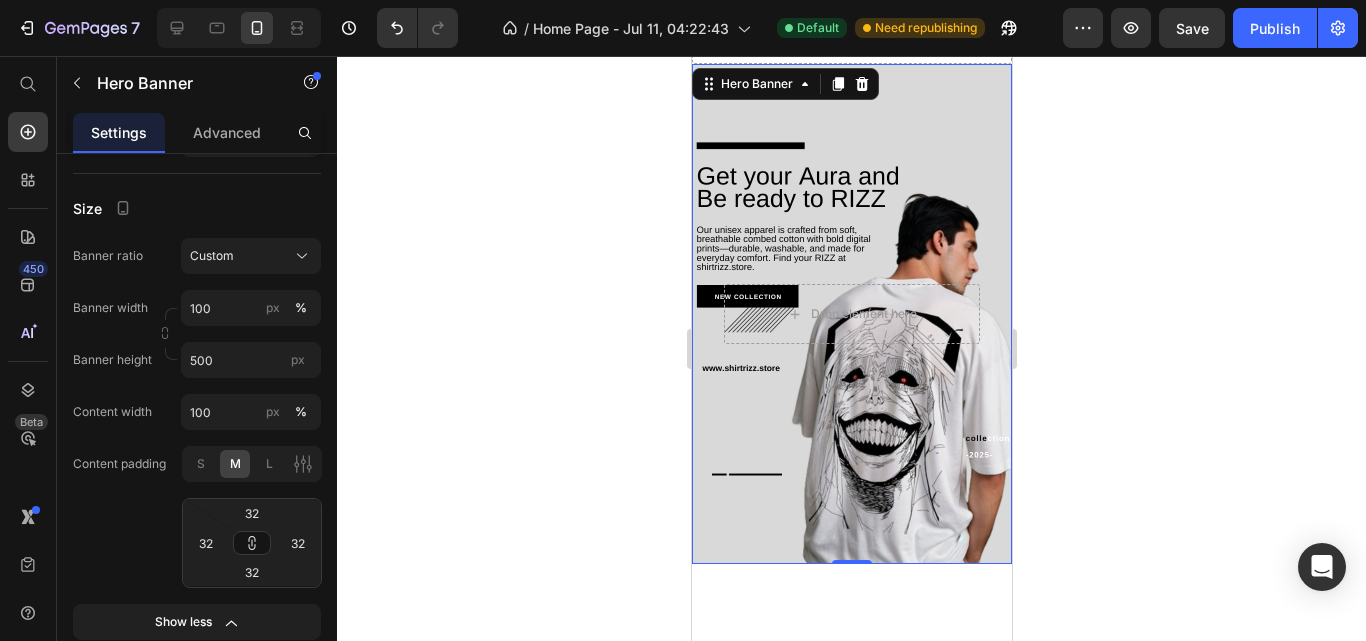 drag, startPoint x: 657, startPoint y: 462, endPoint x: 622, endPoint y: 458, distance: 35.22783 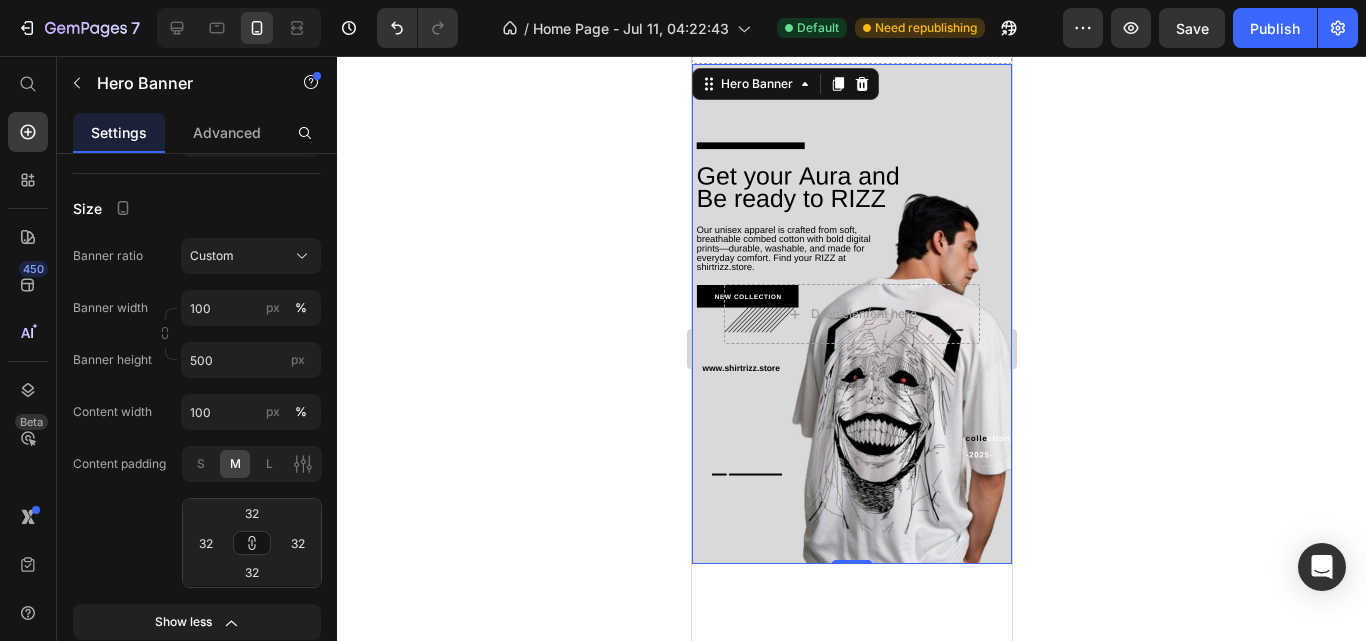 click 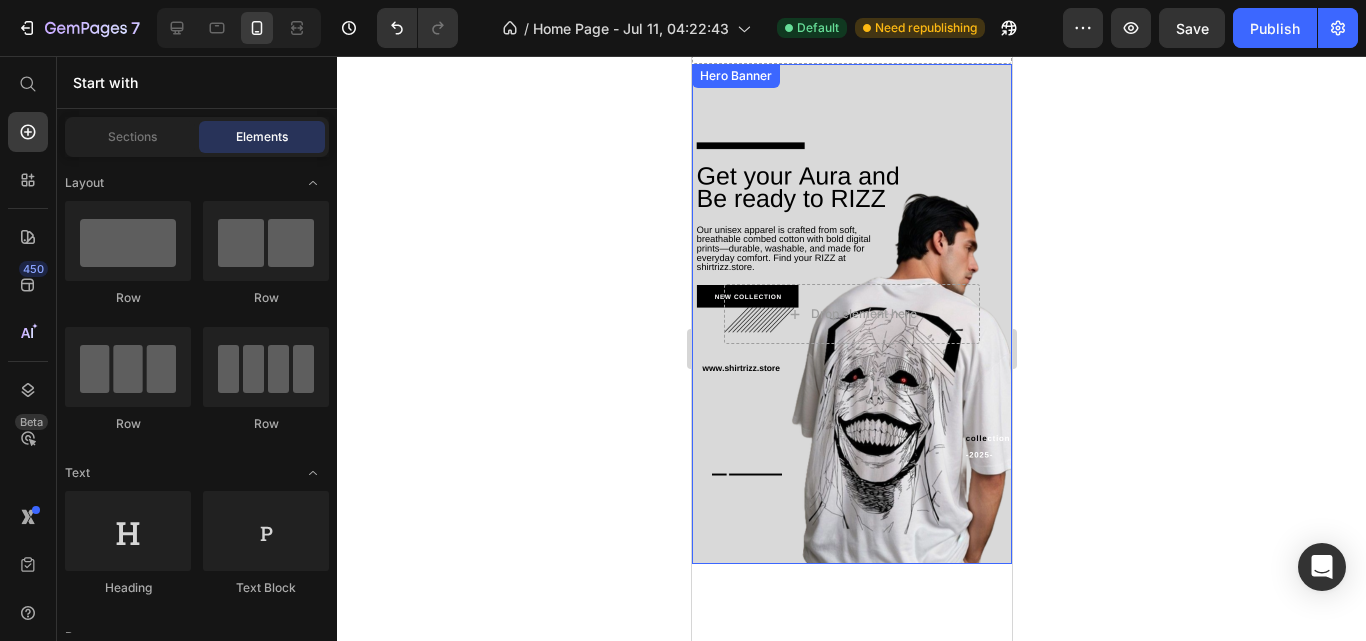 click at bounding box center [239, 28] 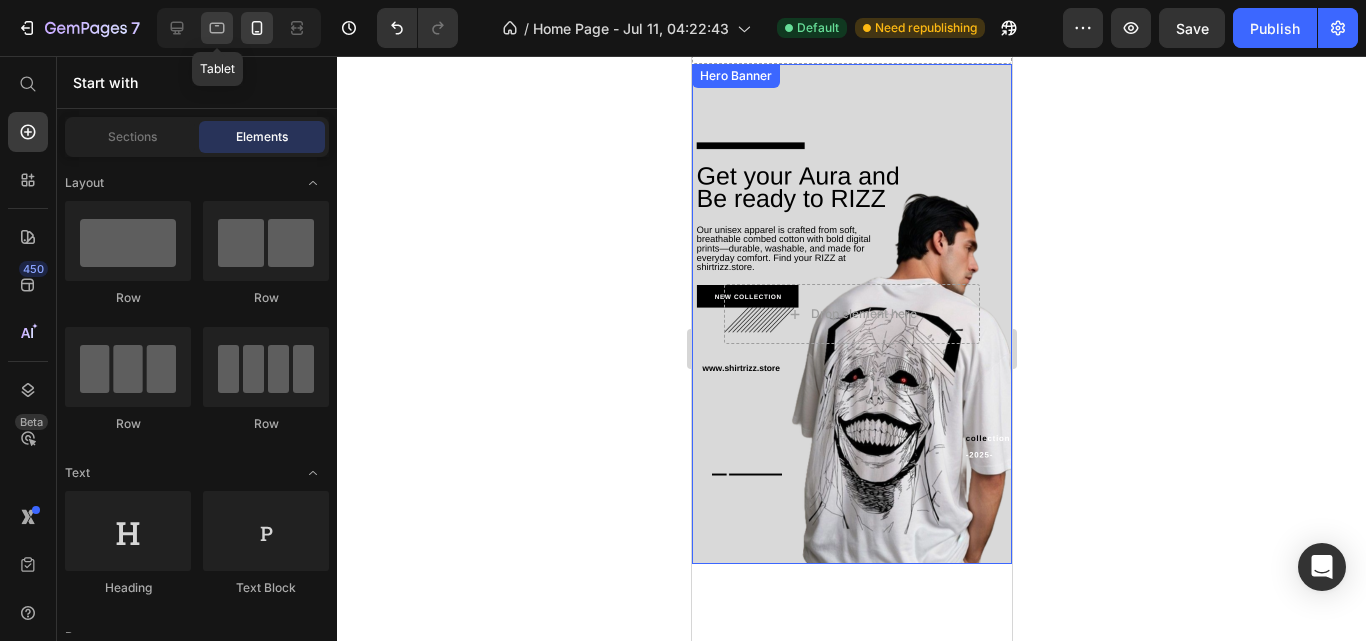 click 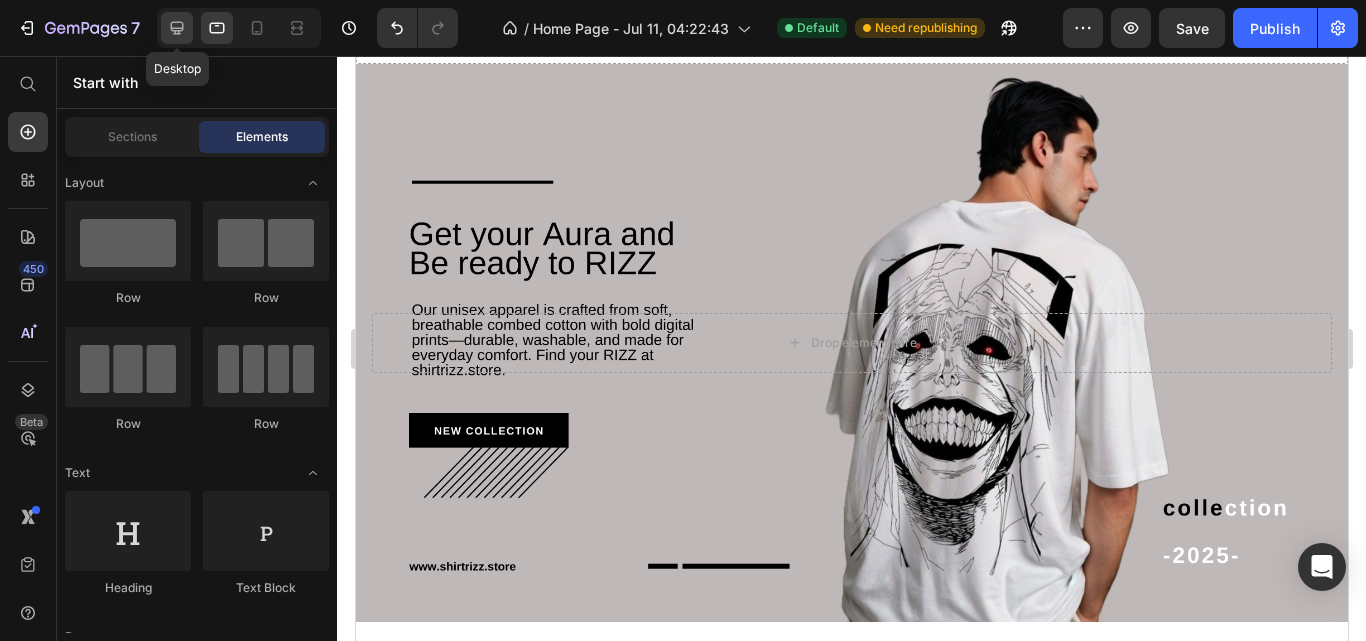 click 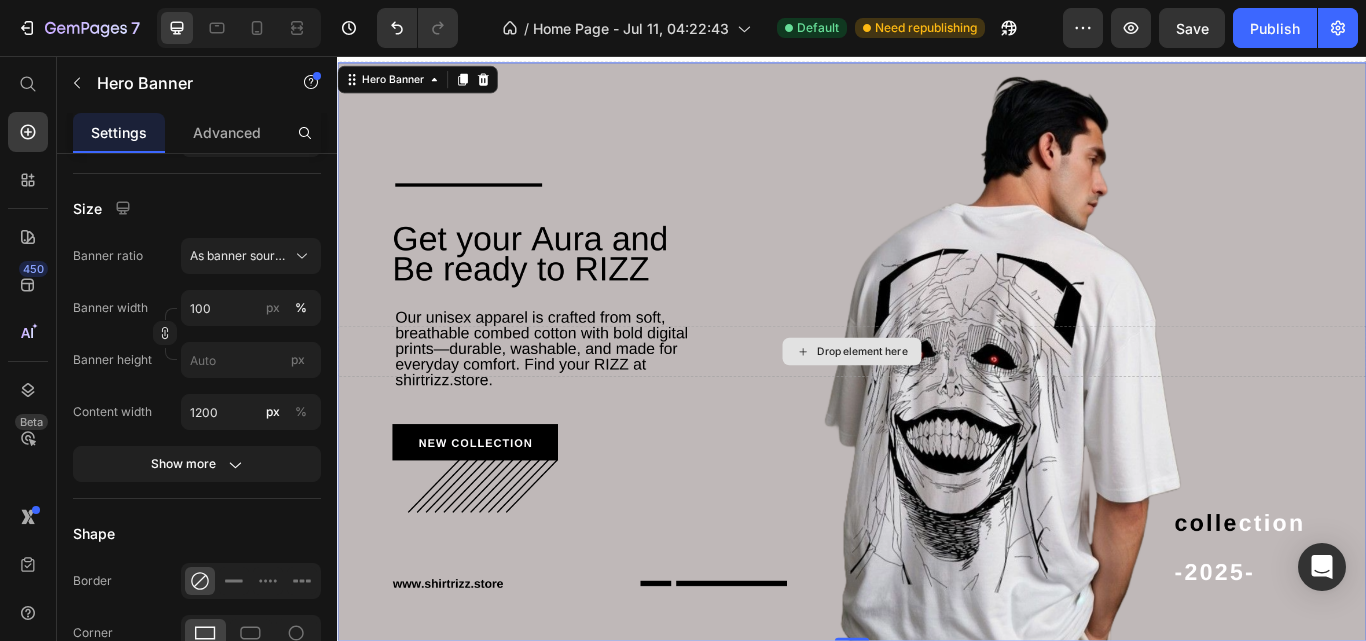 click 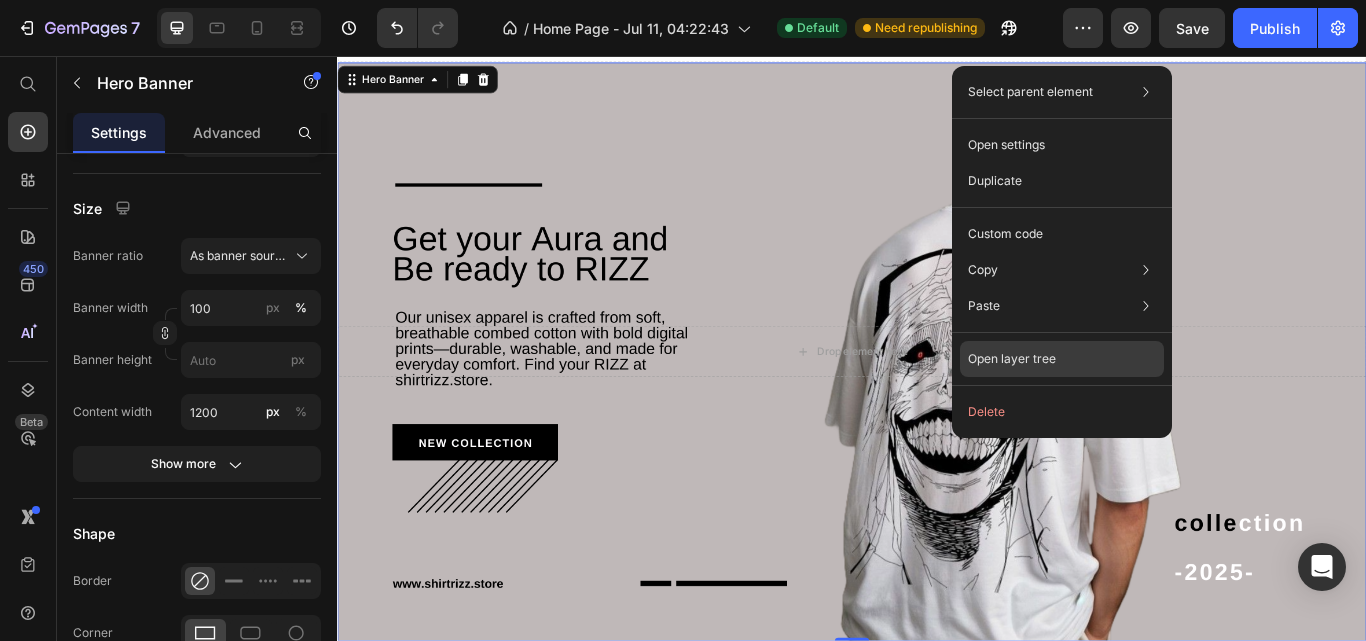 click on "Open layer tree" 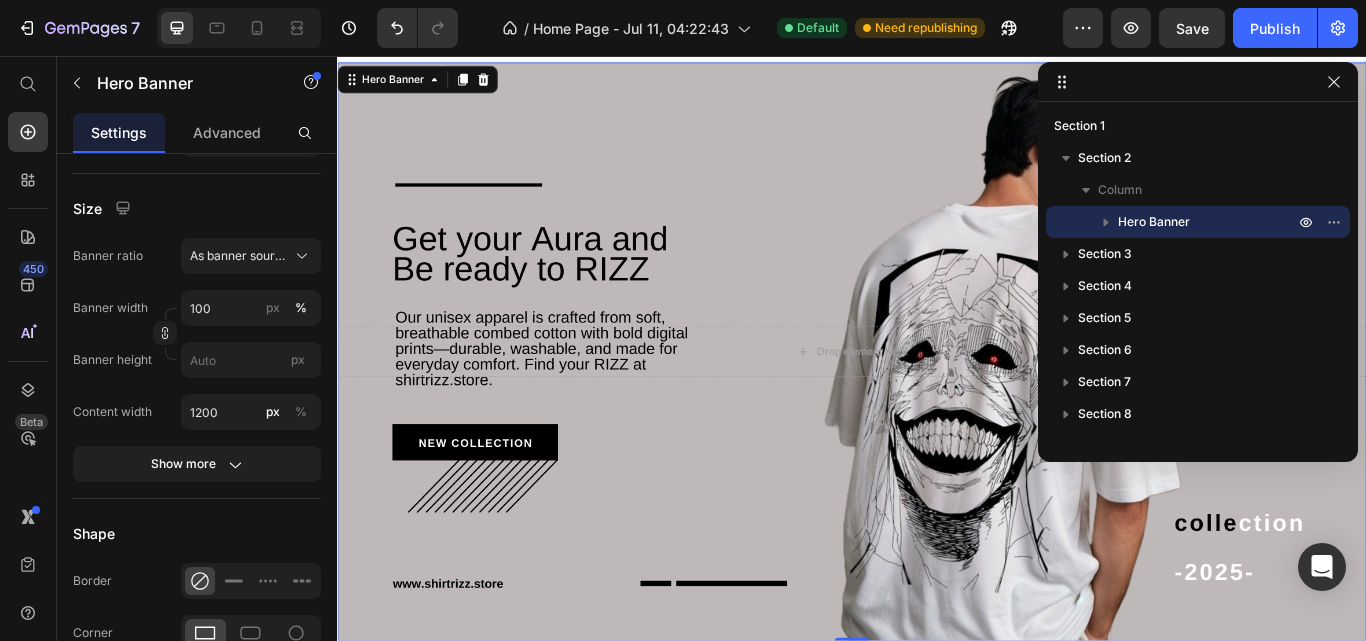click 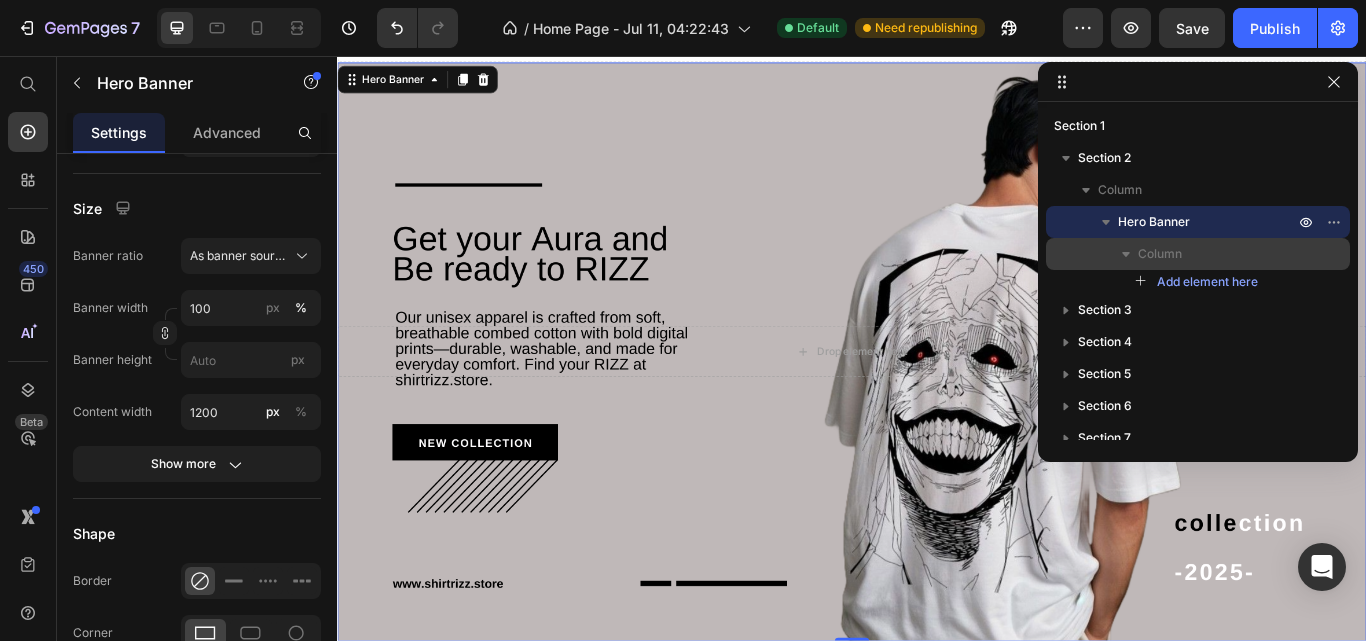click 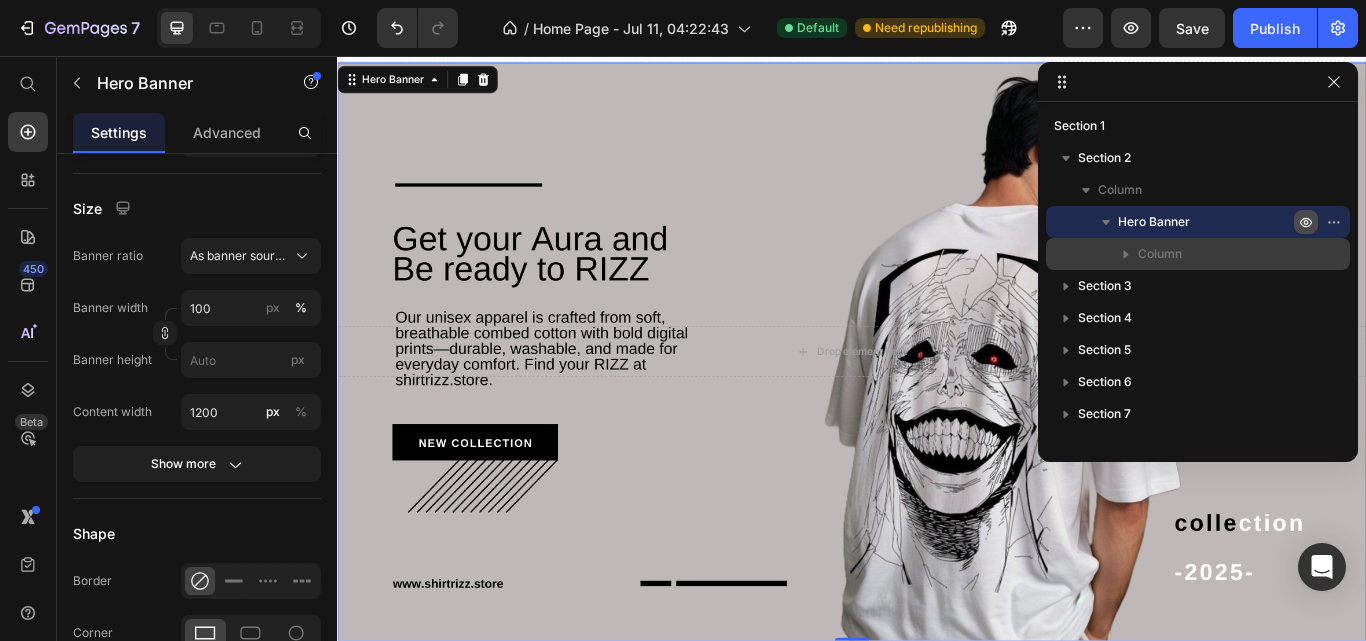 click 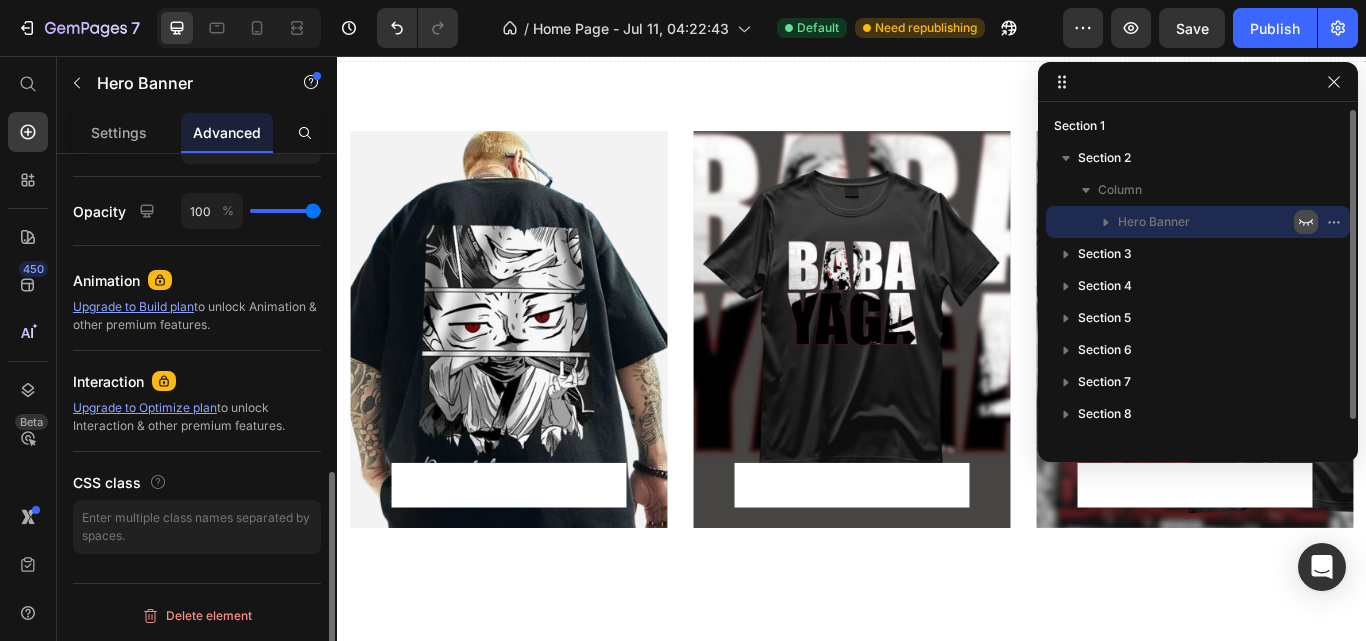 scroll, scrollTop: 761, scrollLeft: 0, axis: vertical 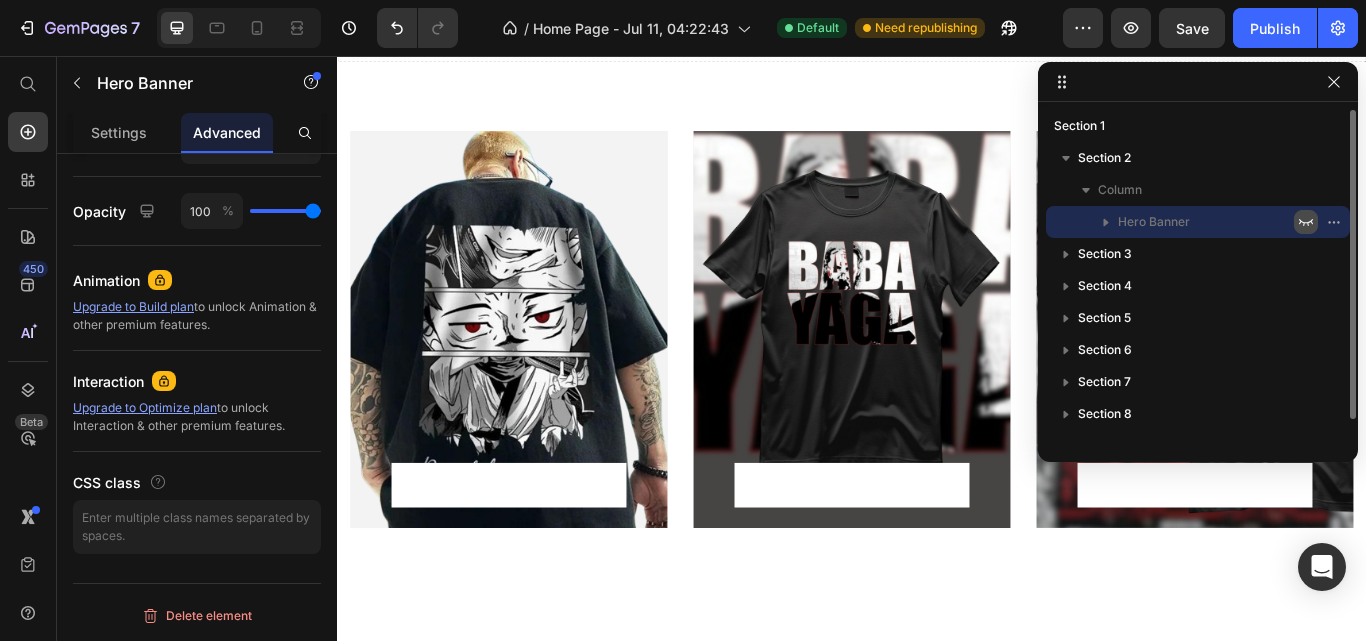 click 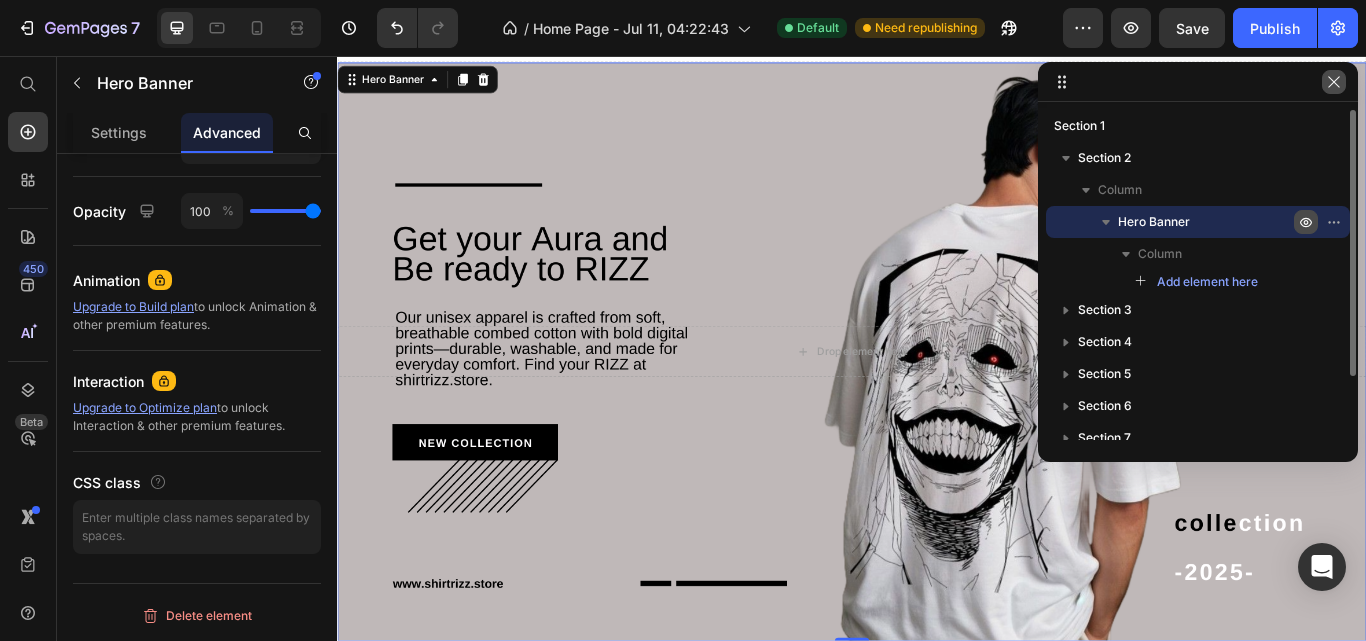click 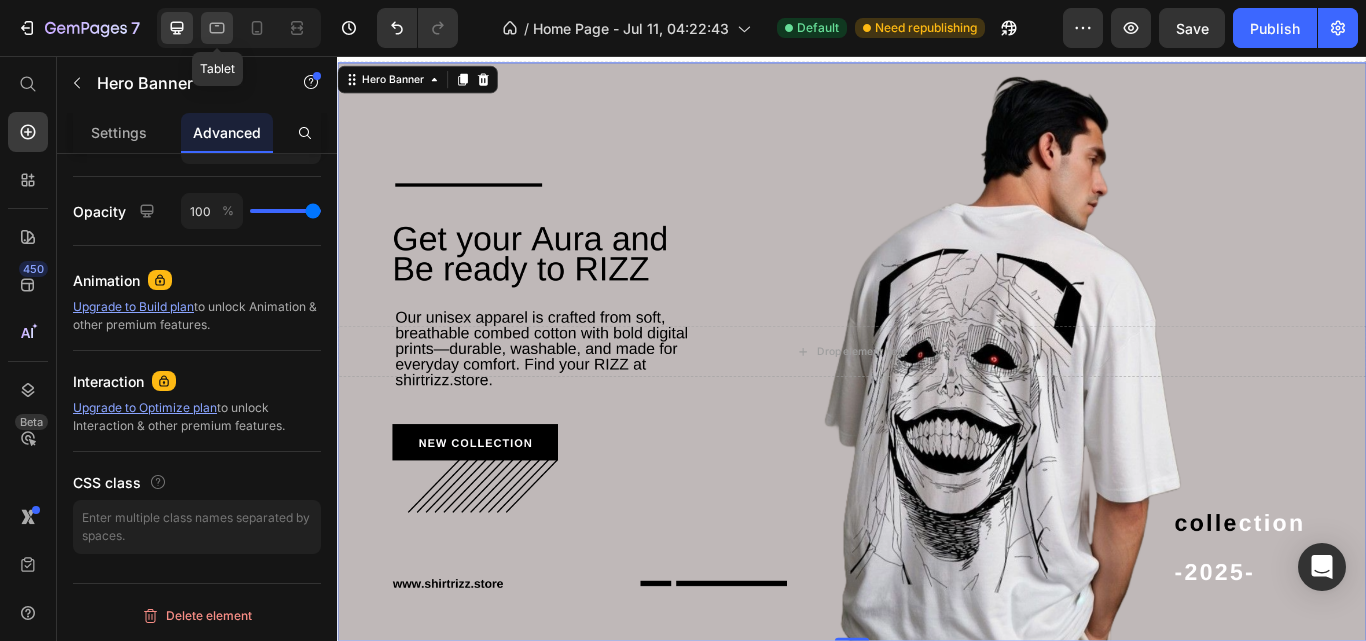 click 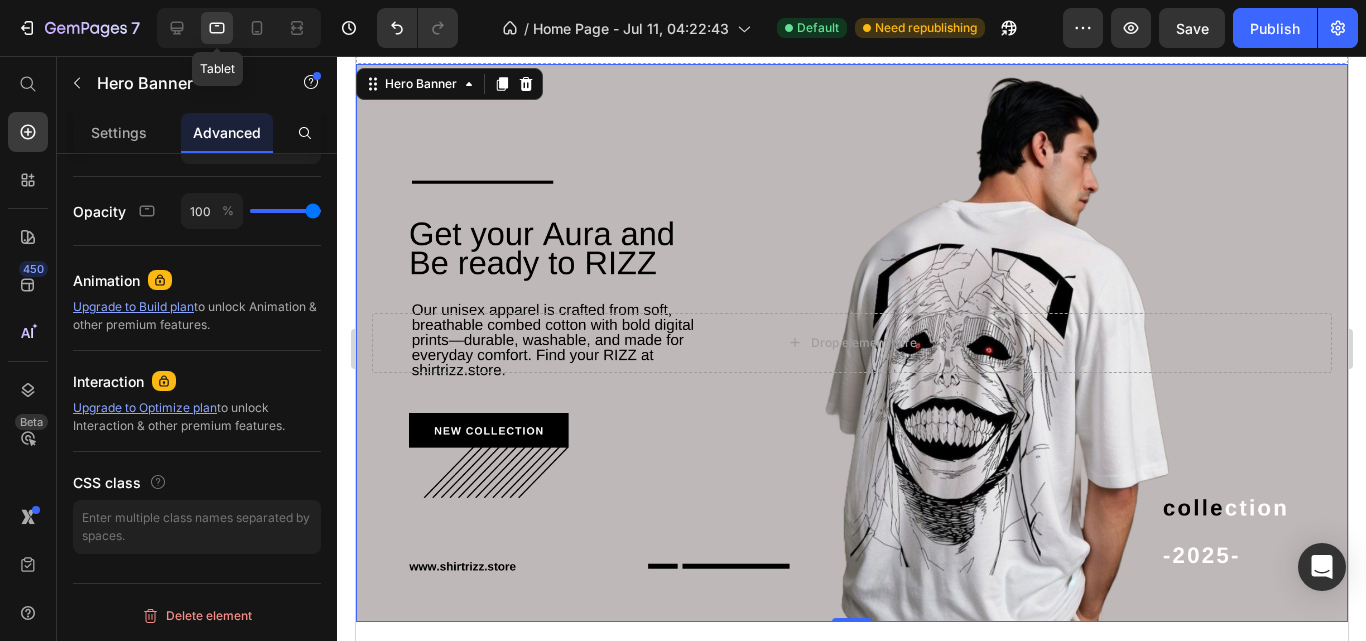 scroll, scrollTop: 31, scrollLeft: 0, axis: vertical 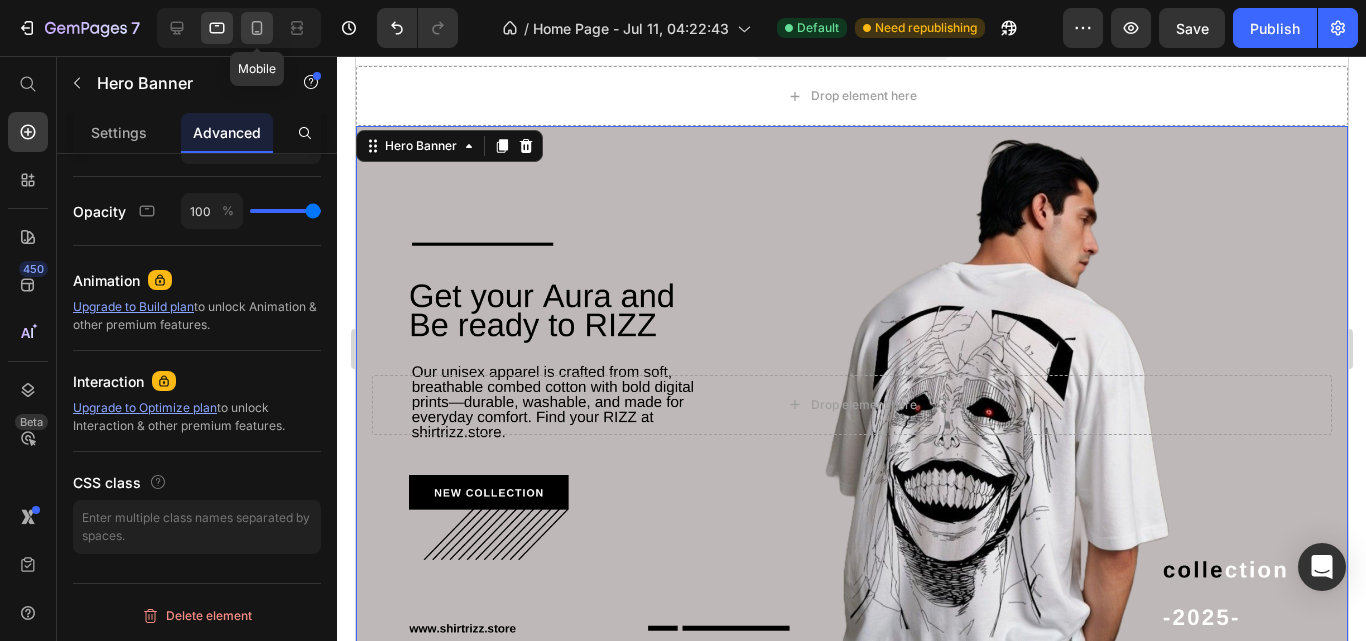 click 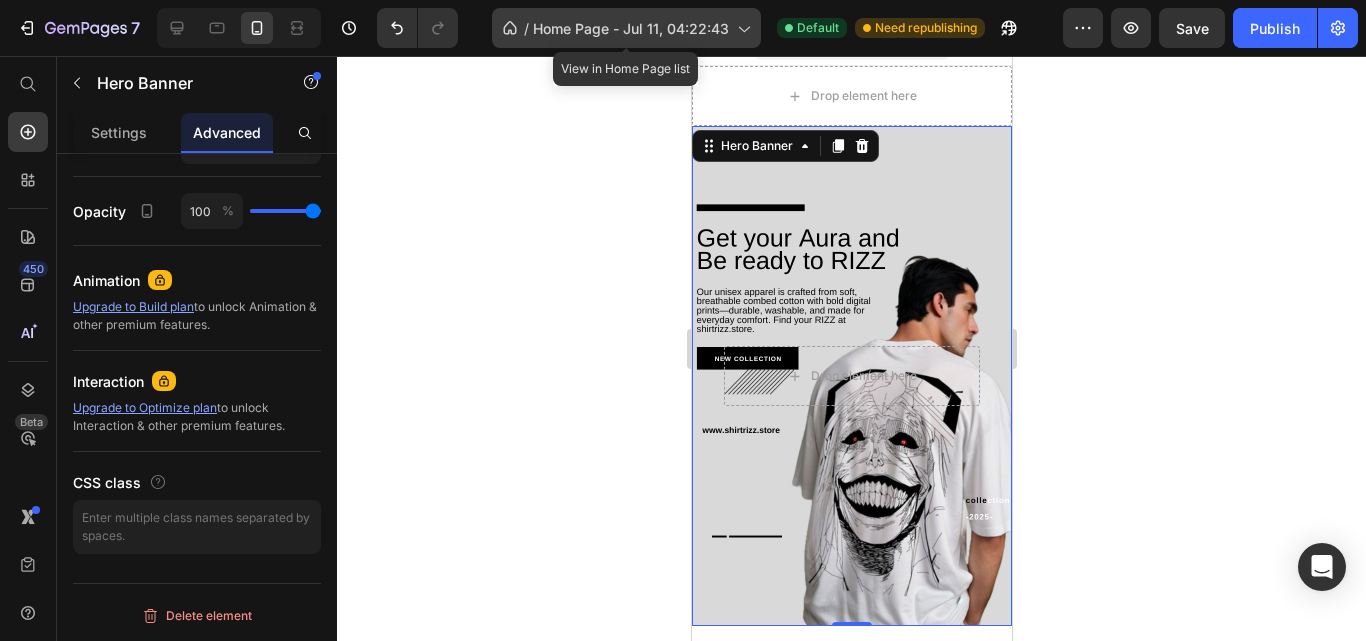 click on "Home Page - Jul 11, 04:22:43" at bounding box center (631, 28) 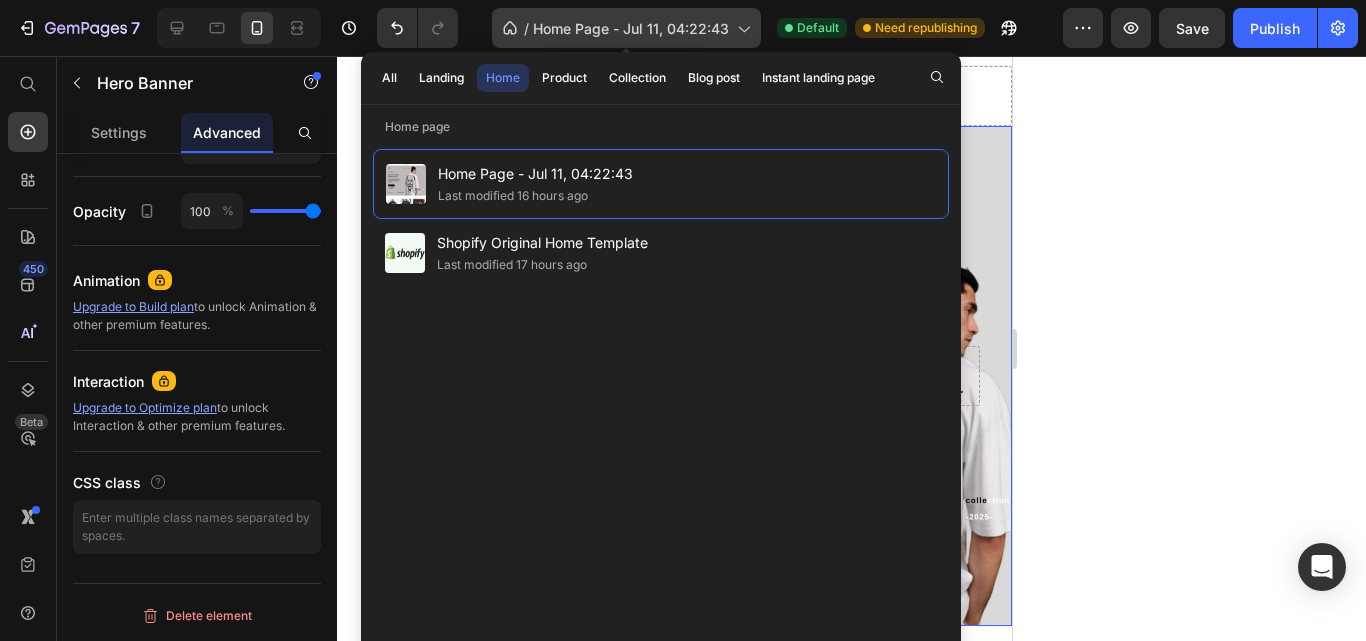 click on "Home Page - Jul 11, 04:22:43" at bounding box center (631, 28) 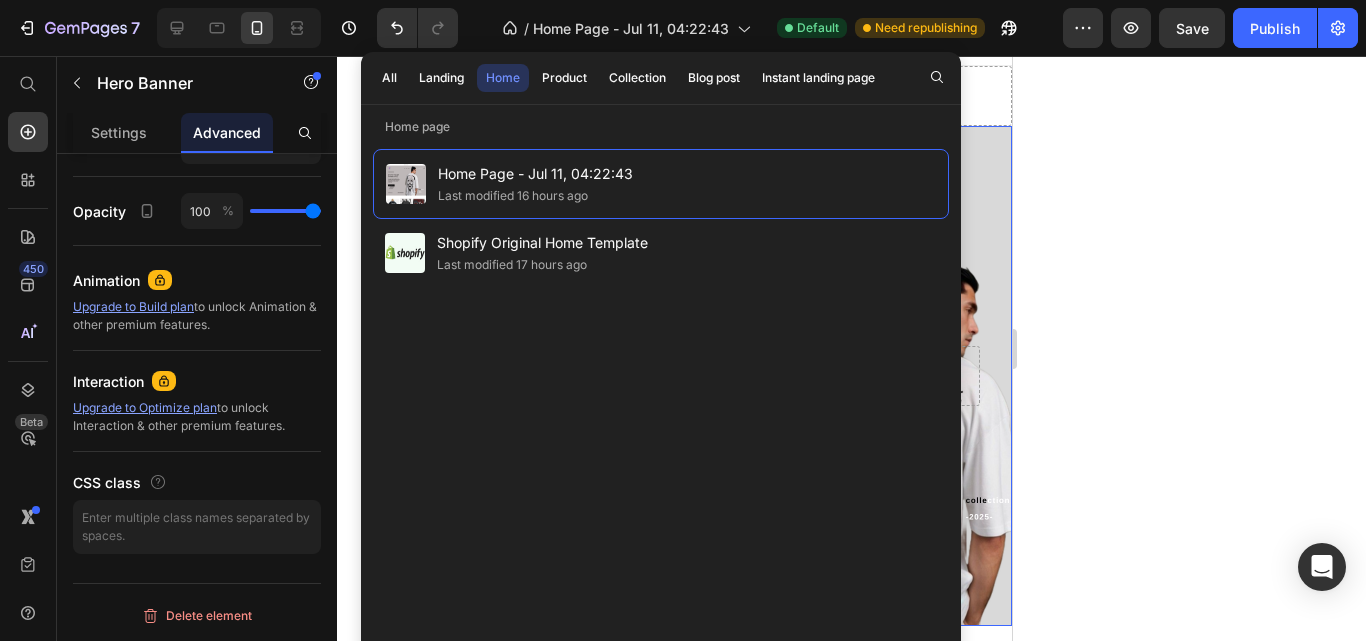 click 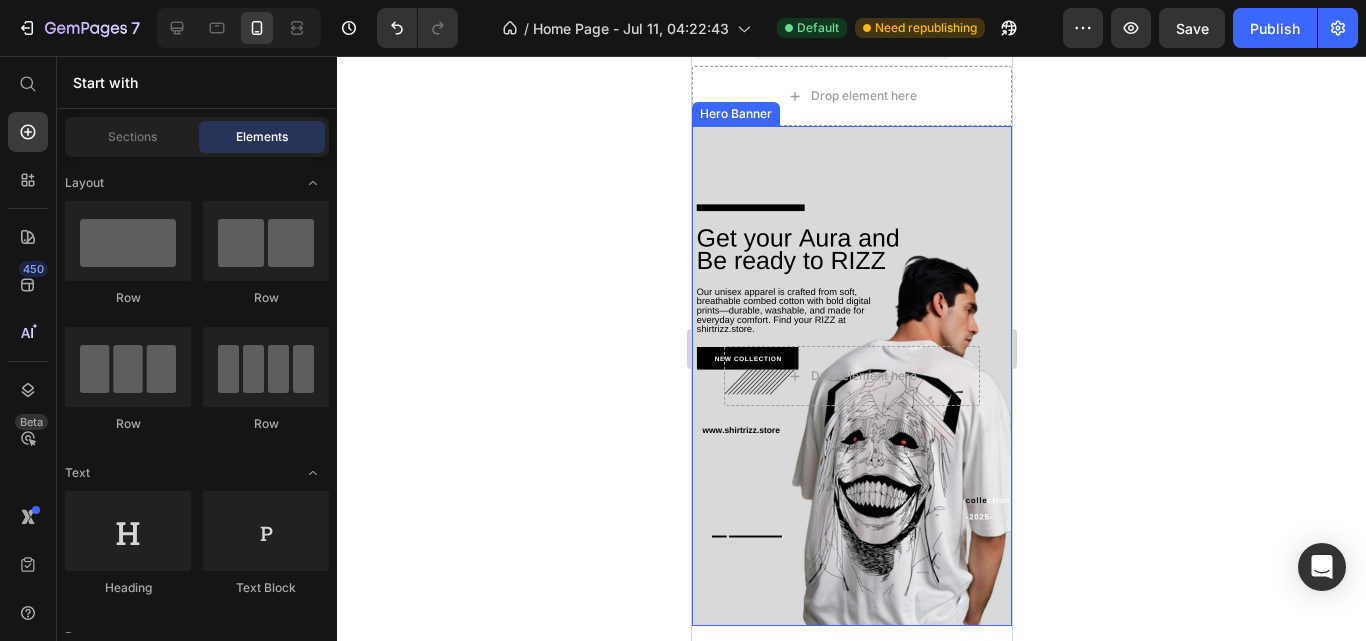 click at bounding box center [851, 376] 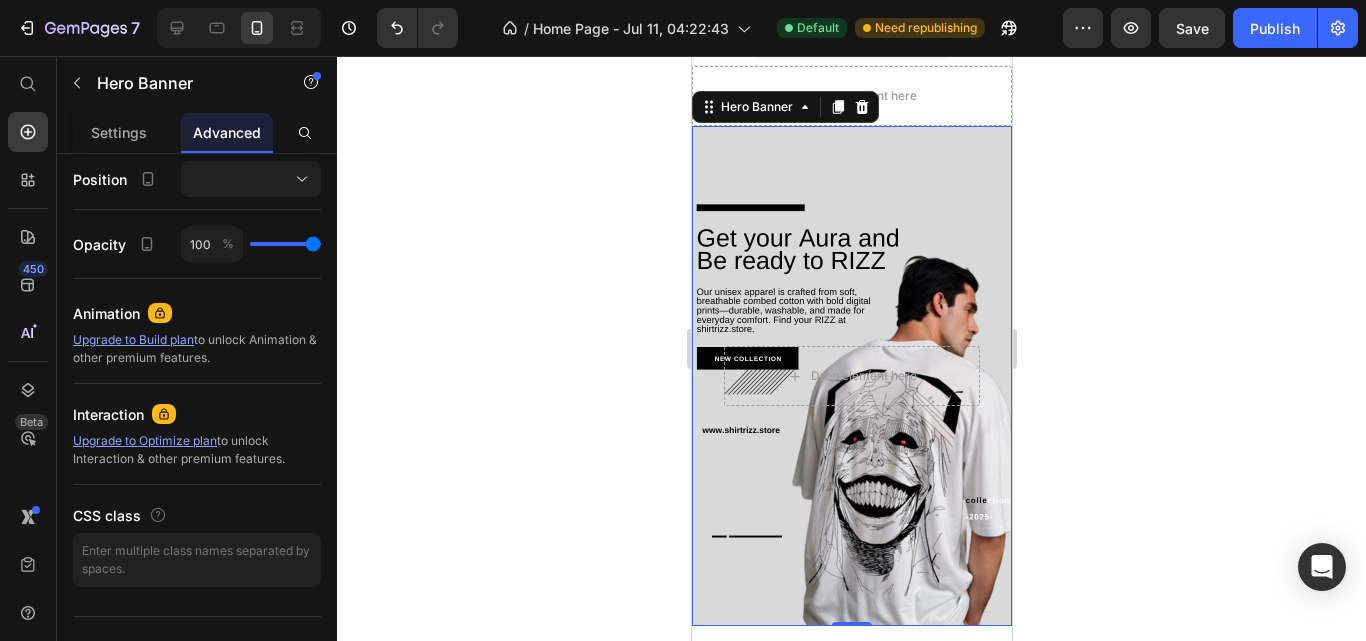 scroll, scrollTop: 0, scrollLeft: 0, axis: both 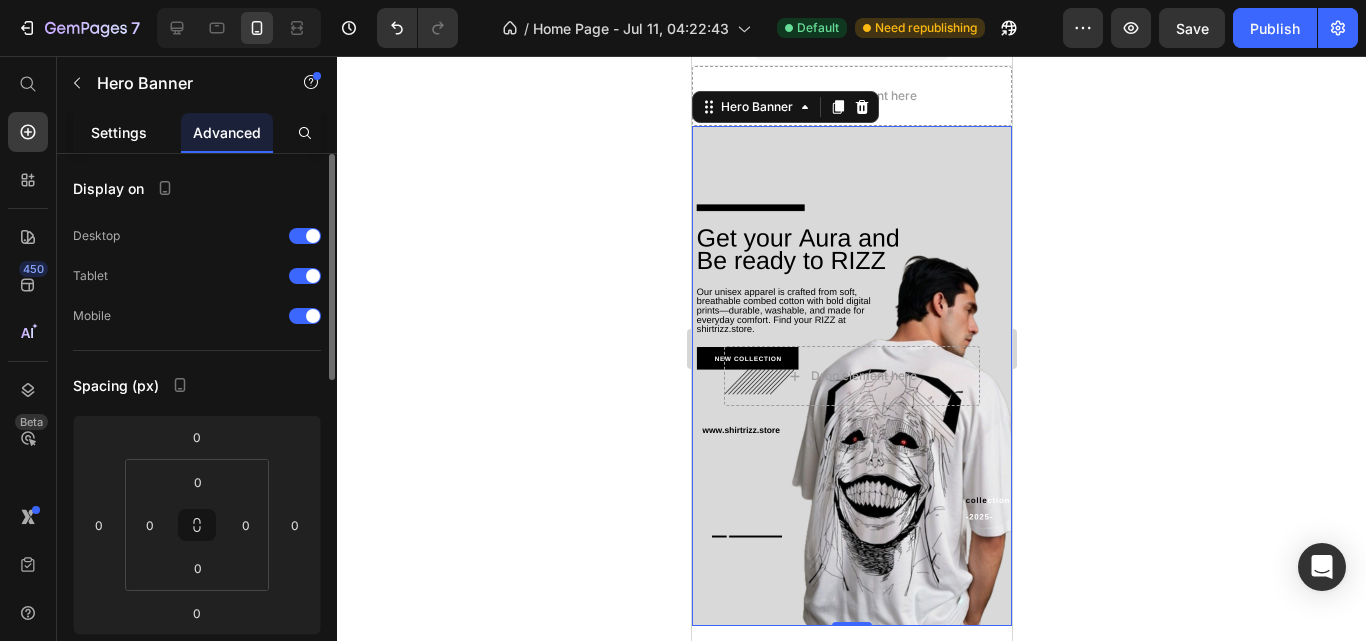 click on "Settings" at bounding box center [119, 132] 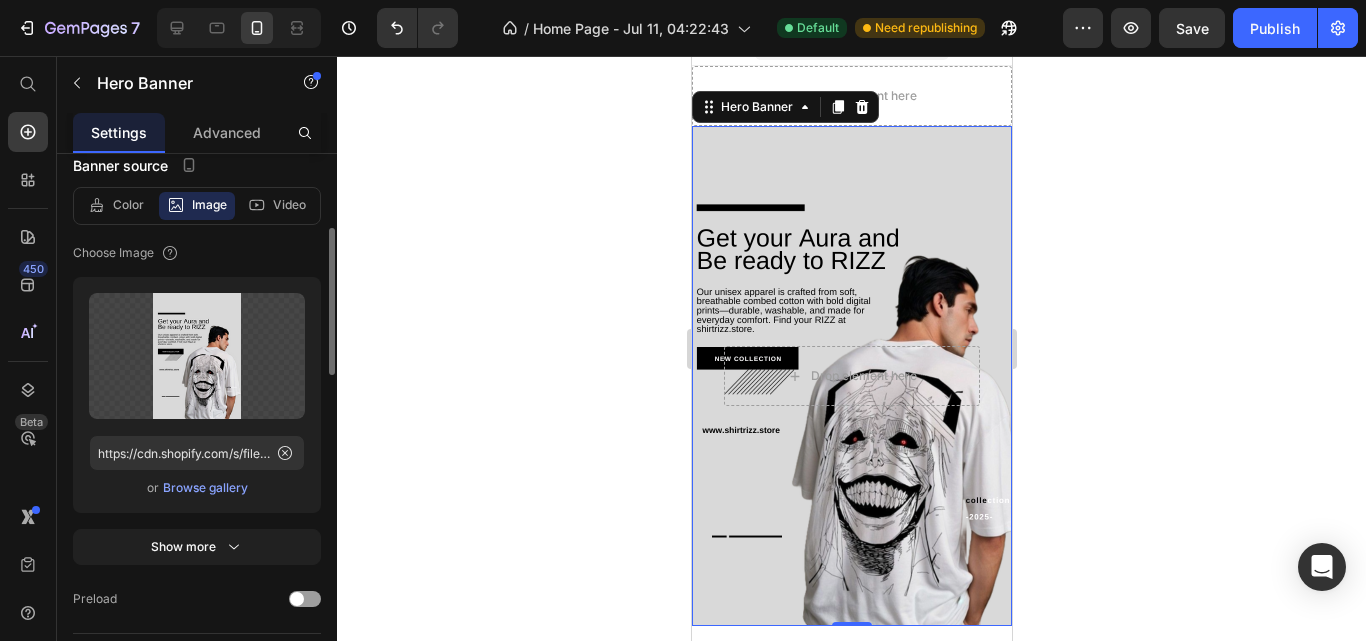 scroll, scrollTop: 227, scrollLeft: 0, axis: vertical 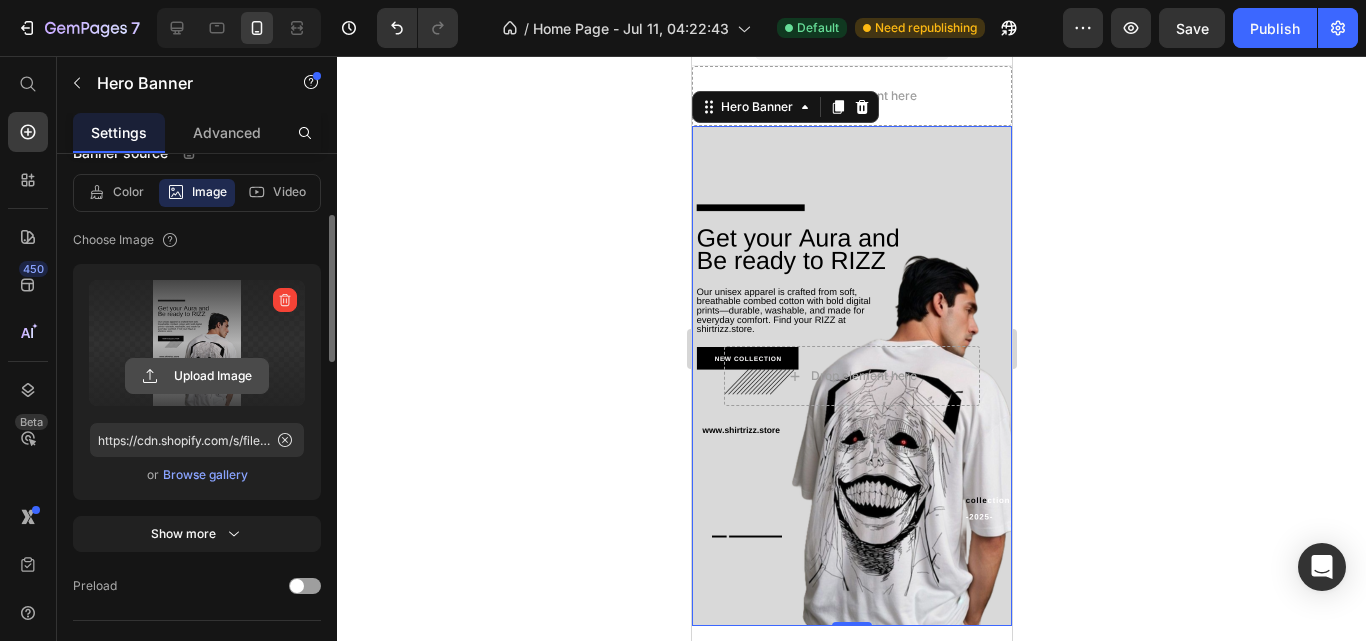 click 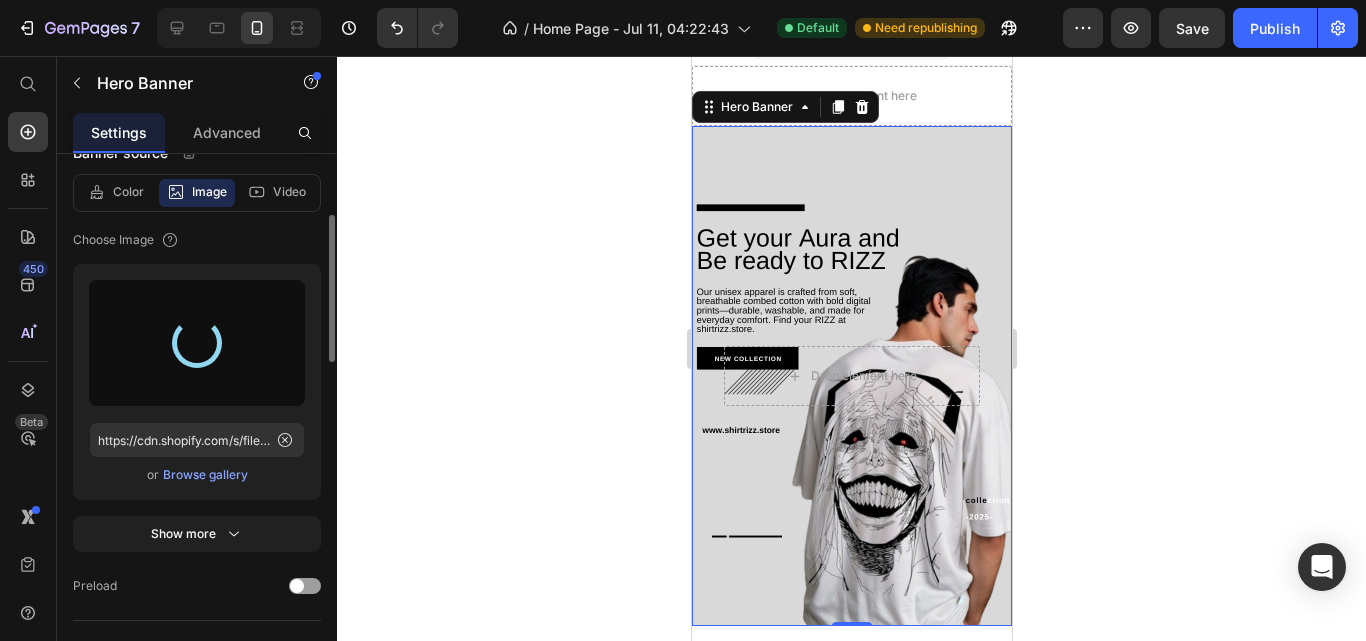 type on "https://cdn.shopify.com/s/files/1/0764/4227/2001/files/gempages_574883946479748325-fb4cb2b9-fc6f-472f-98a8-9ed234097119.png" 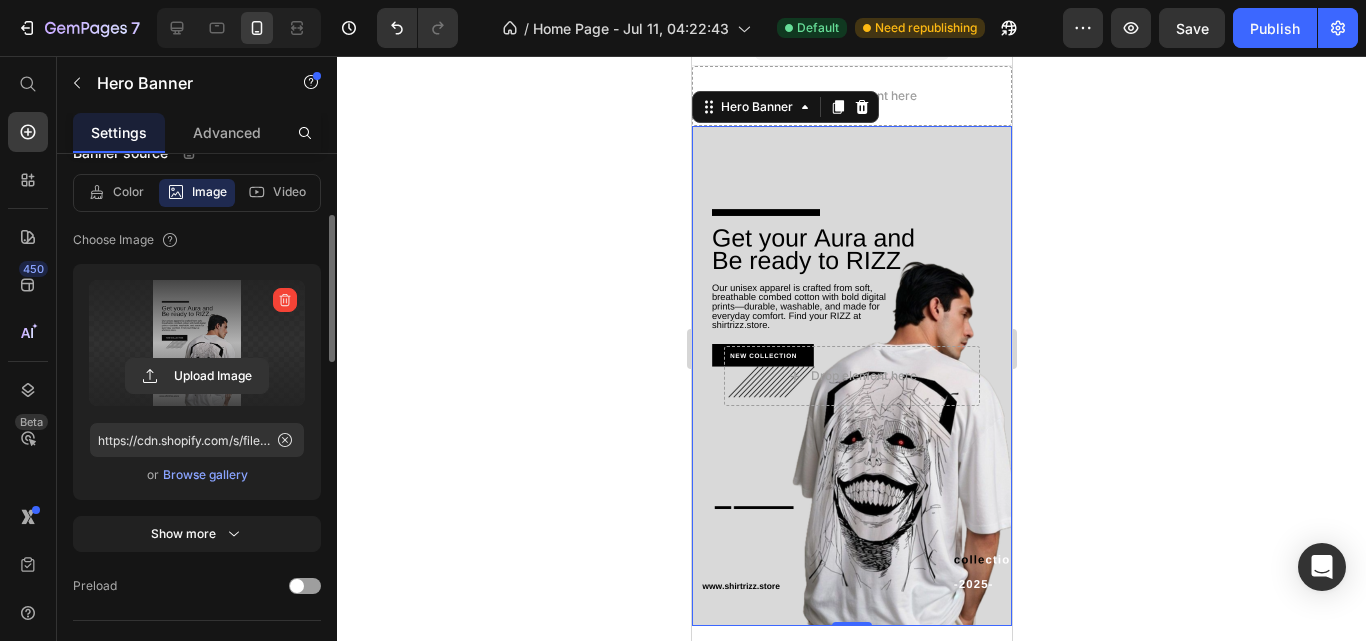 click 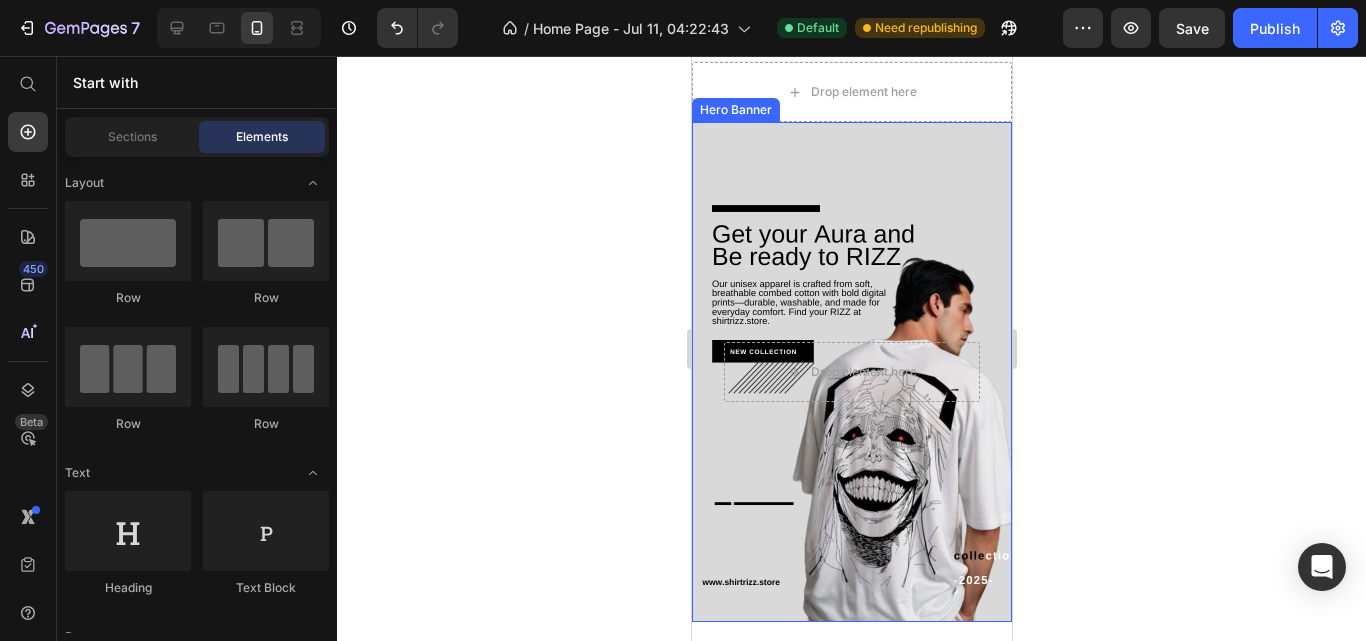 scroll, scrollTop: 0, scrollLeft: 0, axis: both 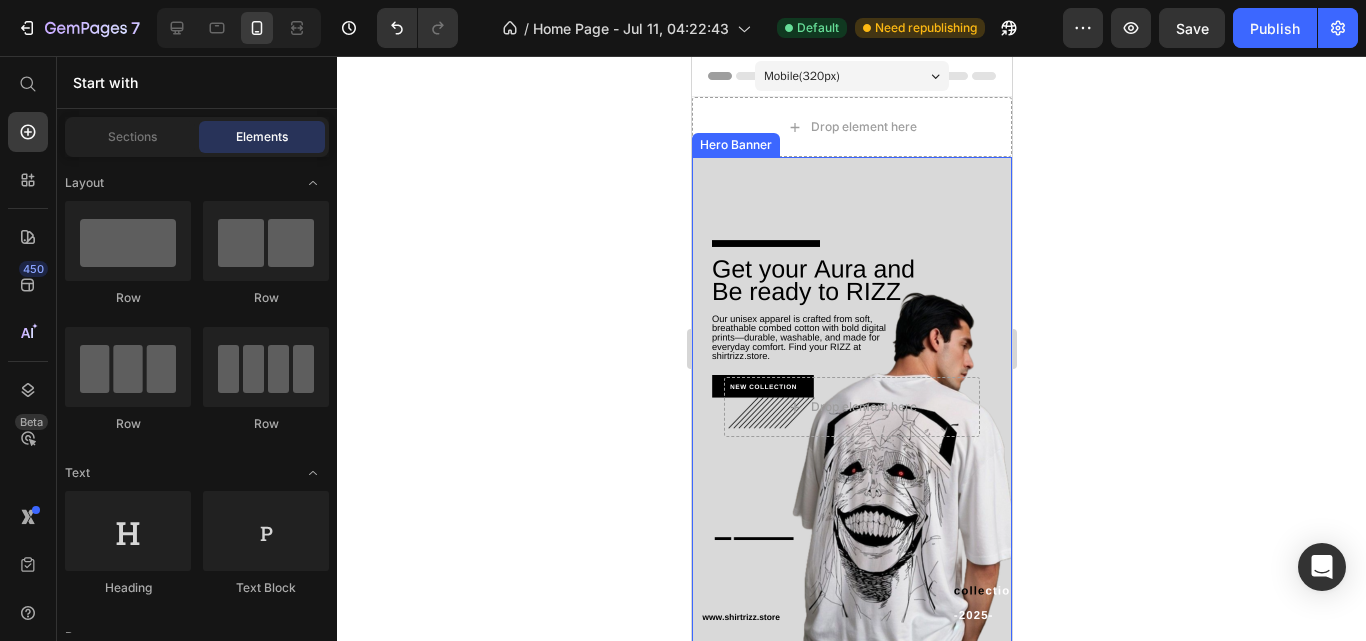 click at bounding box center [851, 407] 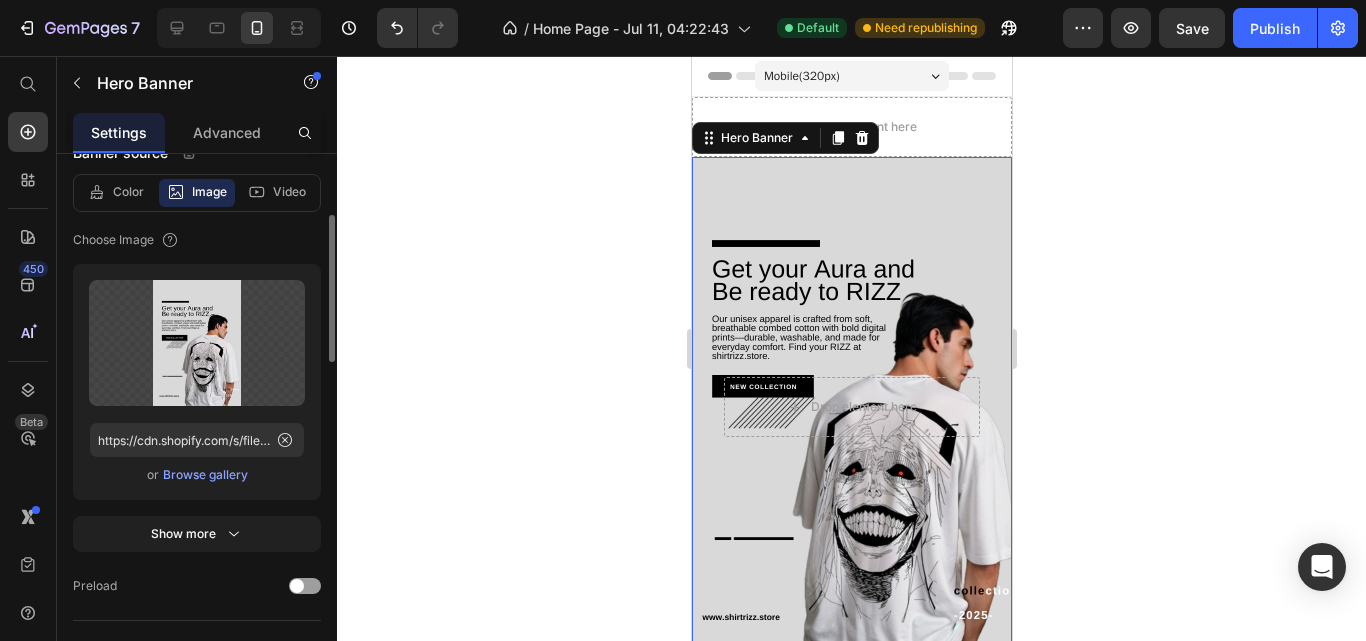 click on "Browse gallery" at bounding box center (205, 475) 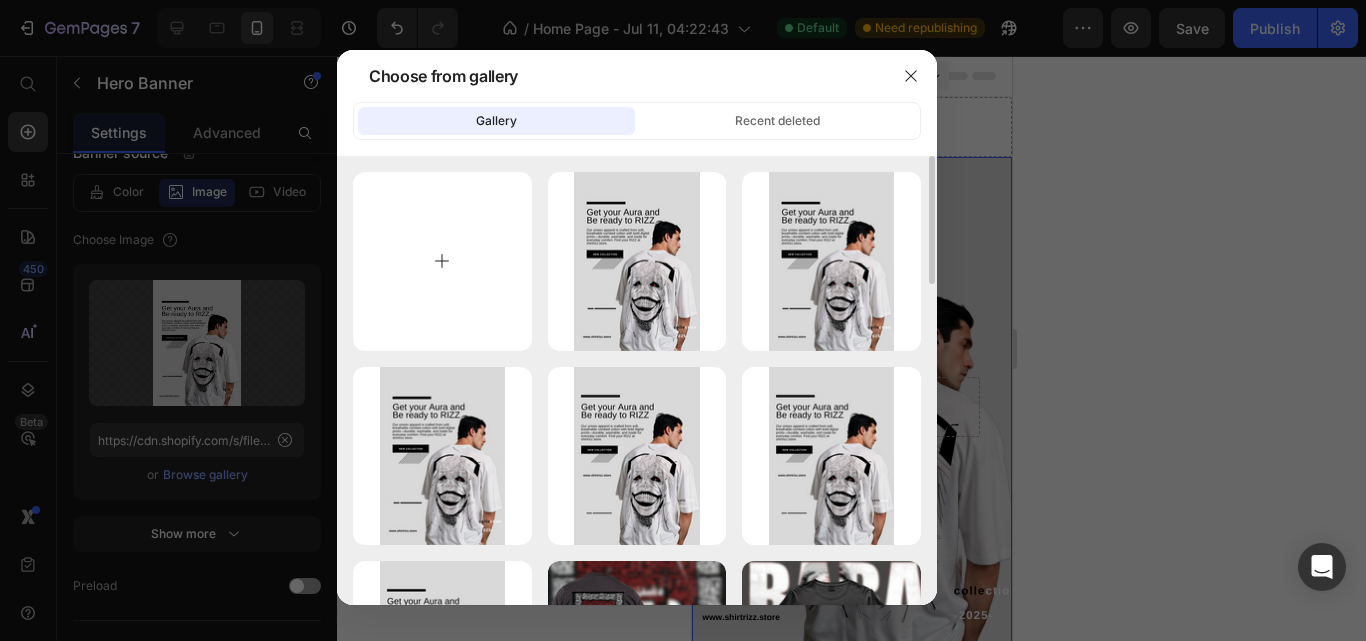 click at bounding box center [442, 261] 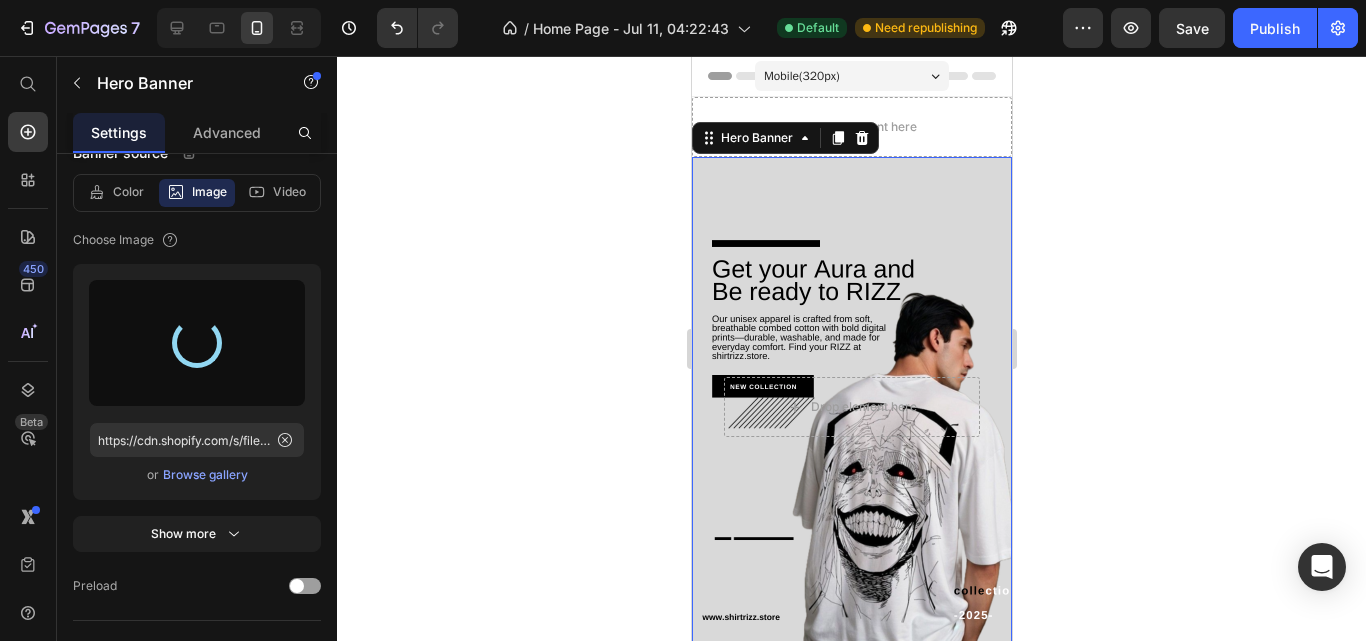 type on "https://cdn.shopify.com/s/files/1/0764/4227/2001/files/gempages_574883946479748325-f2100e45-ba75-4444-88ae-809d936af1de.png" 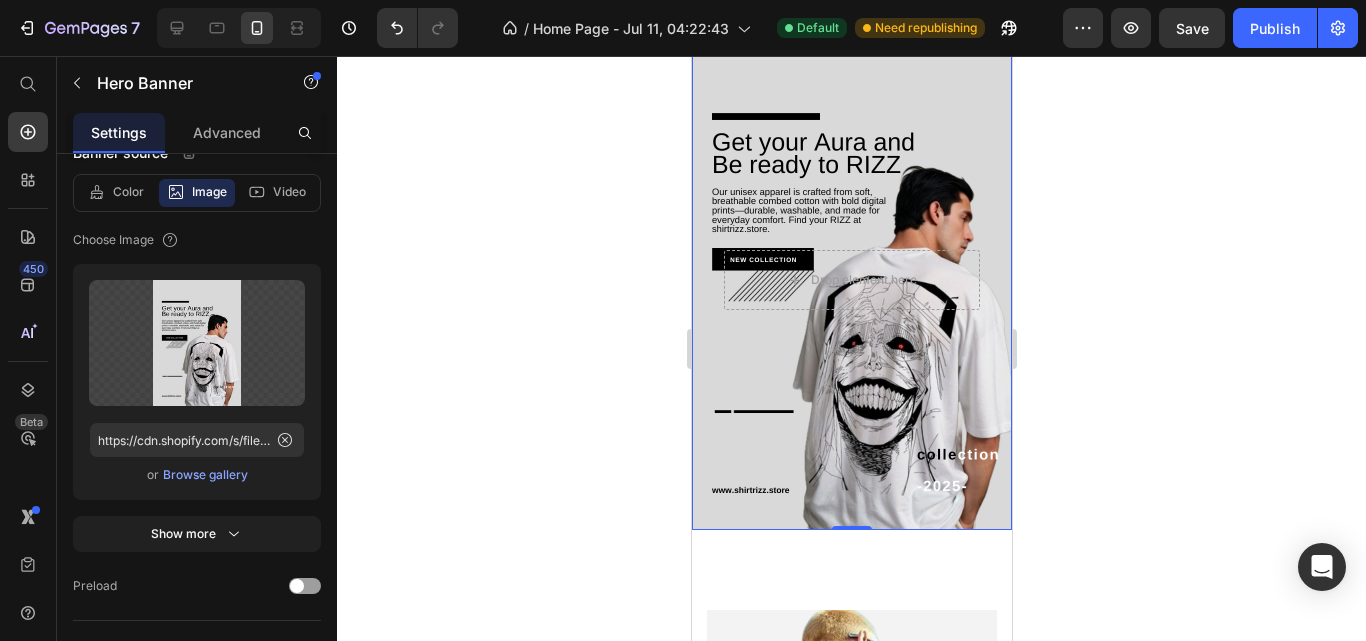 scroll, scrollTop: 160, scrollLeft: 0, axis: vertical 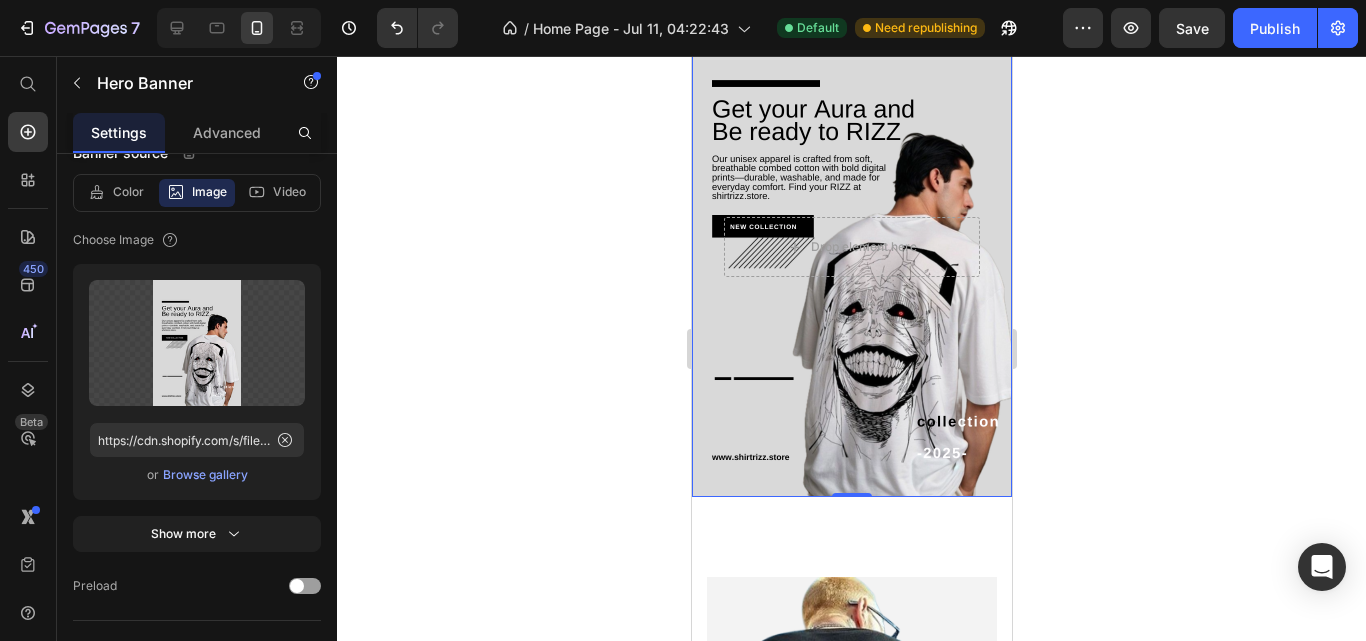 click 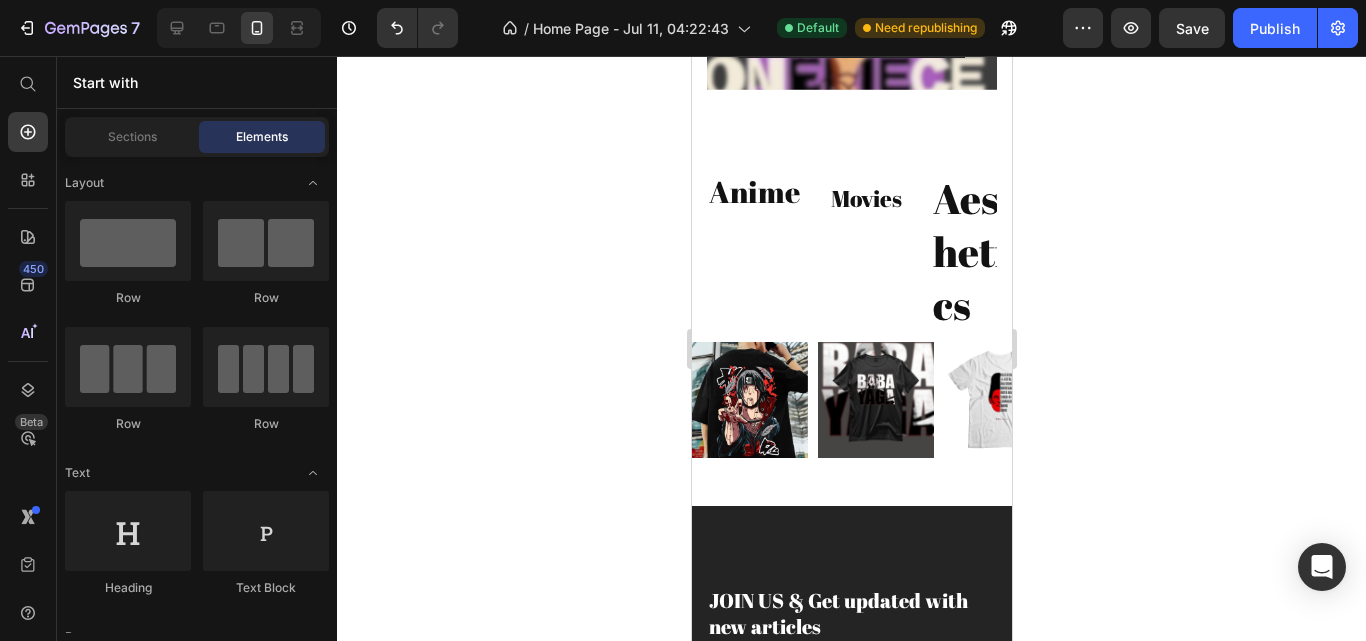 scroll, scrollTop: 3853, scrollLeft: 0, axis: vertical 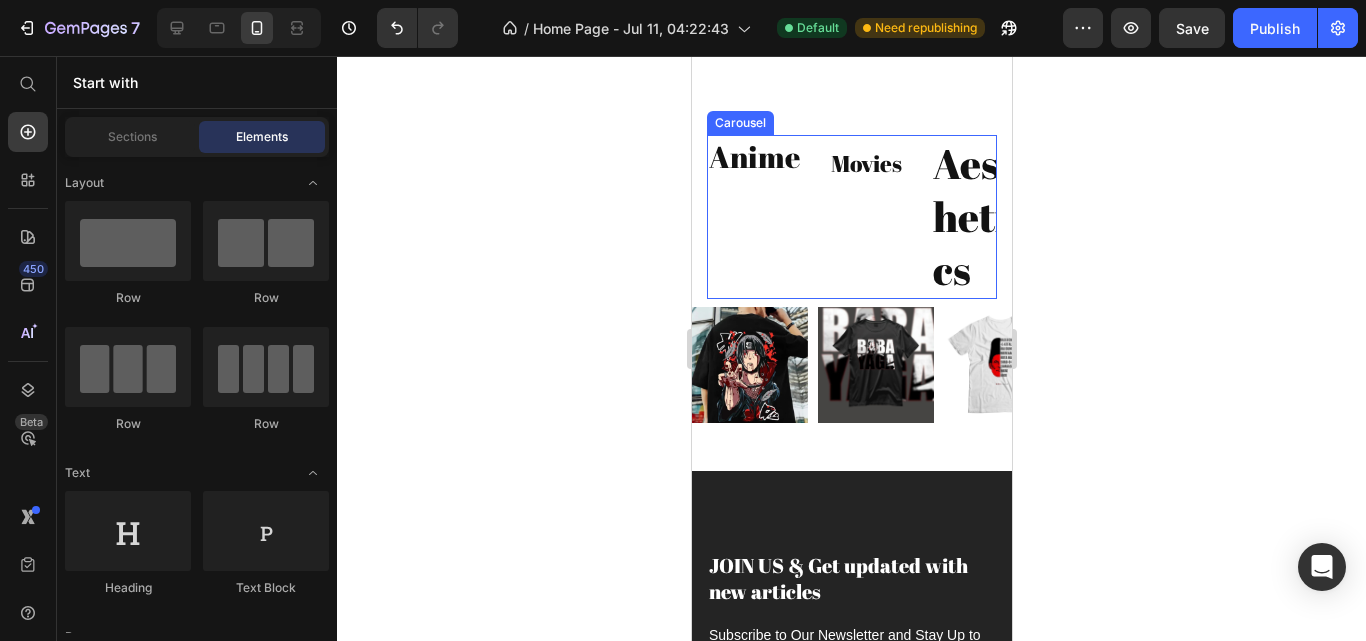 click on "Movies Heading" at bounding box center (866, 217) 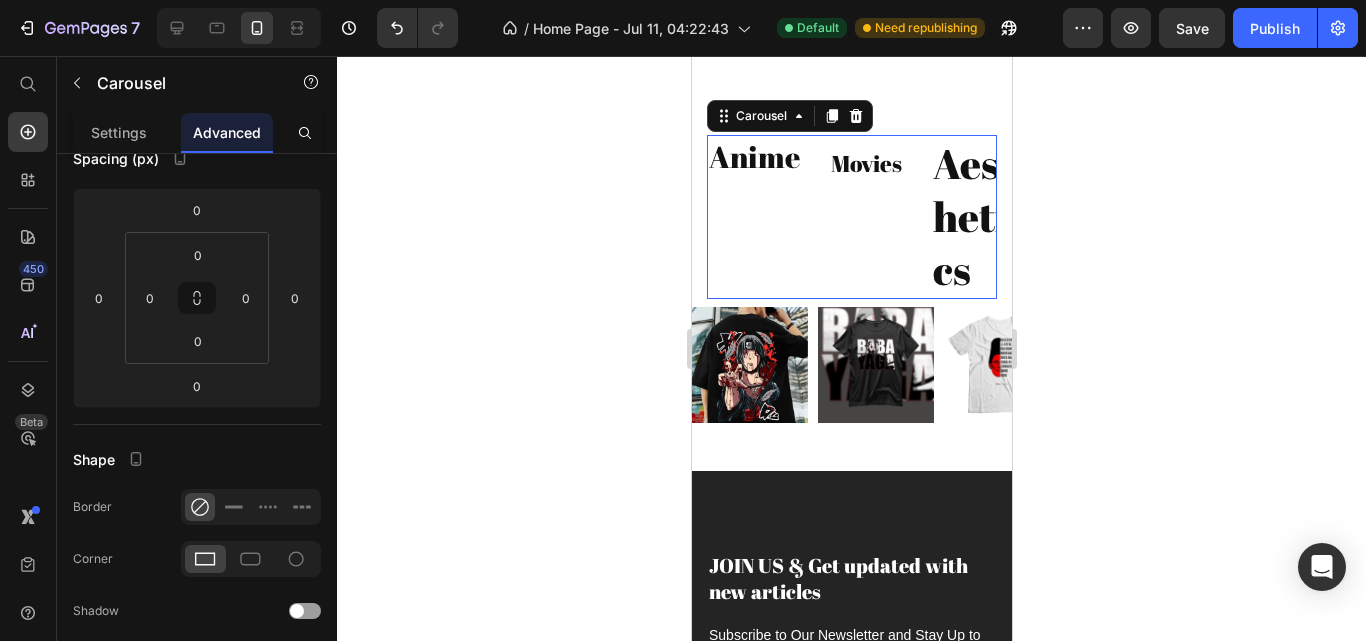 scroll, scrollTop: 0, scrollLeft: 0, axis: both 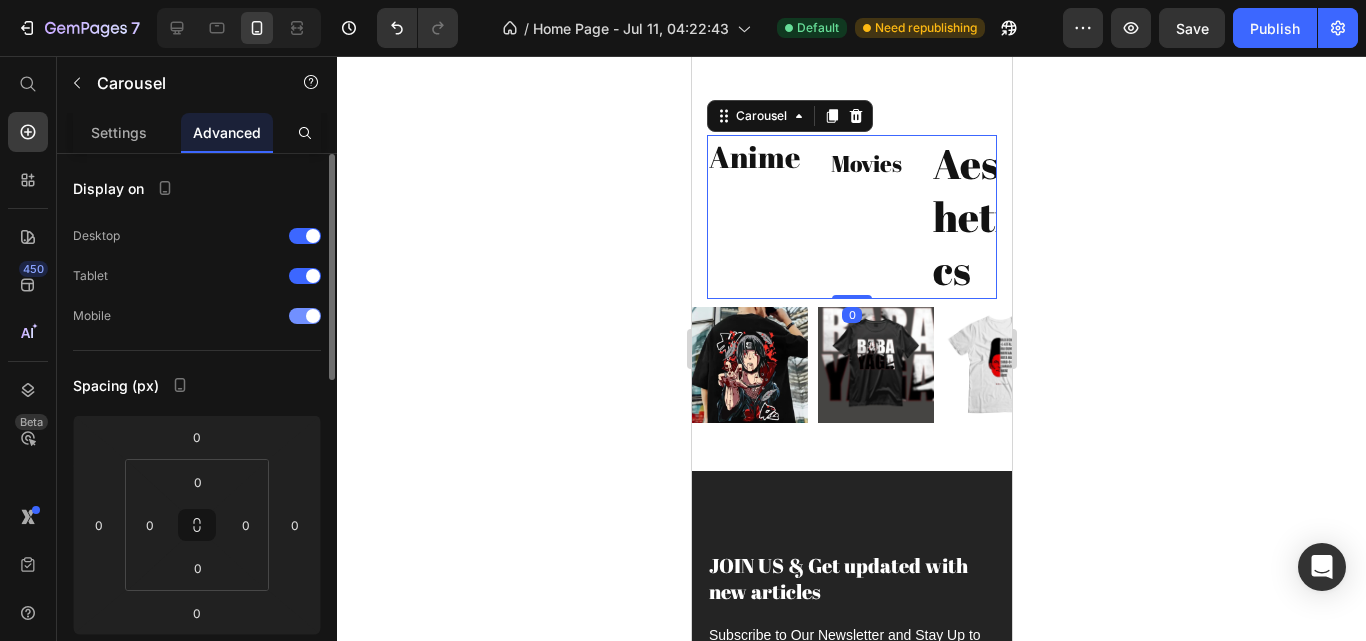 click at bounding box center [313, 316] 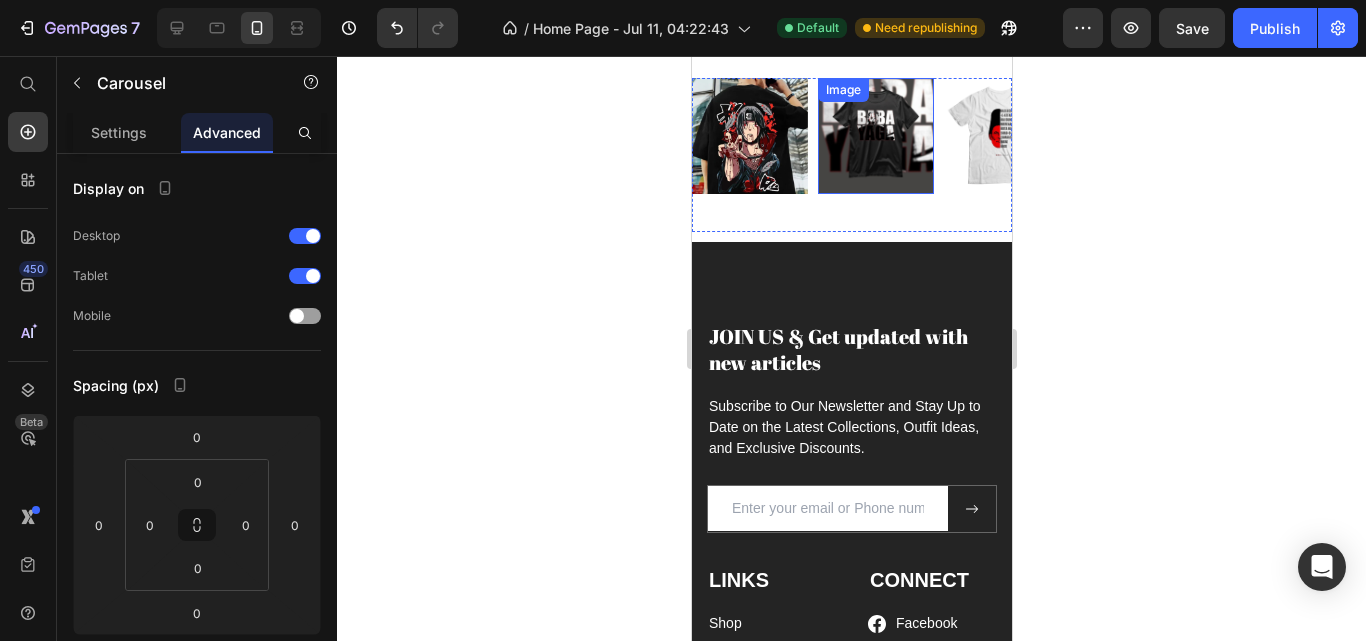 scroll, scrollTop: 3707, scrollLeft: 0, axis: vertical 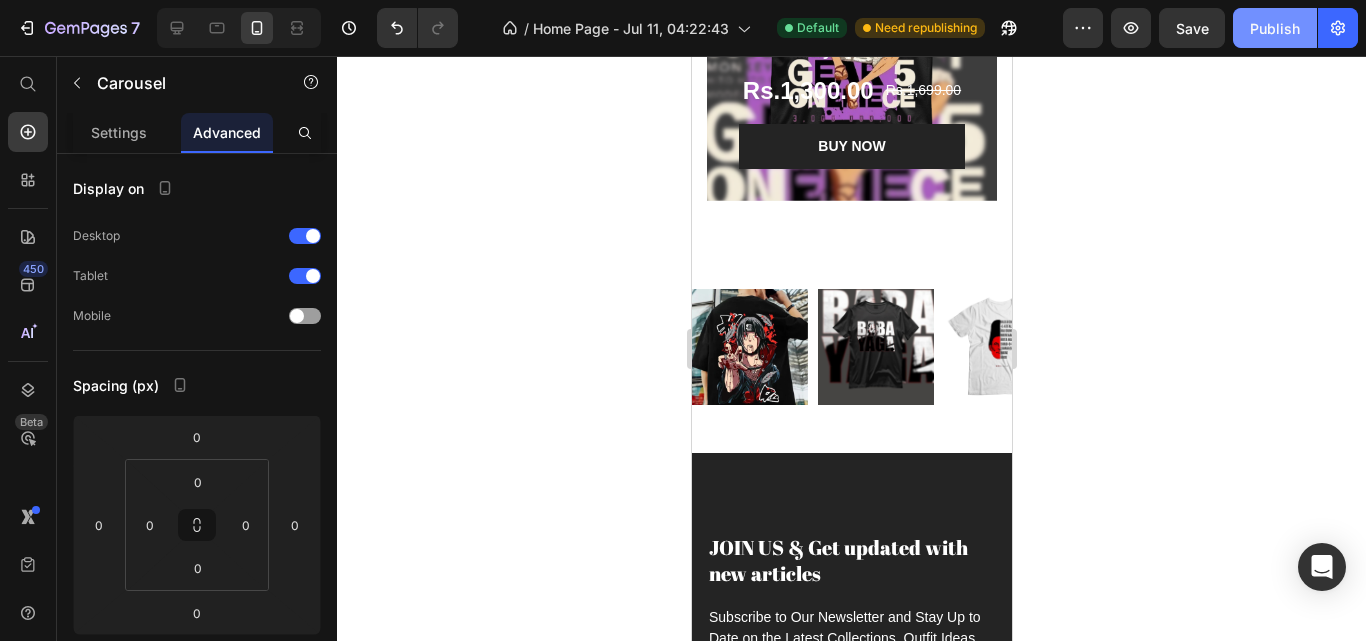 click on "Publish" 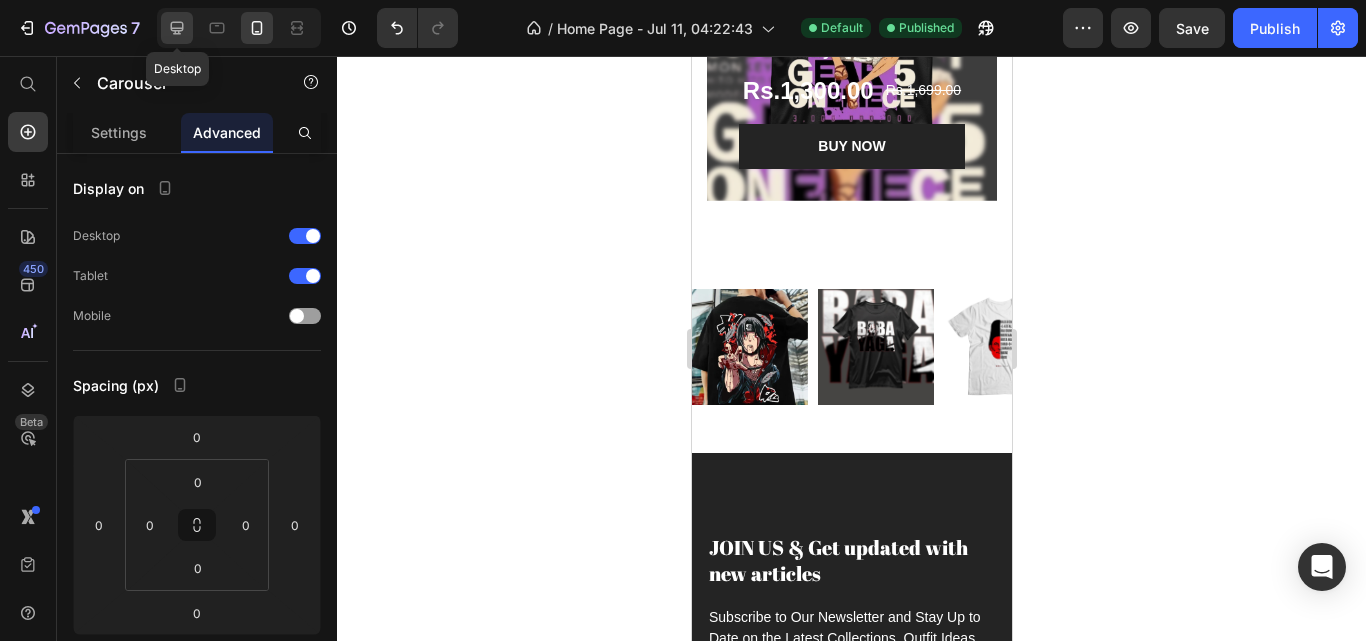 click 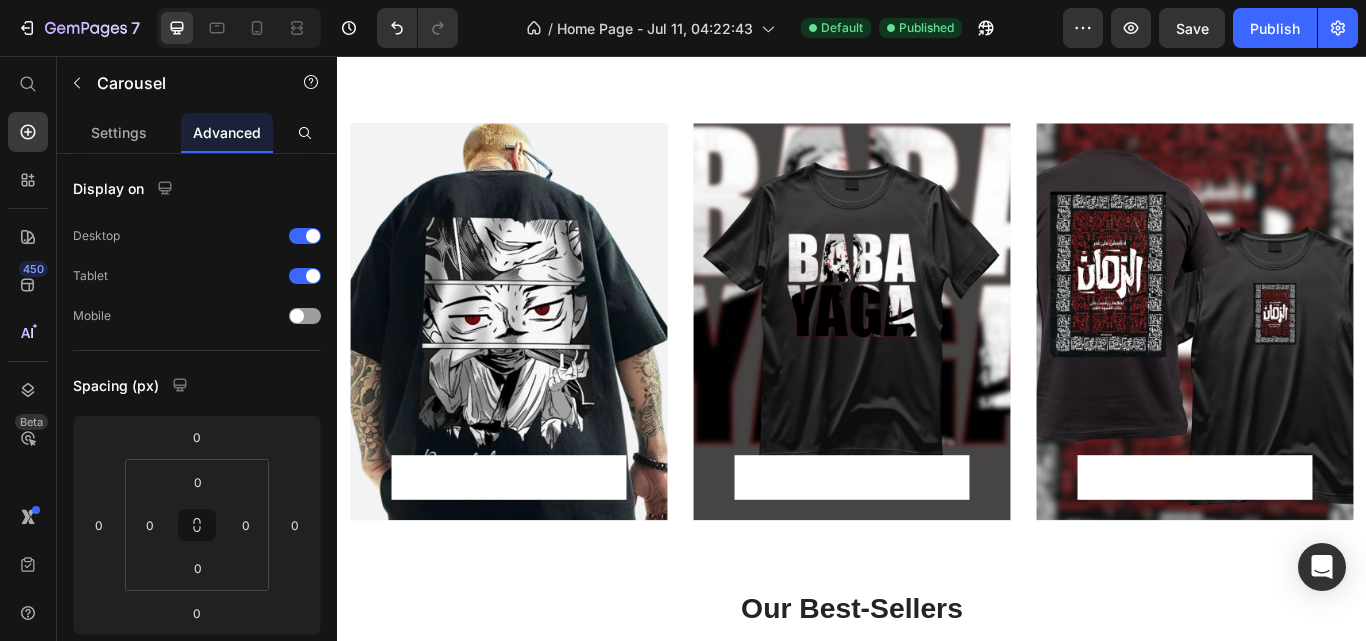 scroll, scrollTop: 758, scrollLeft: 0, axis: vertical 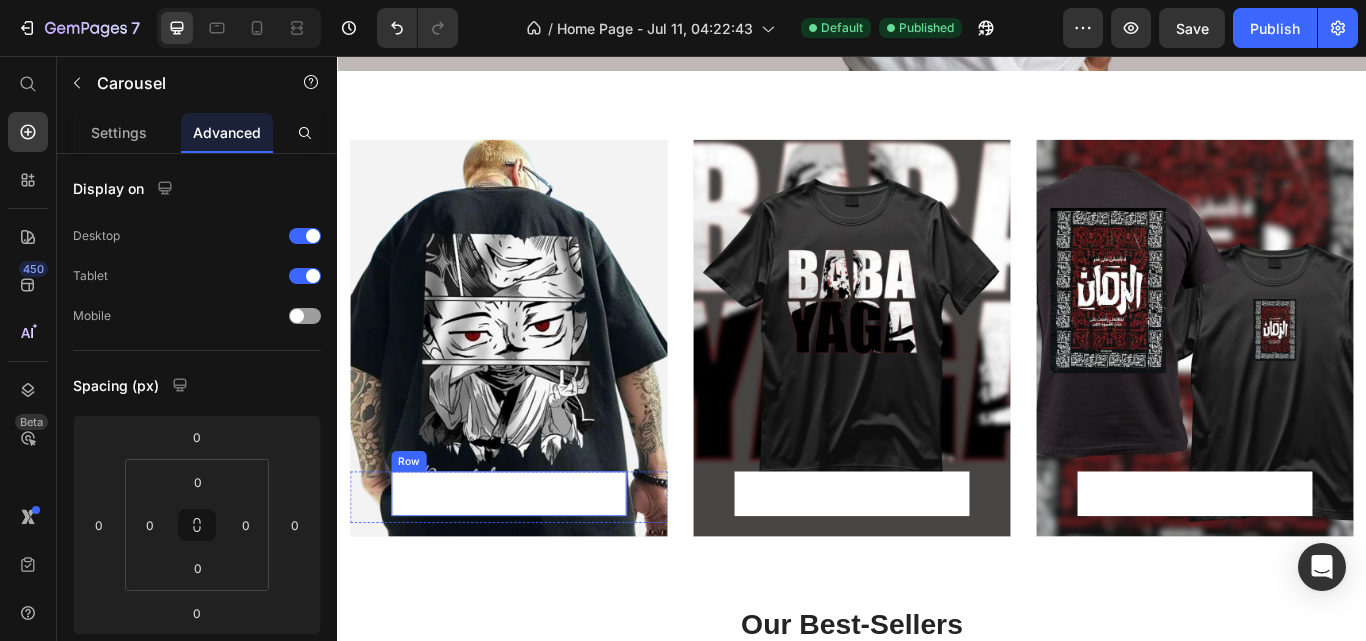 click on "Anime  Text block Row" at bounding box center (537, 567) 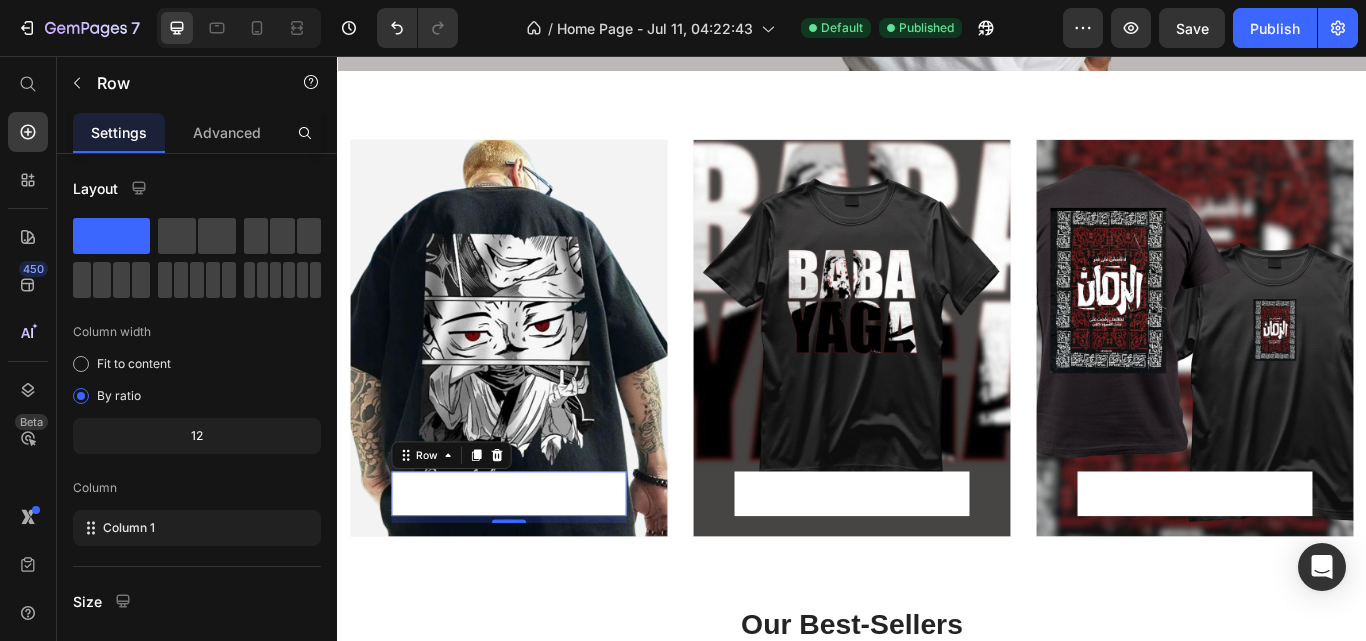 click on "Anime  Text block Row   8" at bounding box center (537, 567) 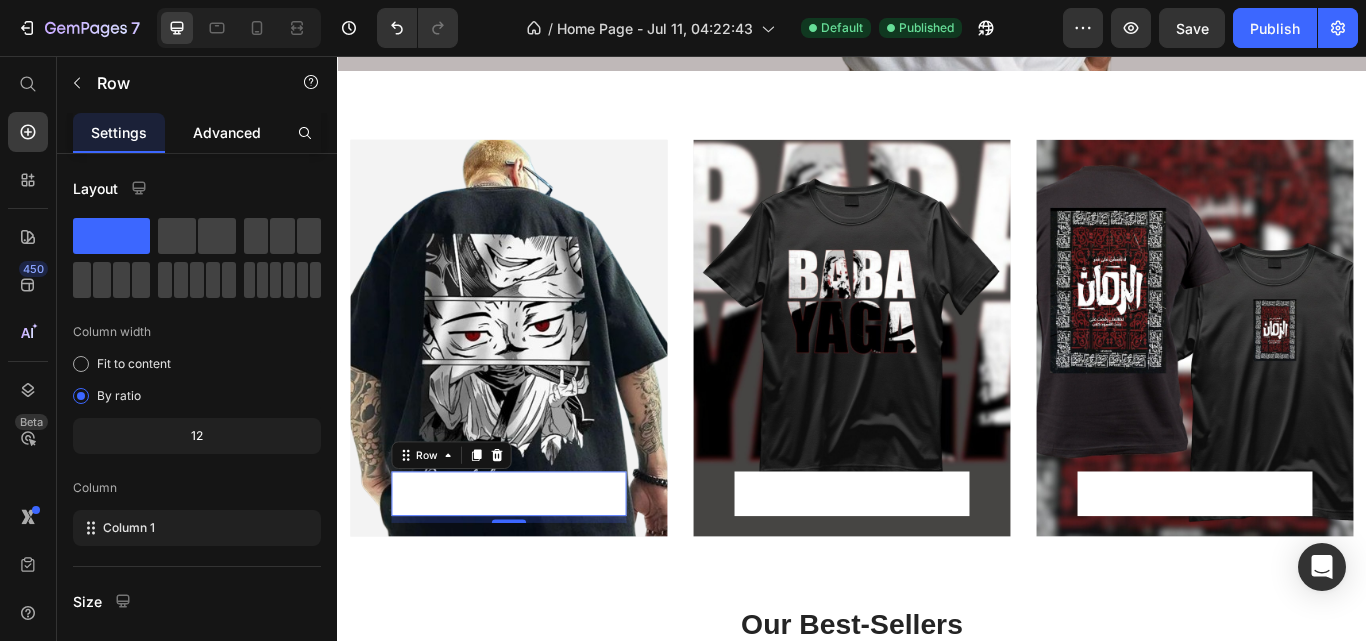 click on "Advanced" at bounding box center (227, 132) 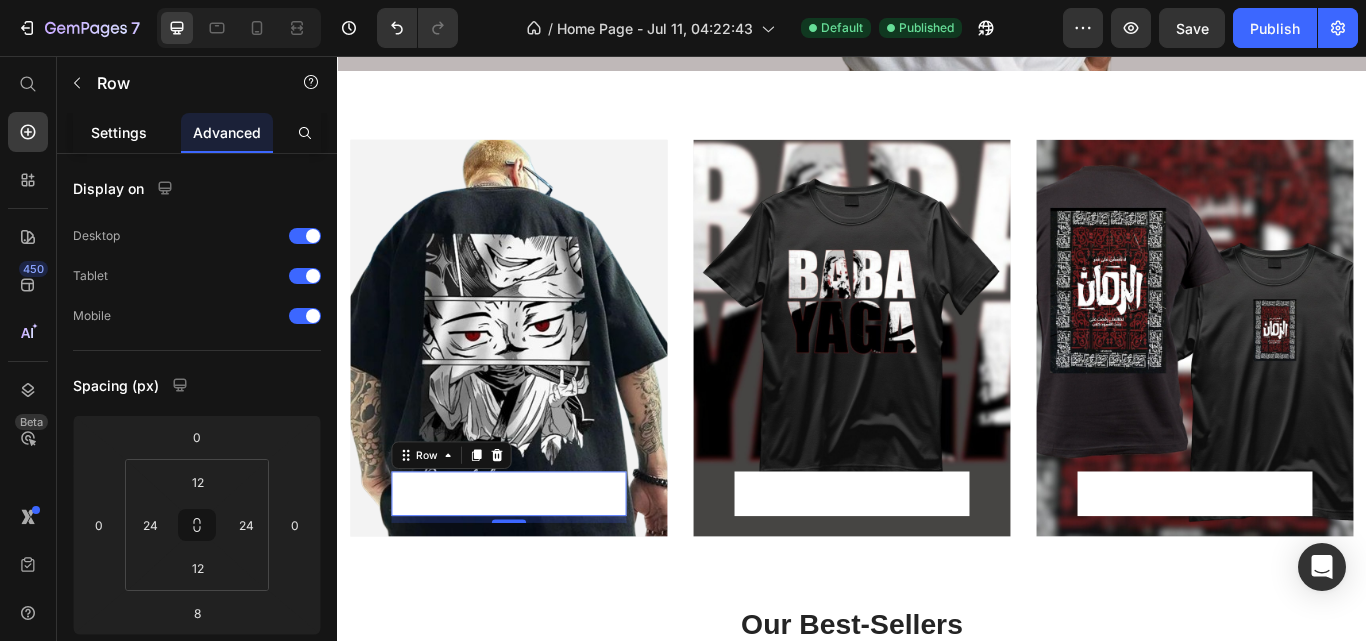 click on "Settings" at bounding box center (119, 132) 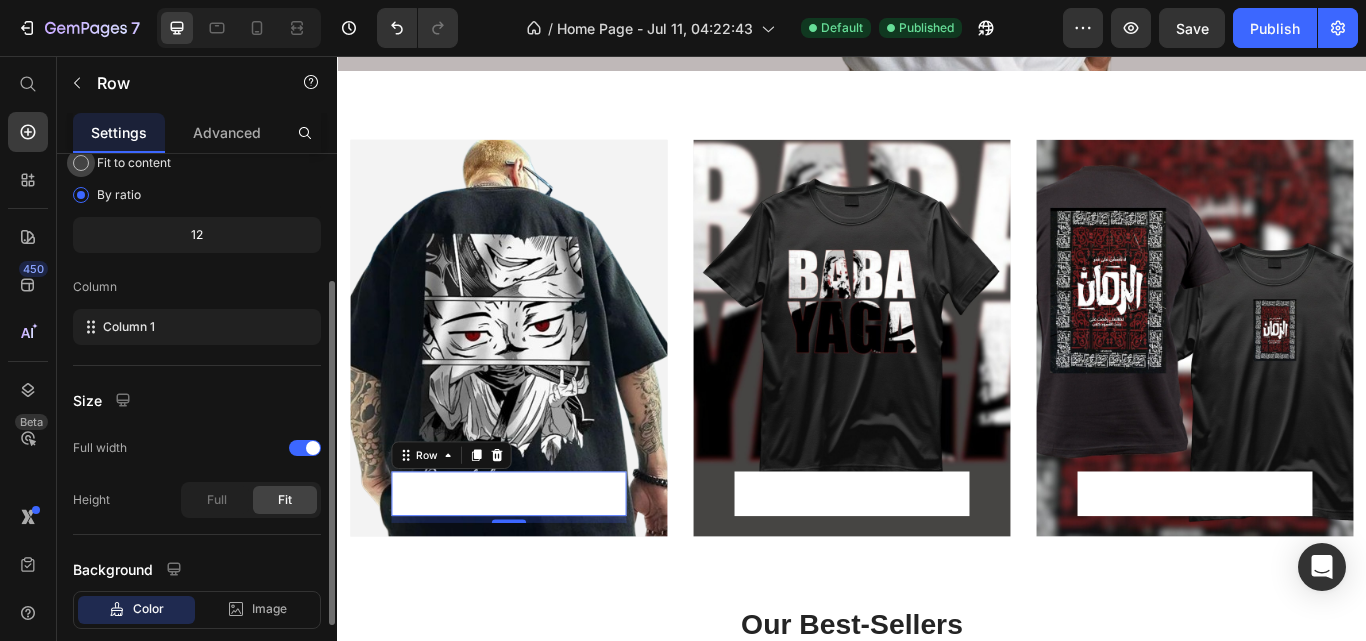 scroll, scrollTop: 316, scrollLeft: 0, axis: vertical 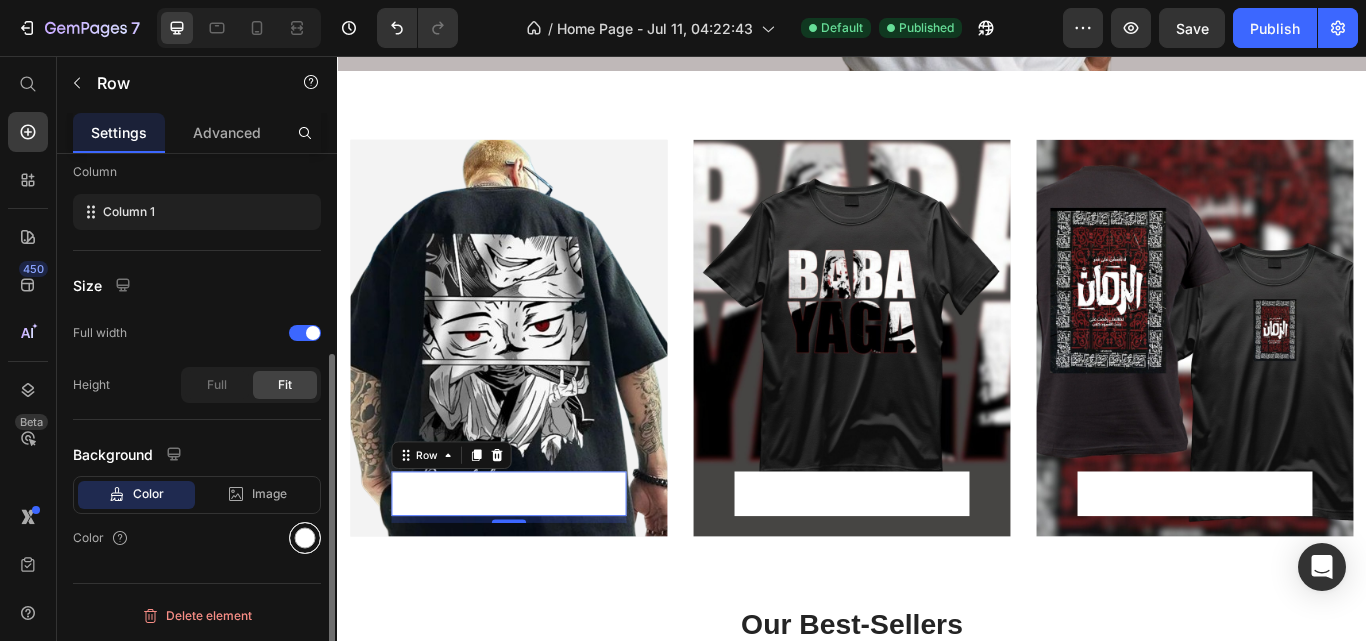 click at bounding box center [305, 538] 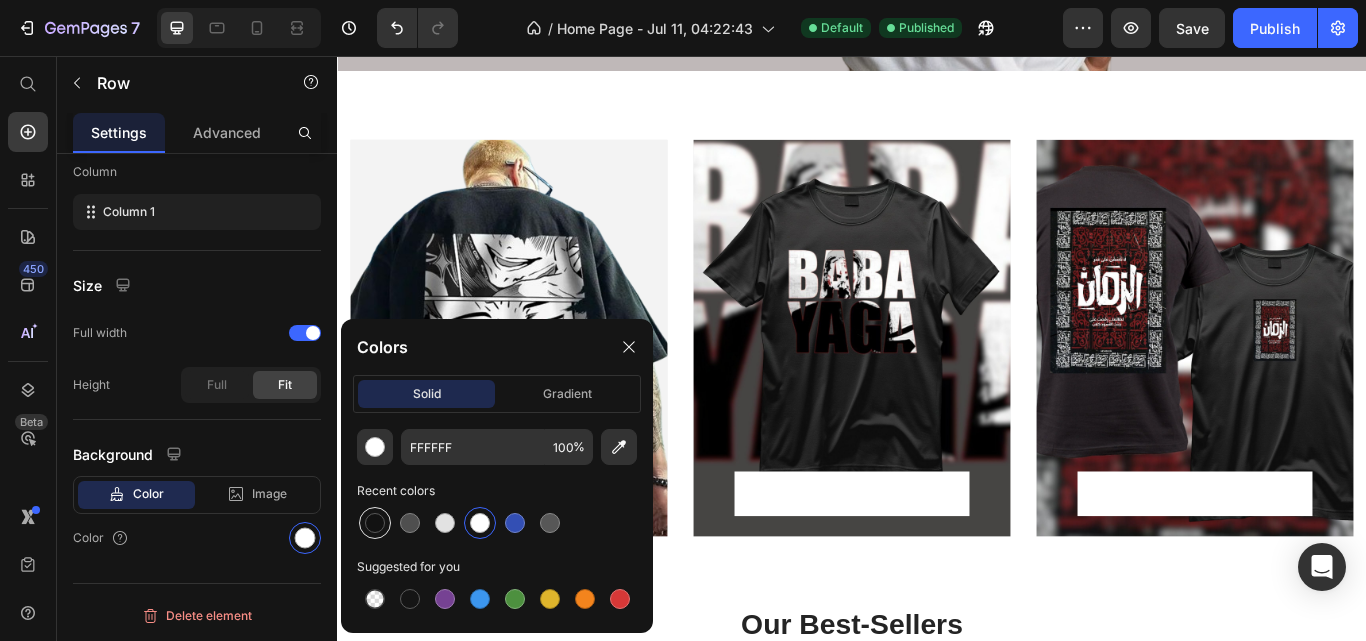 click at bounding box center (375, 523) 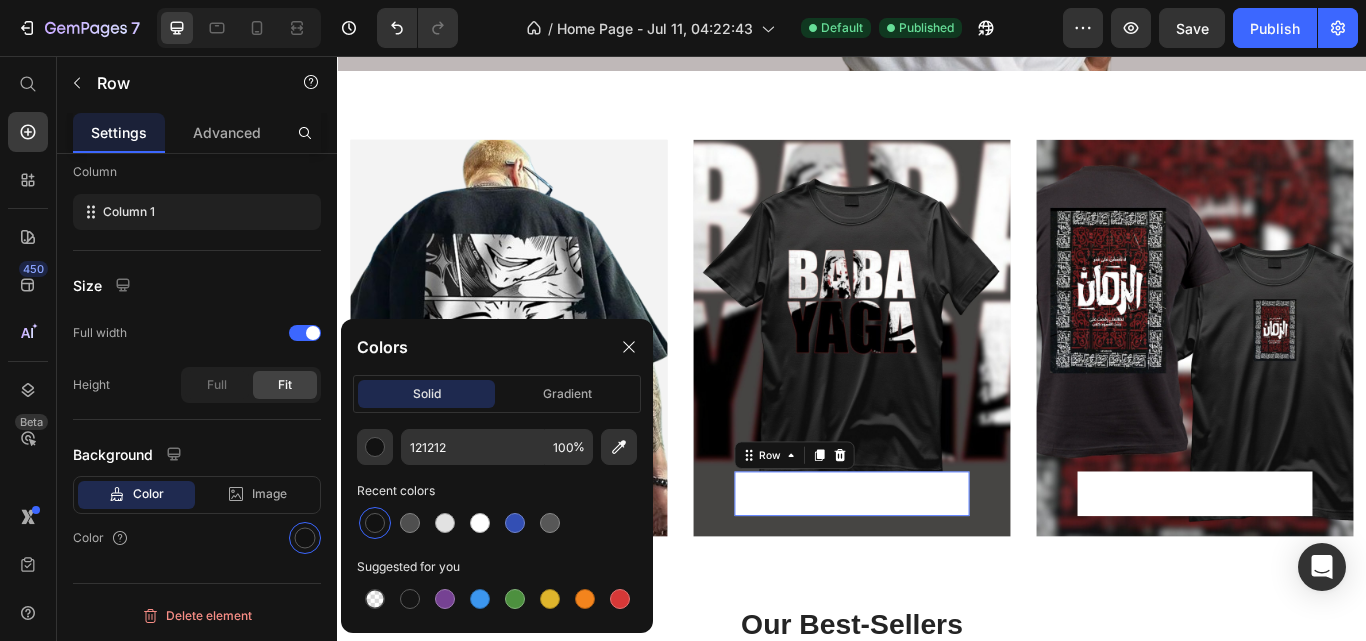 click on "Movies characters  Text block Row   0" at bounding box center [937, 567] 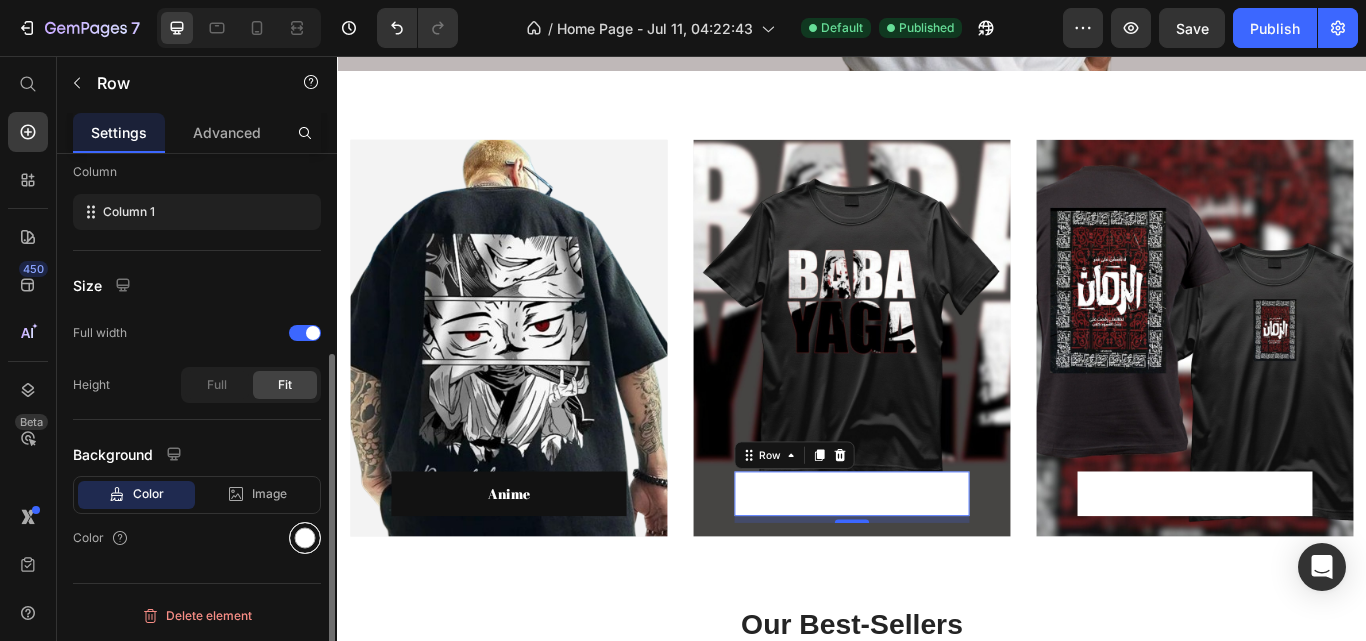 click at bounding box center [305, 538] 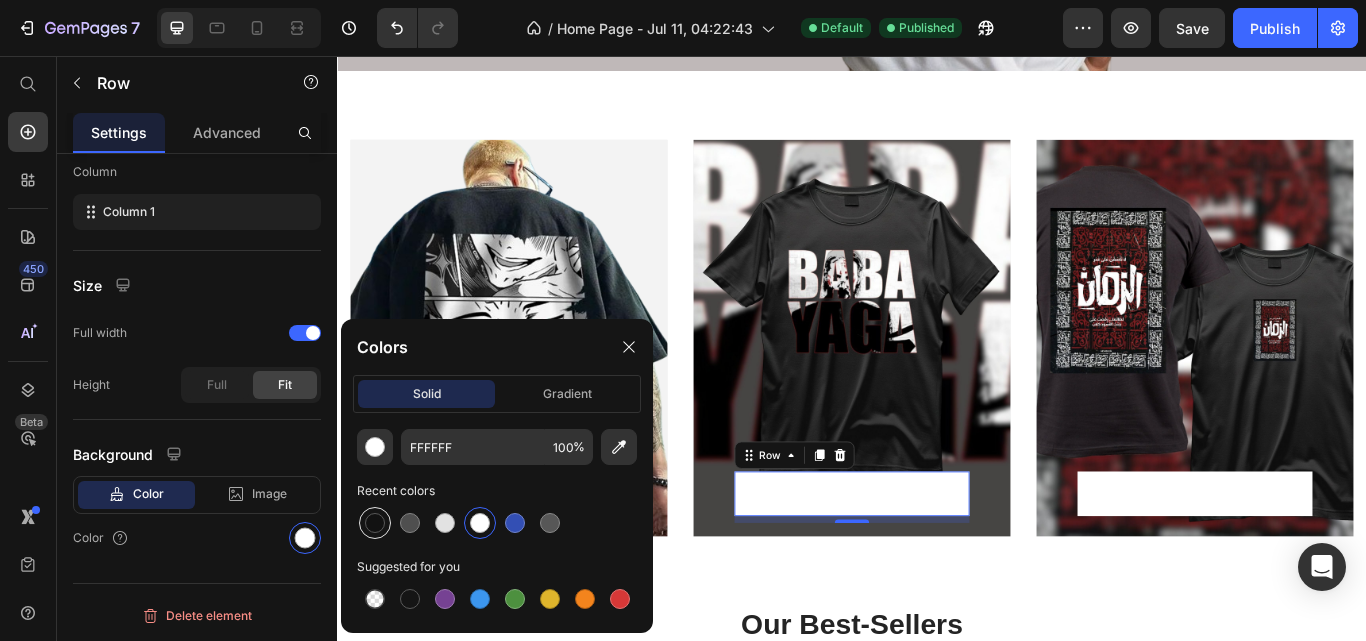 click at bounding box center (375, 523) 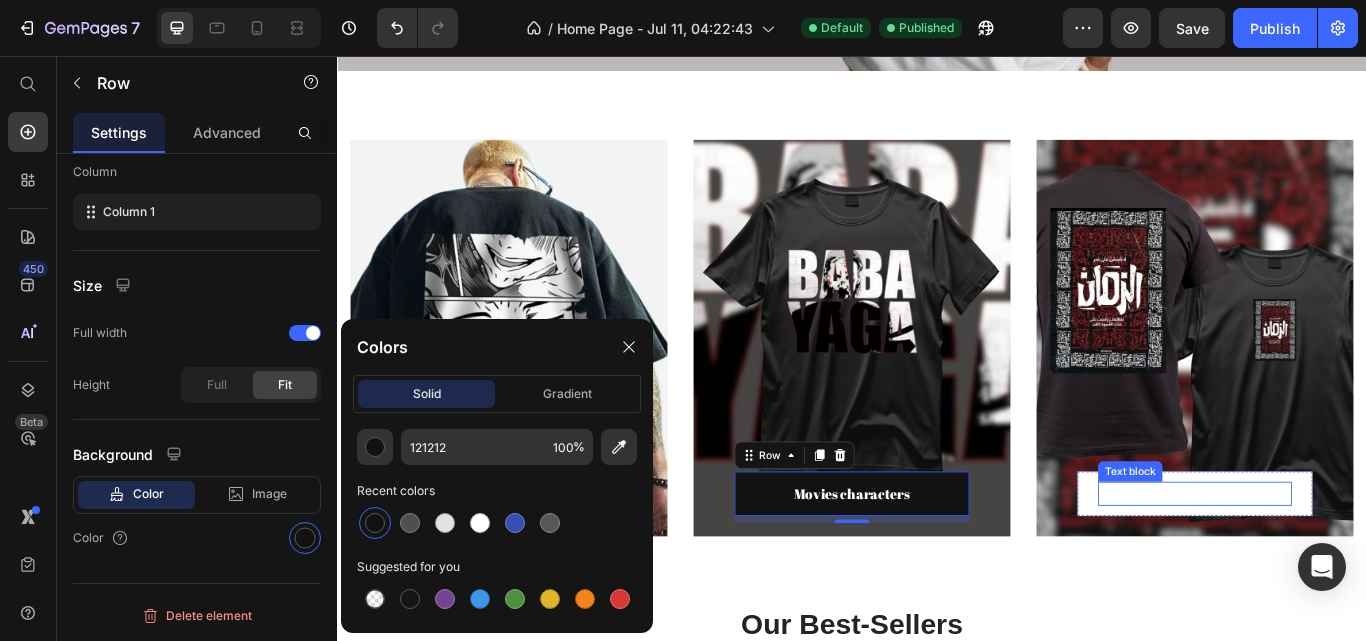 click on "Aesthetics designs" at bounding box center (1337, 567) 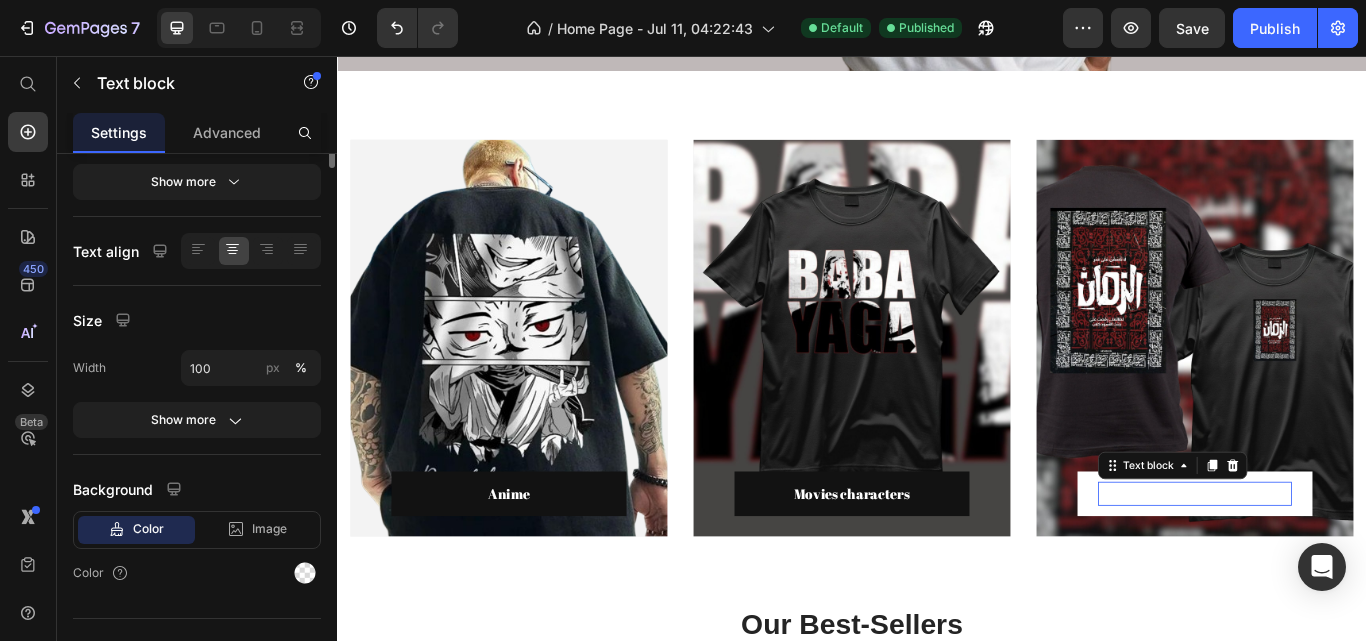 scroll, scrollTop: 0, scrollLeft: 0, axis: both 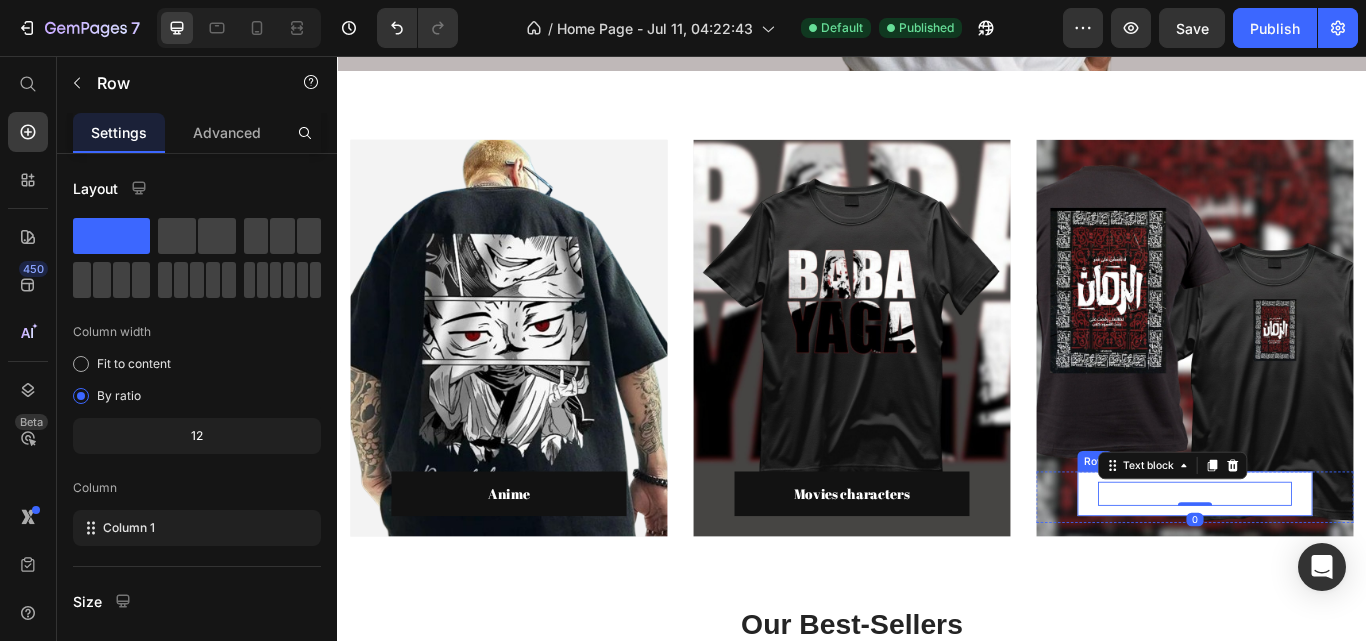 click on "Aesthetics designs Text block   0 Row" at bounding box center [1337, 567] 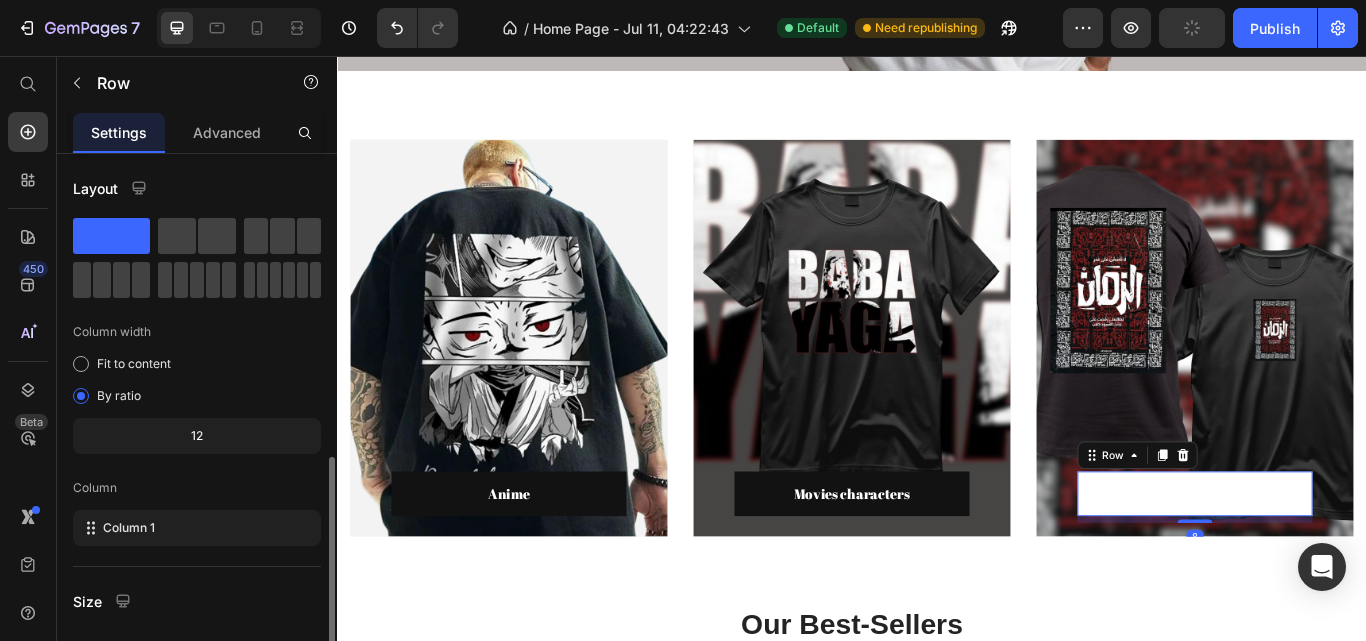 scroll, scrollTop: 226, scrollLeft: 0, axis: vertical 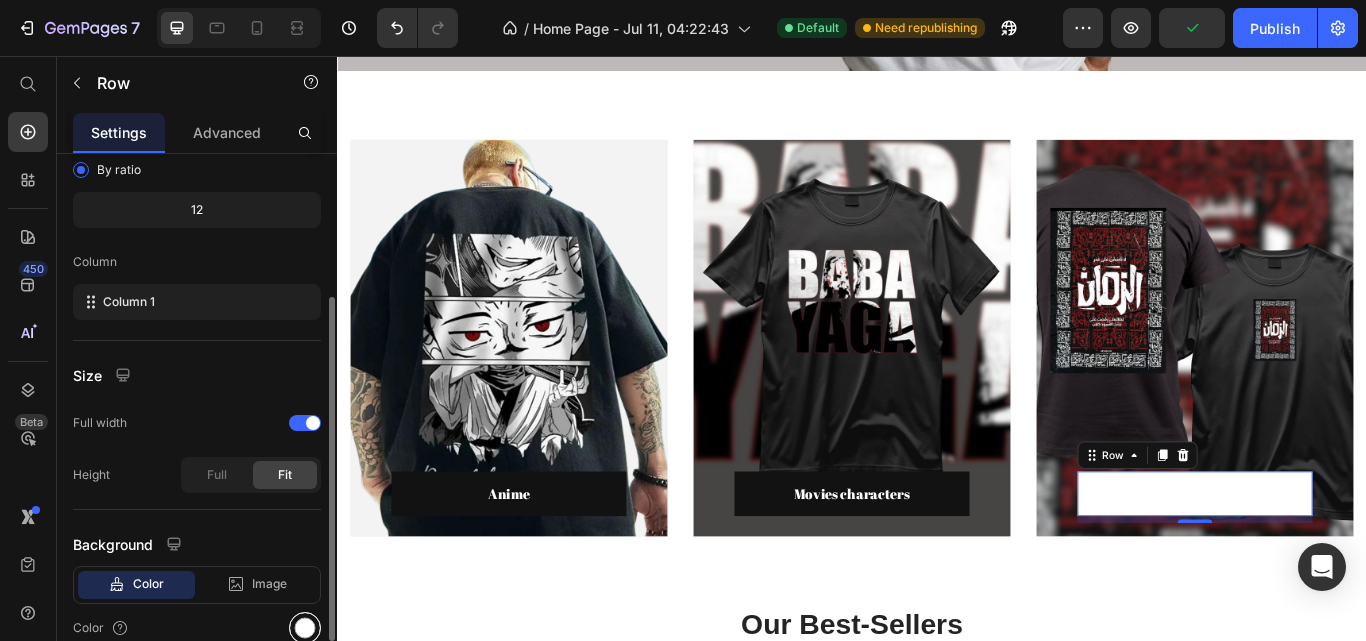 click at bounding box center [305, 628] 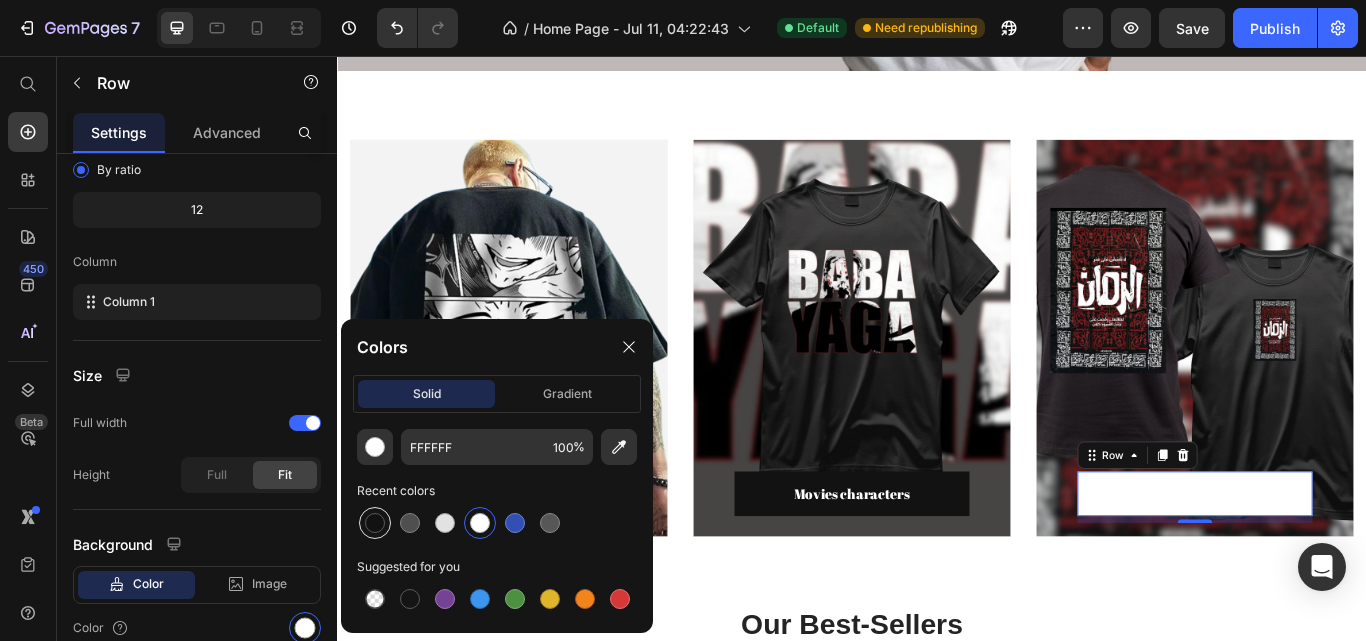 click at bounding box center [375, 523] 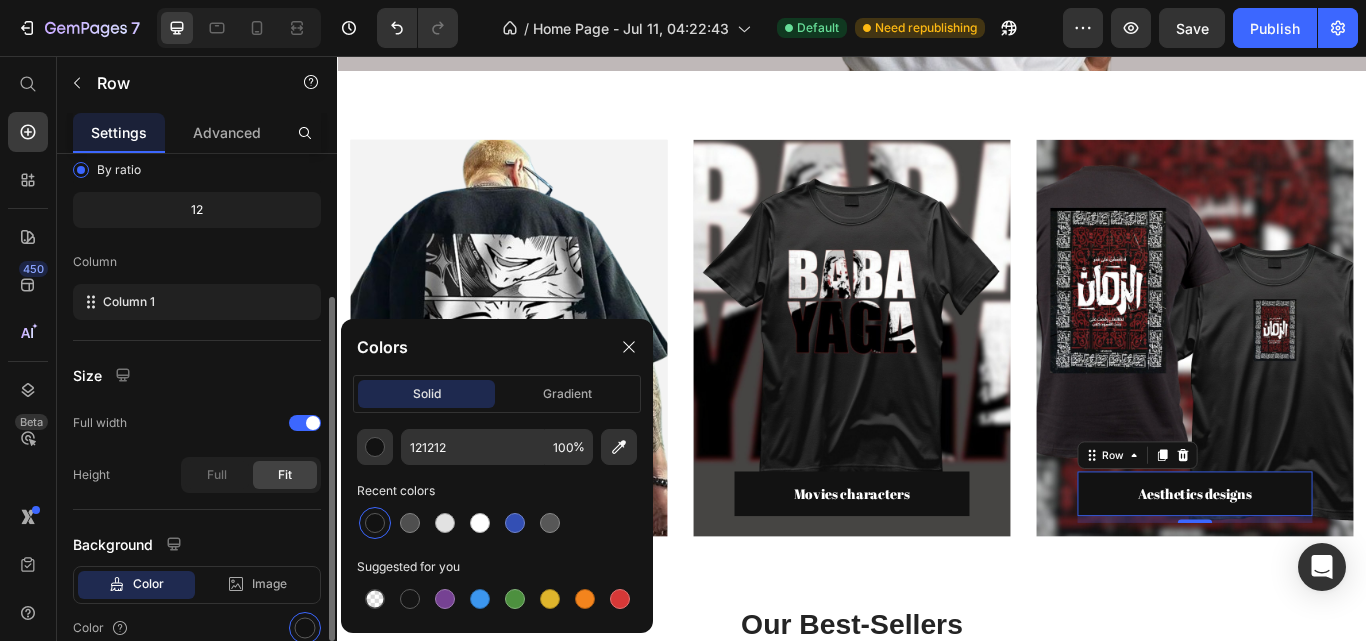click on "Background" at bounding box center [197, 544] 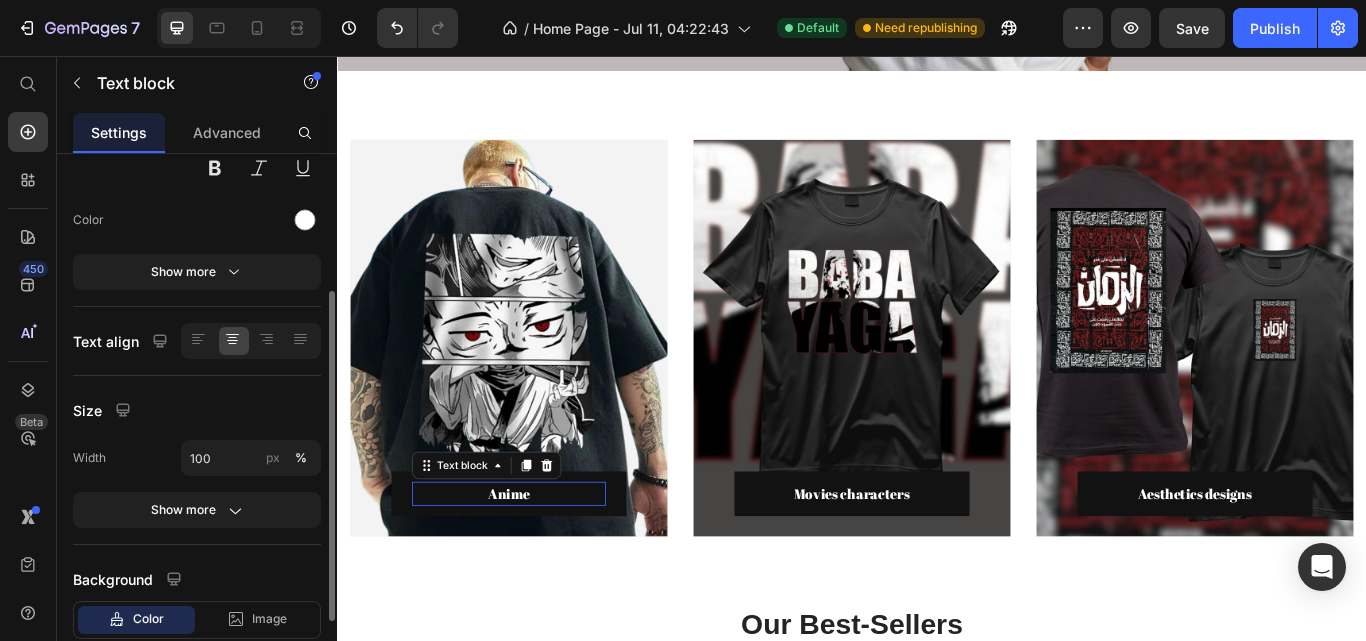 click on "Anime" at bounding box center [537, 567] 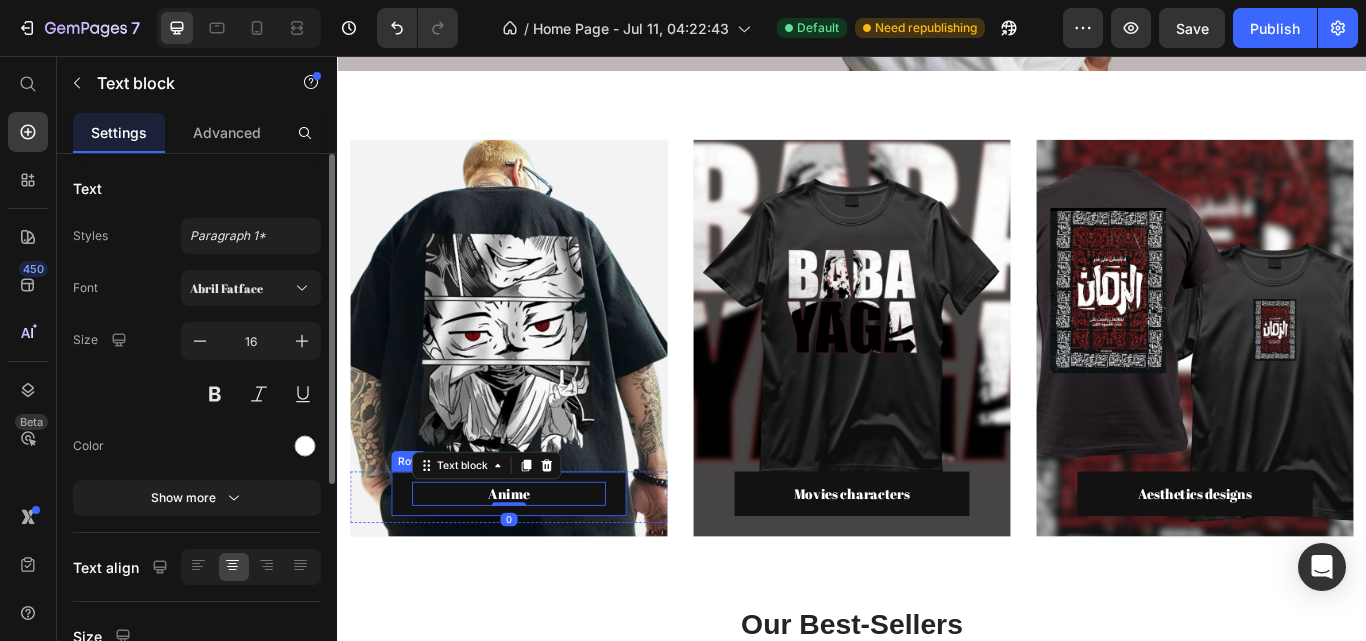 click on "Anime  Text block   0 Row" at bounding box center (537, 567) 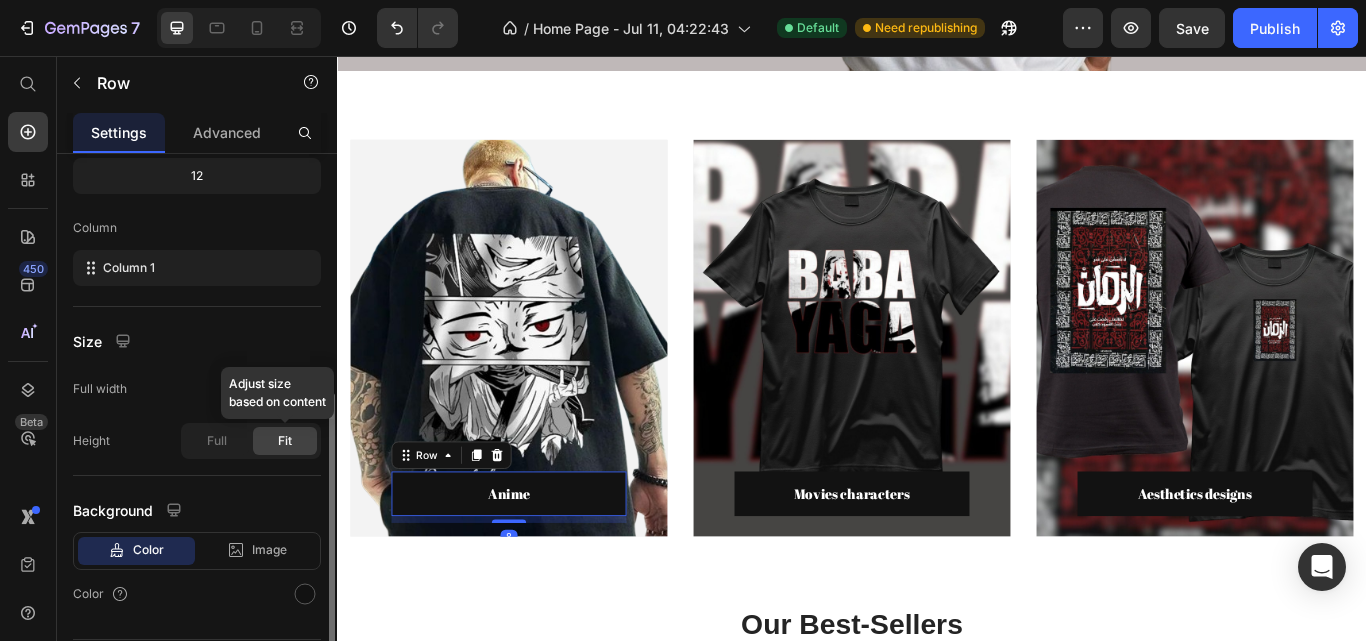 scroll, scrollTop: 316, scrollLeft: 0, axis: vertical 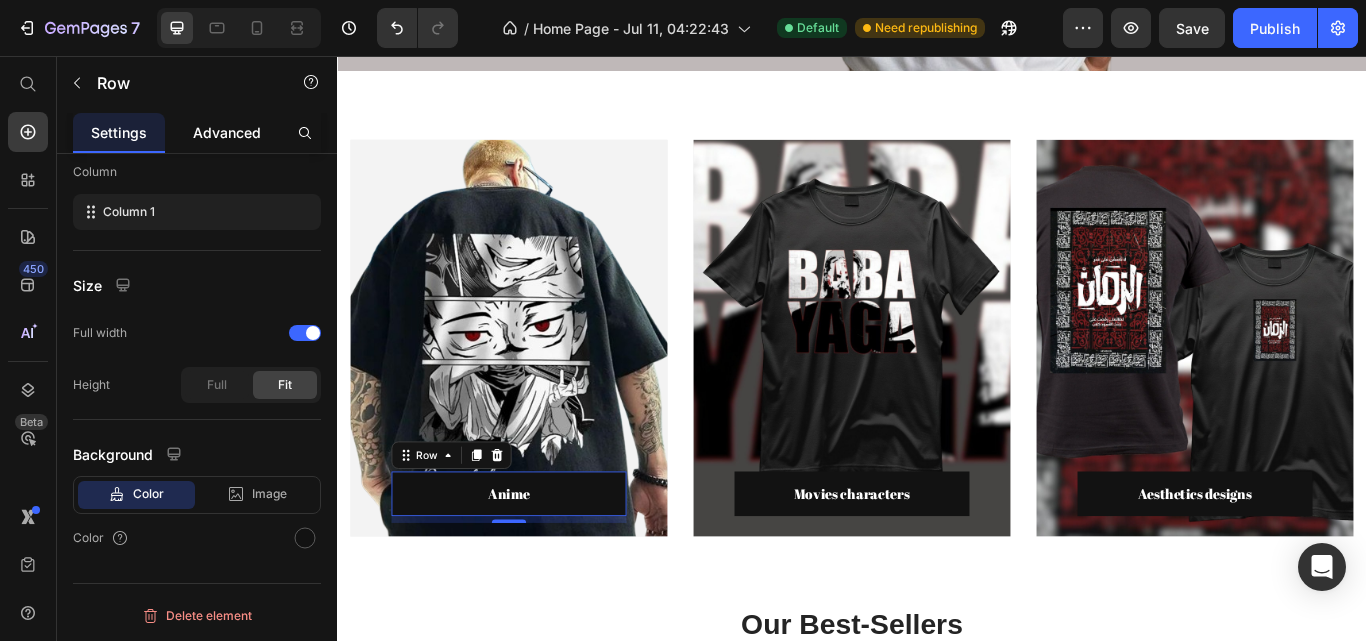 click on "Advanced" at bounding box center [227, 132] 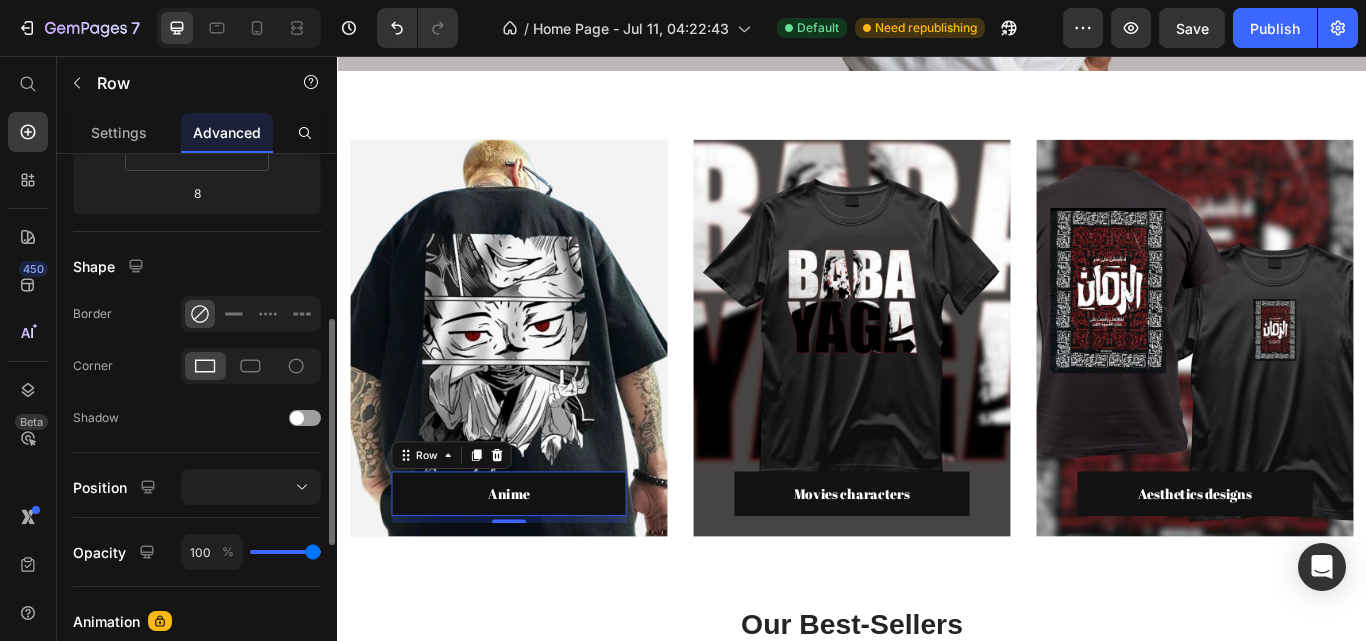 scroll, scrollTop: 413, scrollLeft: 0, axis: vertical 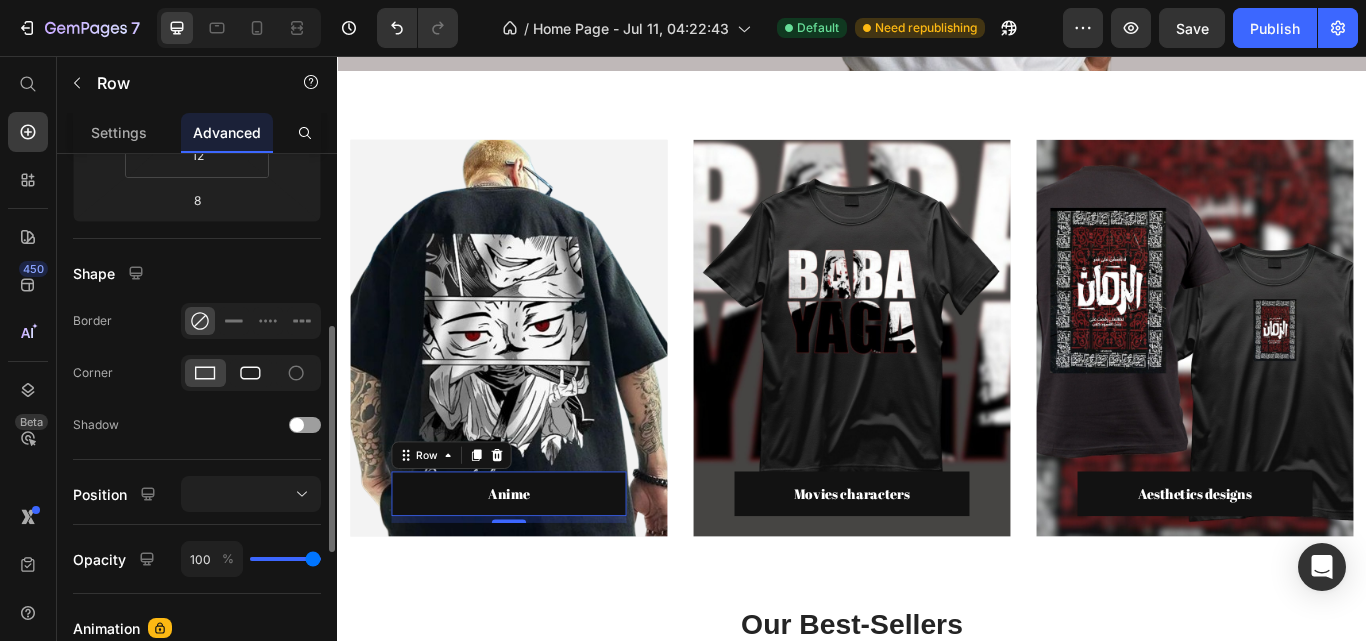 click 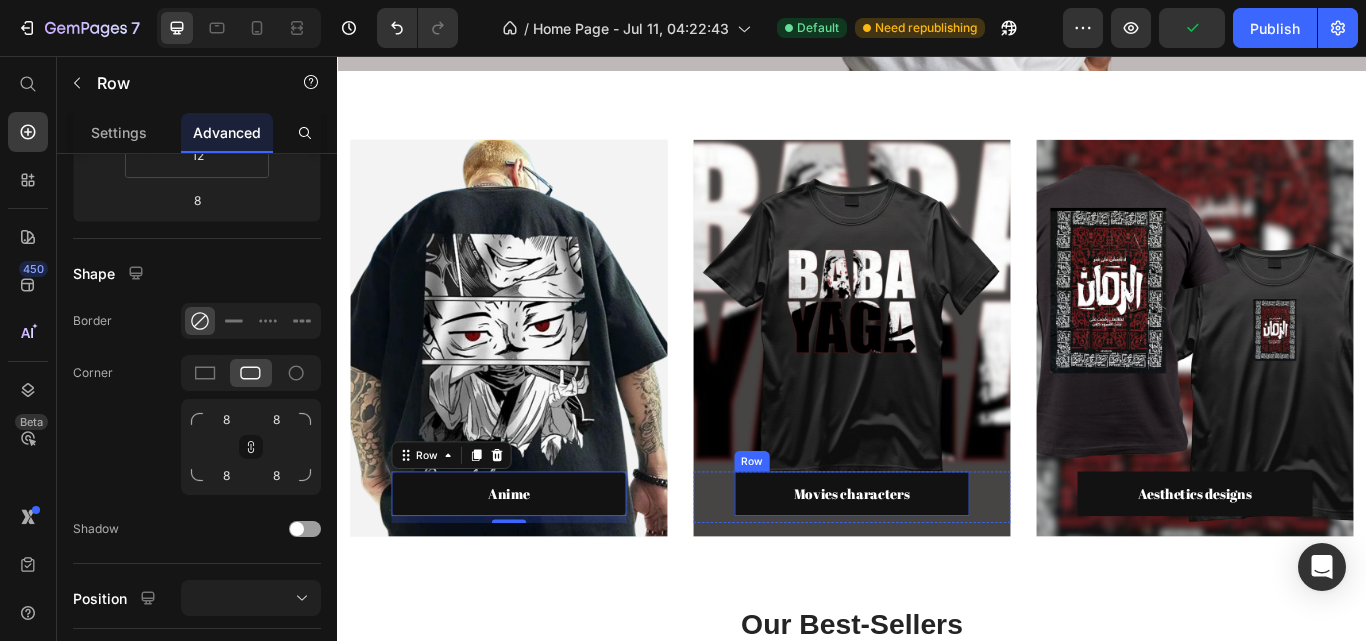 click on "Movies characters  Text block Row" at bounding box center (937, 567) 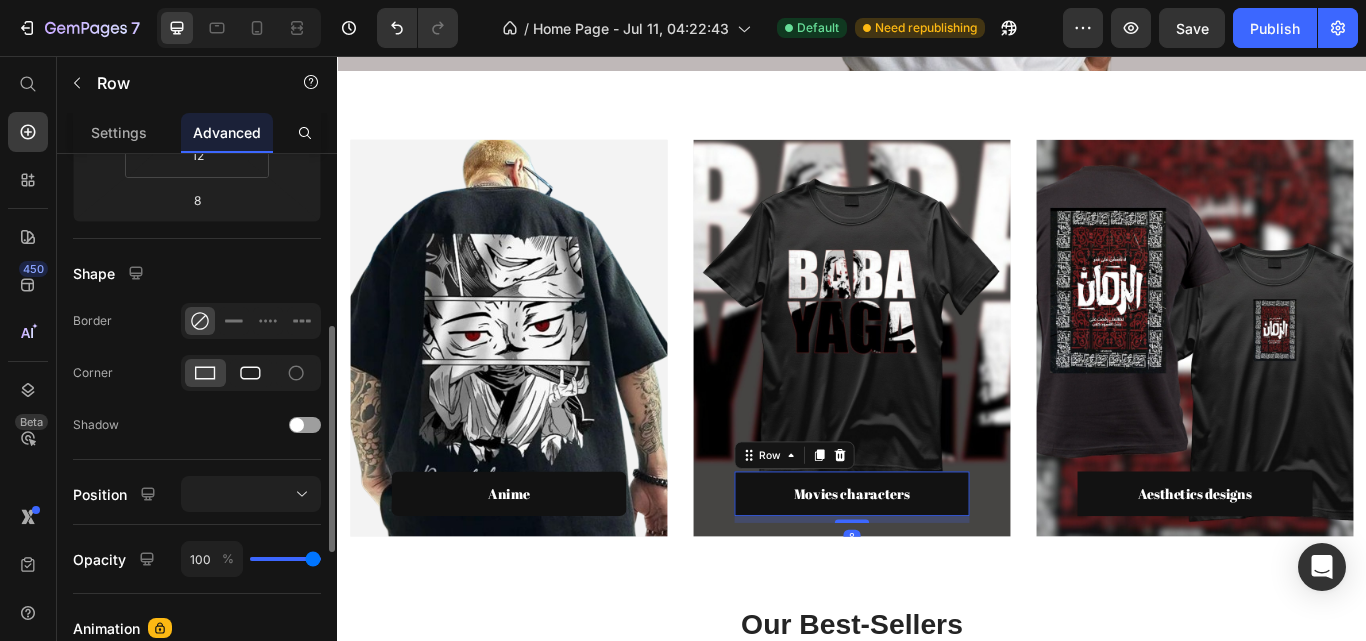 click 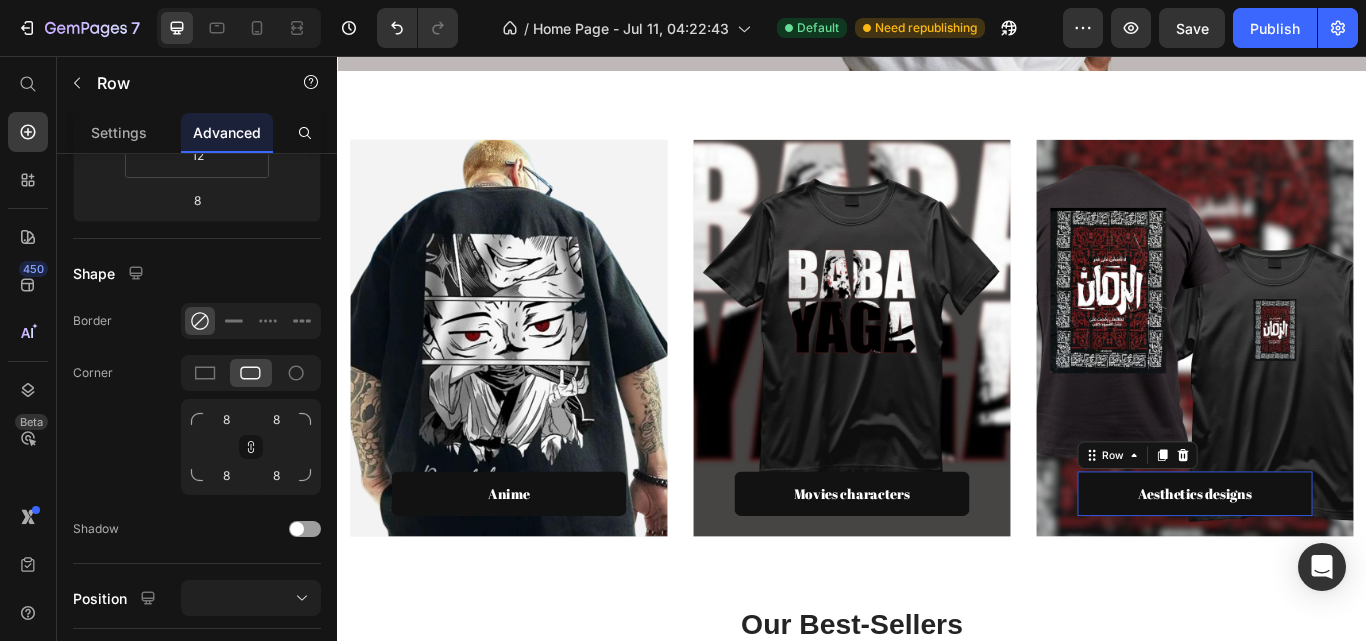 click on "Aesthetics designs Text block Row   0" at bounding box center (1337, 567) 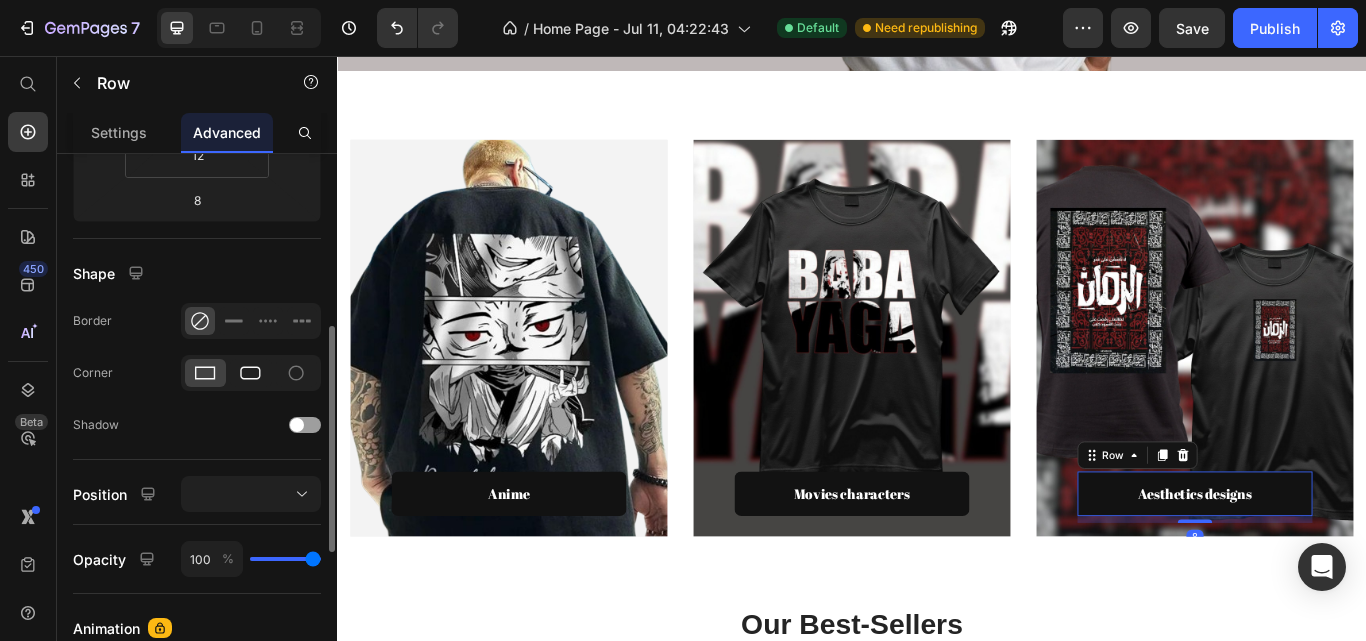 click 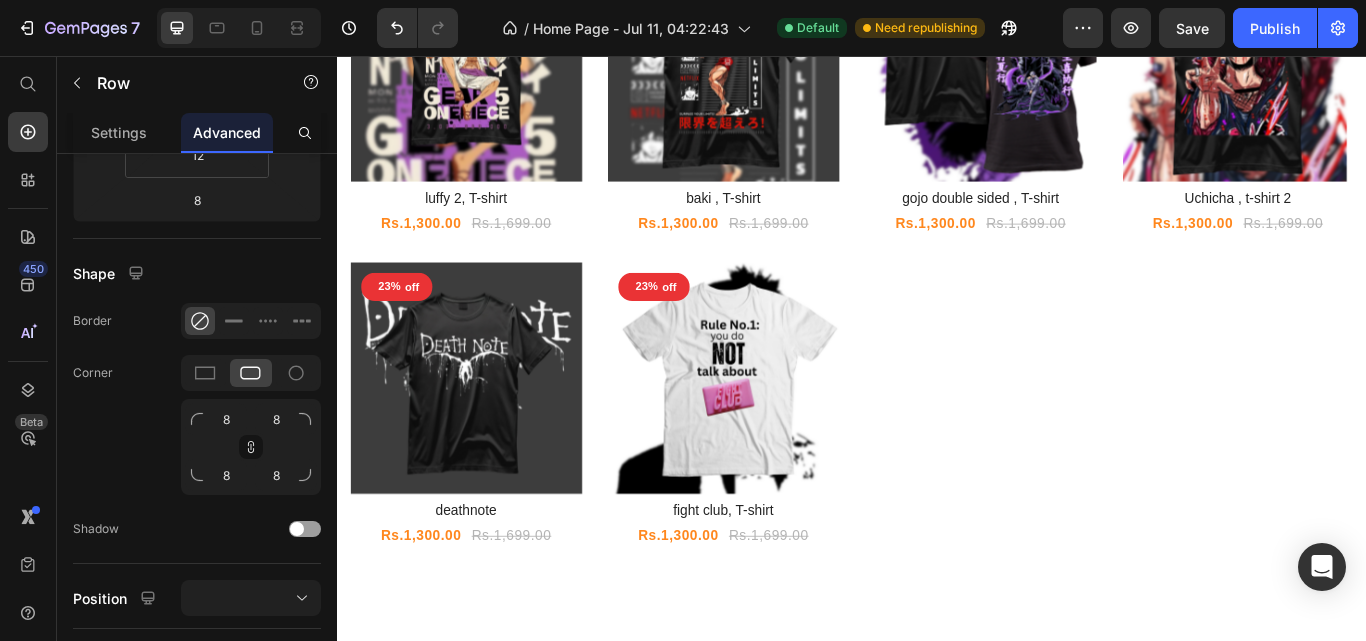 scroll, scrollTop: 1625, scrollLeft: 0, axis: vertical 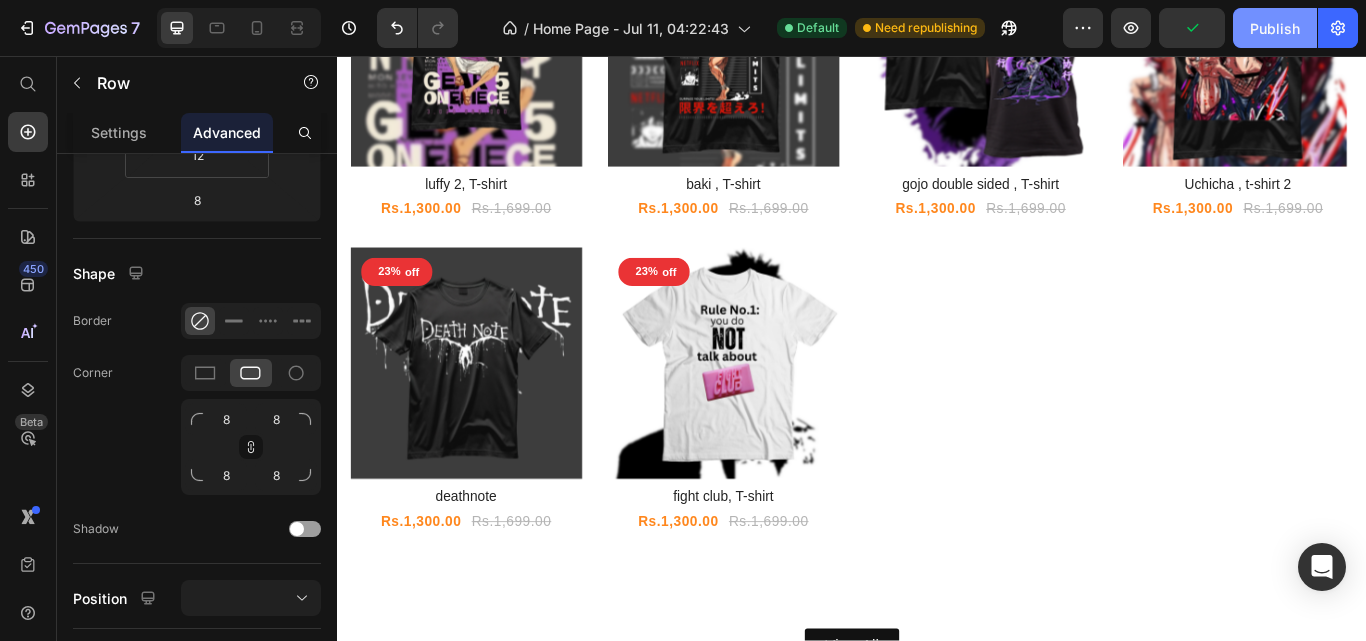 click on "Publish" at bounding box center [1275, 28] 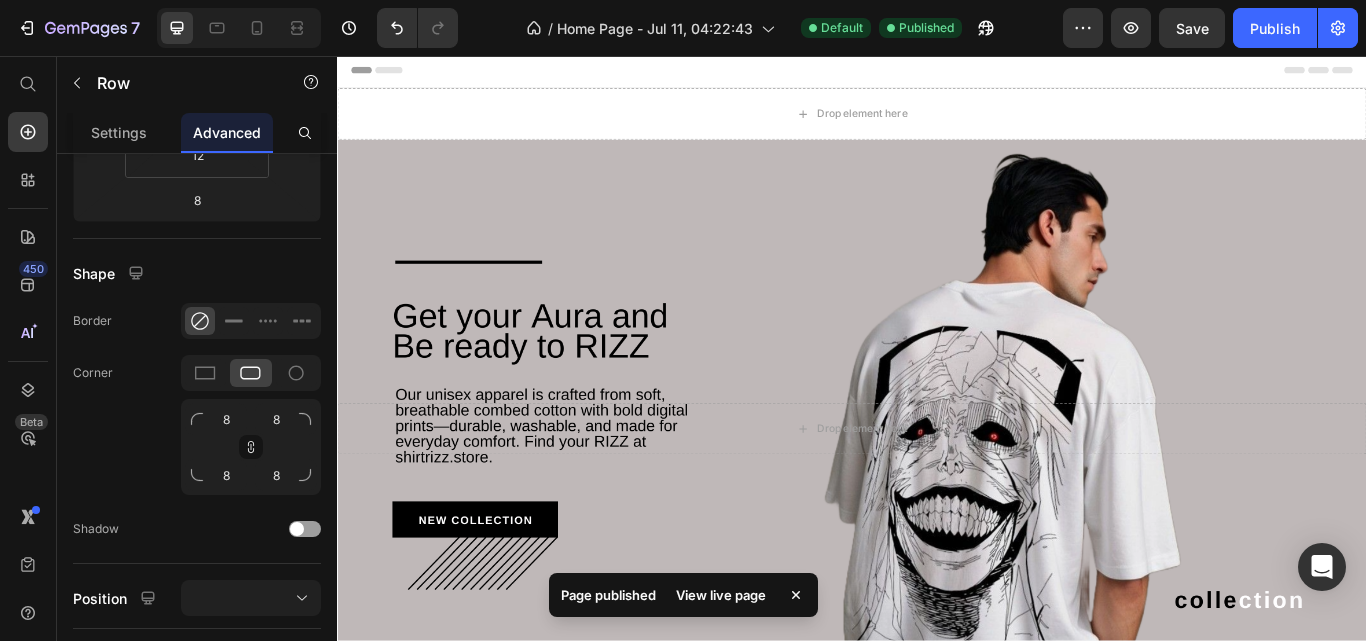 scroll, scrollTop: 0, scrollLeft: 0, axis: both 